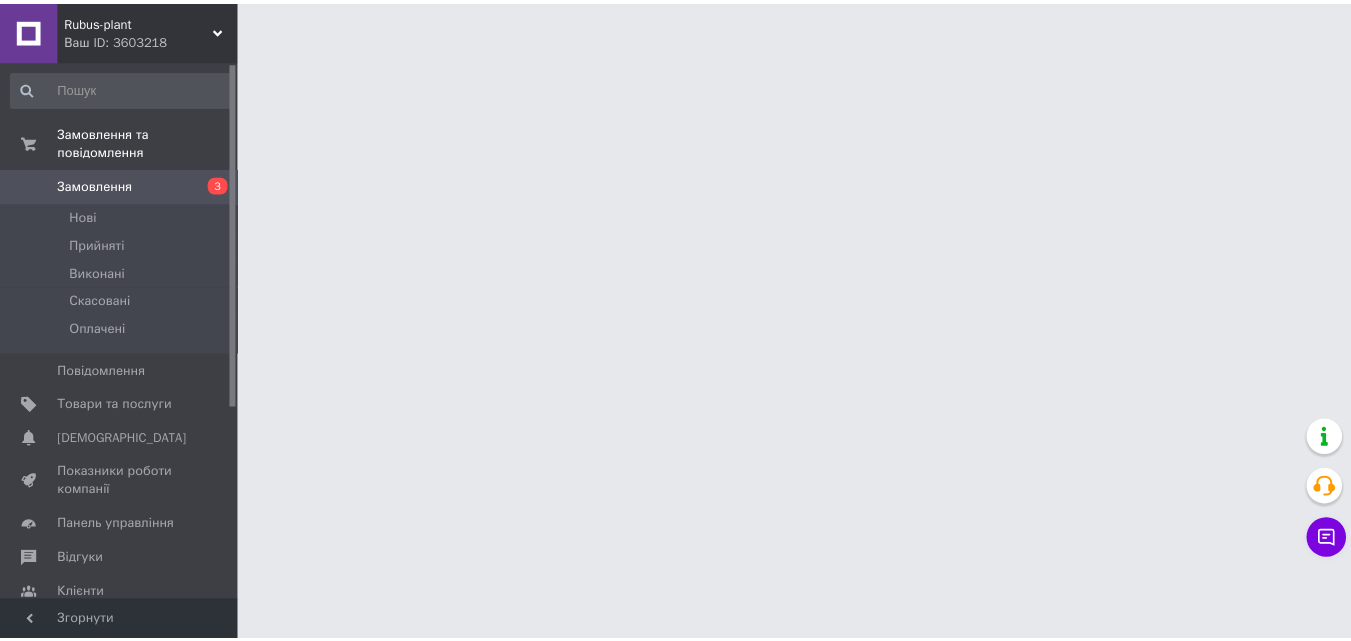 scroll, scrollTop: 0, scrollLeft: 0, axis: both 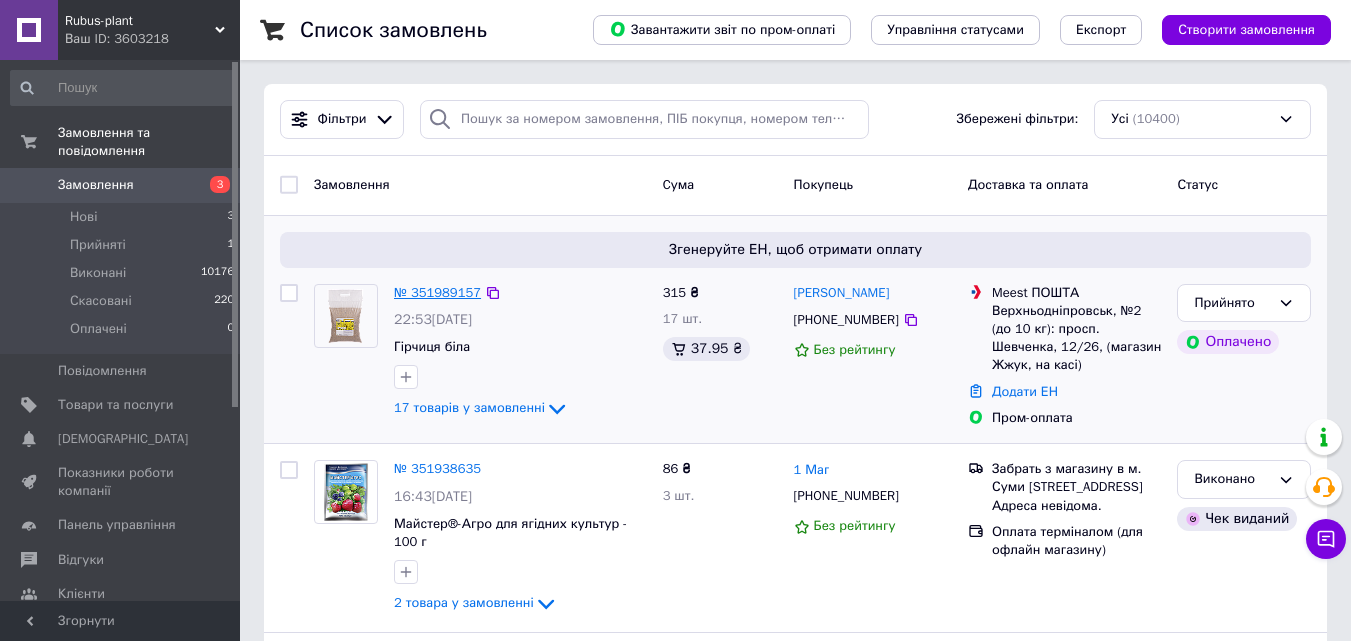 click on "№ 351989157" at bounding box center (437, 292) 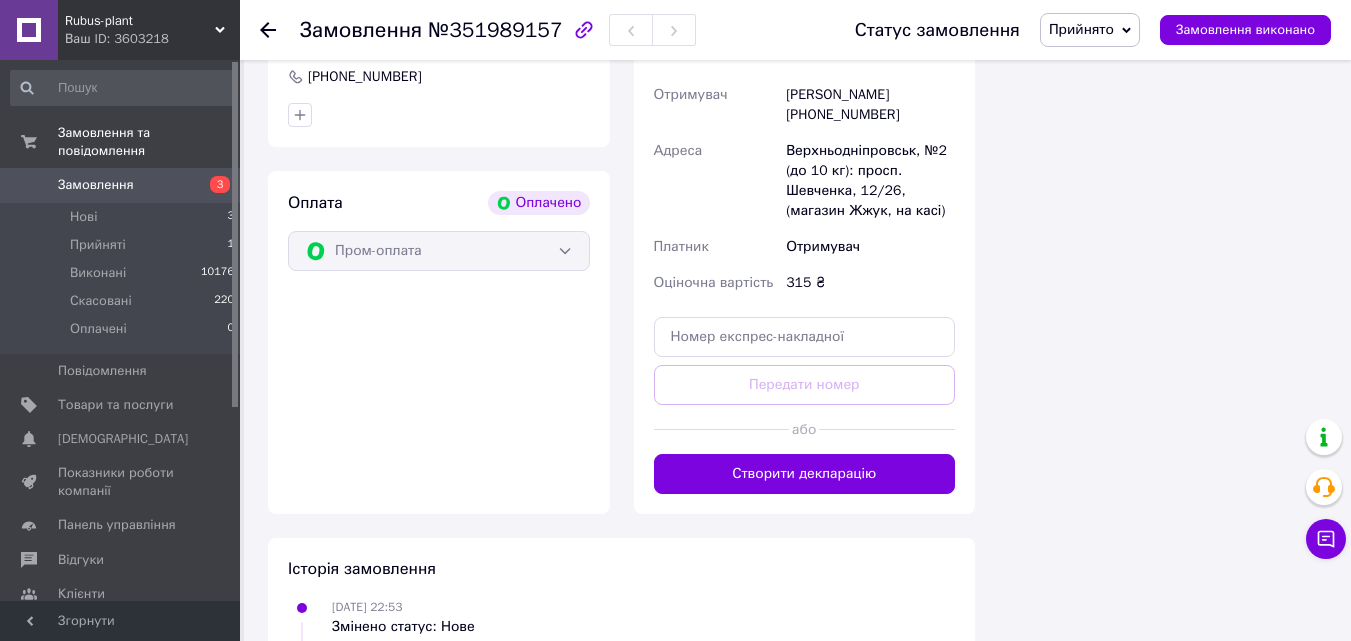 scroll, scrollTop: 2700, scrollLeft: 0, axis: vertical 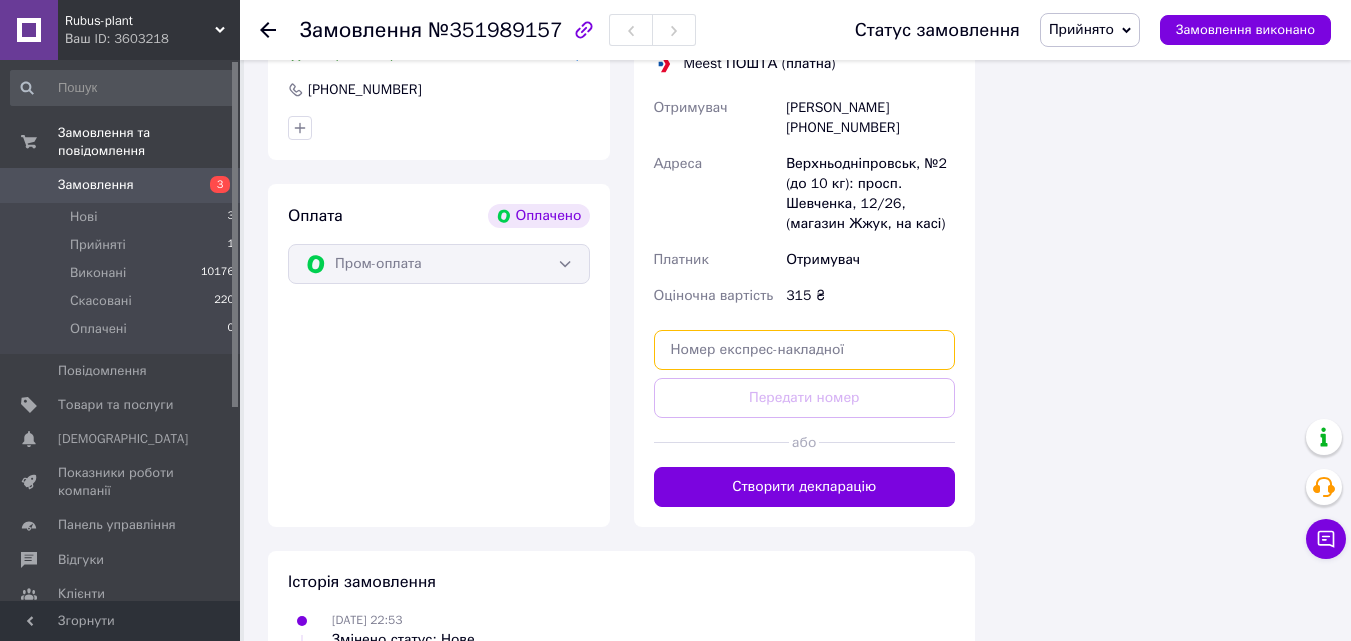 click at bounding box center [805, 350] 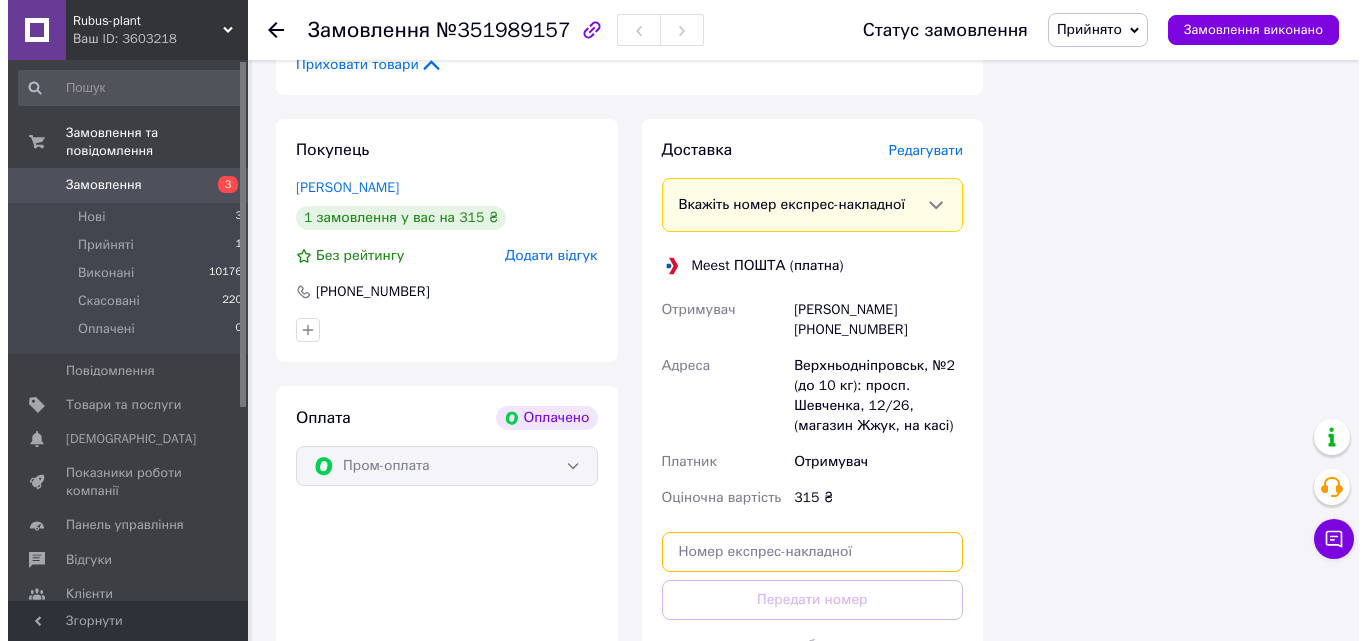 scroll, scrollTop: 2400, scrollLeft: 0, axis: vertical 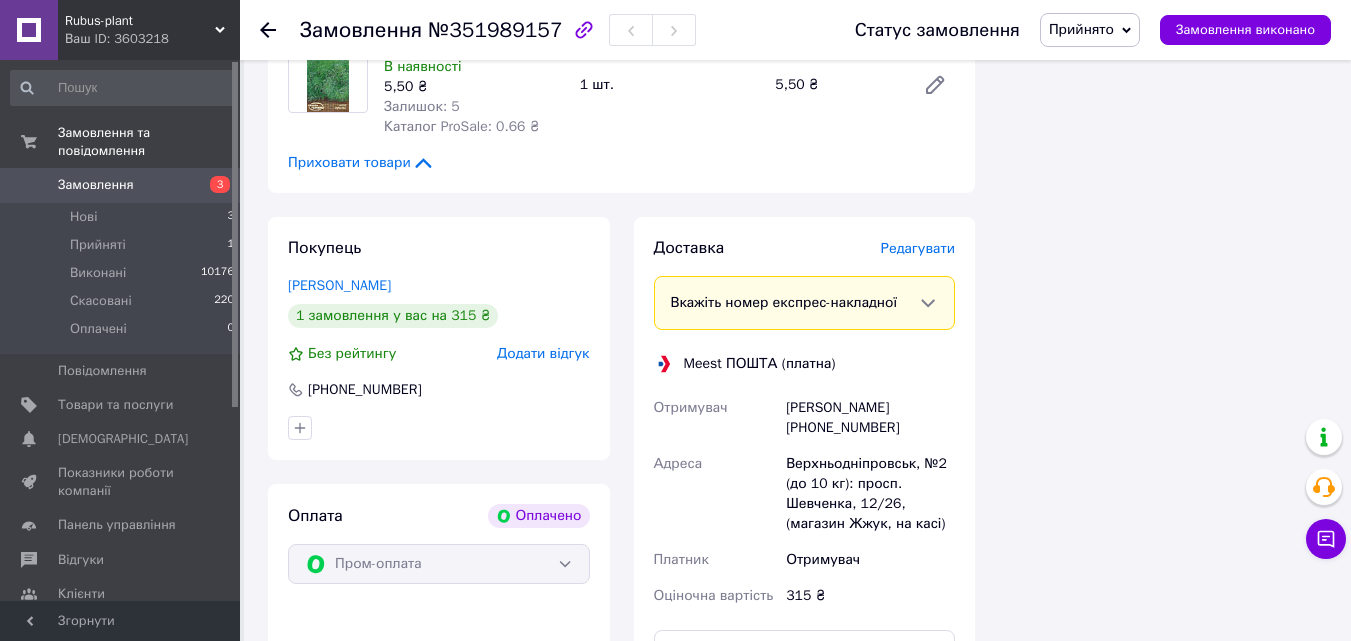 click on "Редагувати" at bounding box center (918, 248) 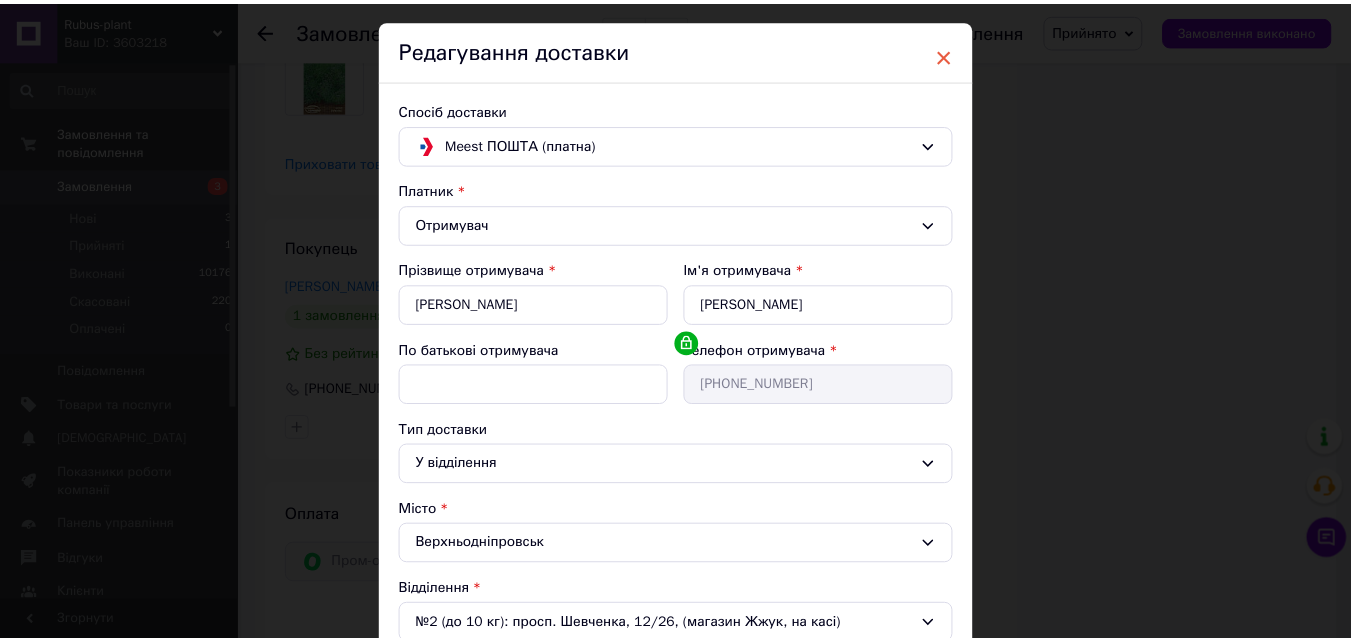 scroll, scrollTop: 0, scrollLeft: 0, axis: both 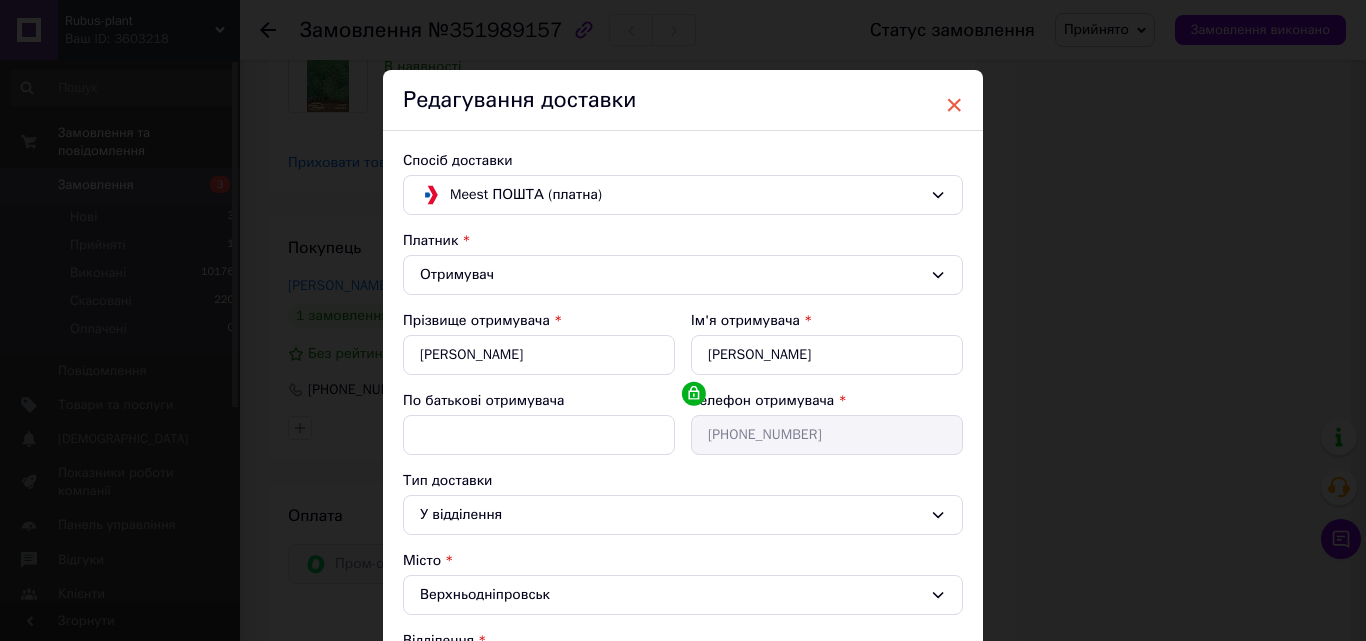 click on "×" at bounding box center (954, 105) 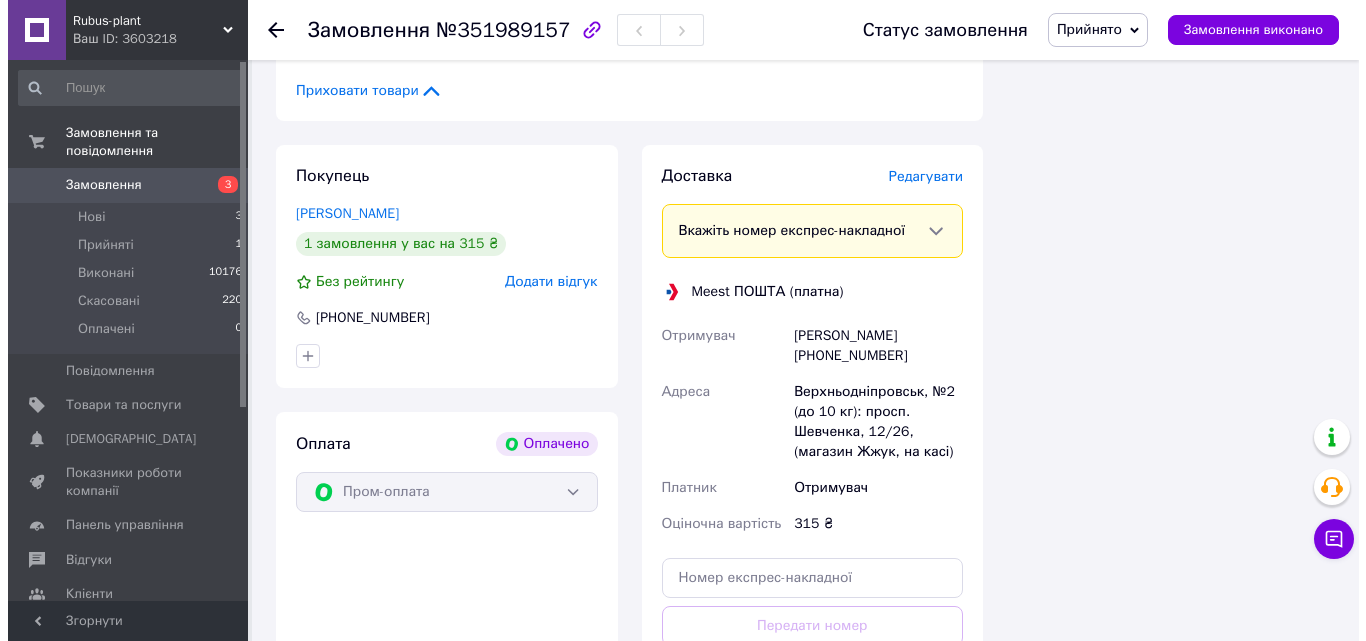scroll, scrollTop: 2500, scrollLeft: 0, axis: vertical 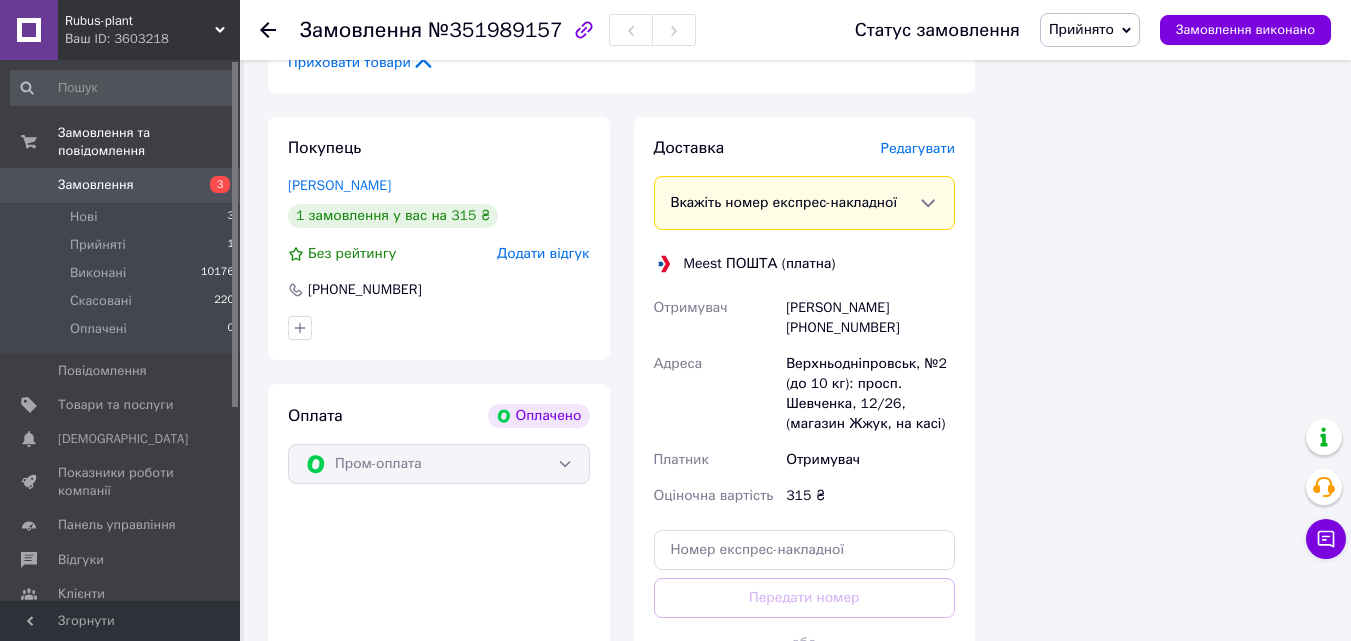 click on "Редагувати" at bounding box center [918, 148] 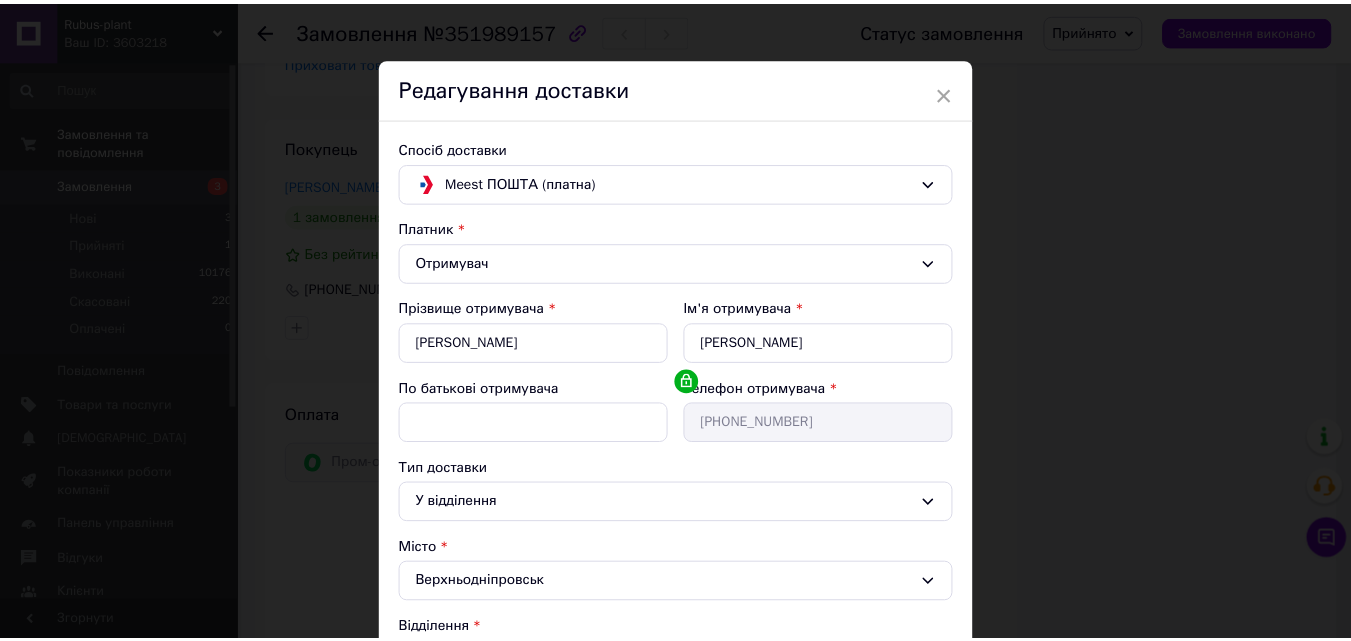 scroll, scrollTop: 0, scrollLeft: 0, axis: both 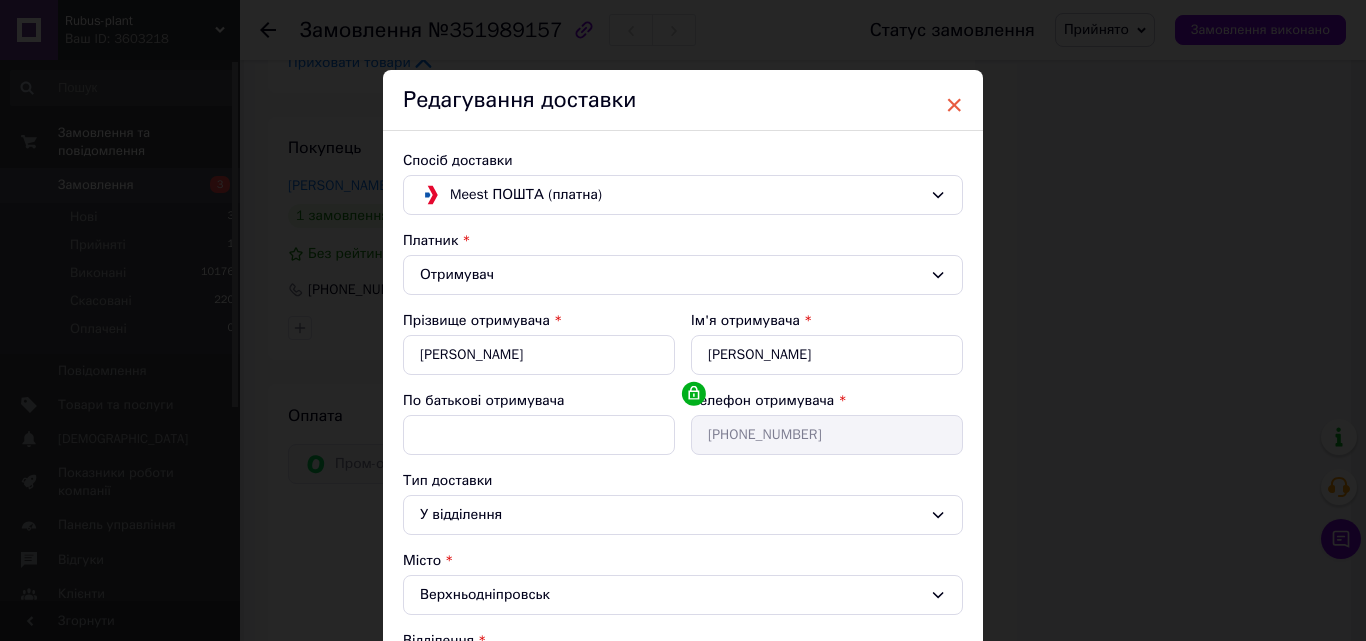 click on "×" at bounding box center (954, 105) 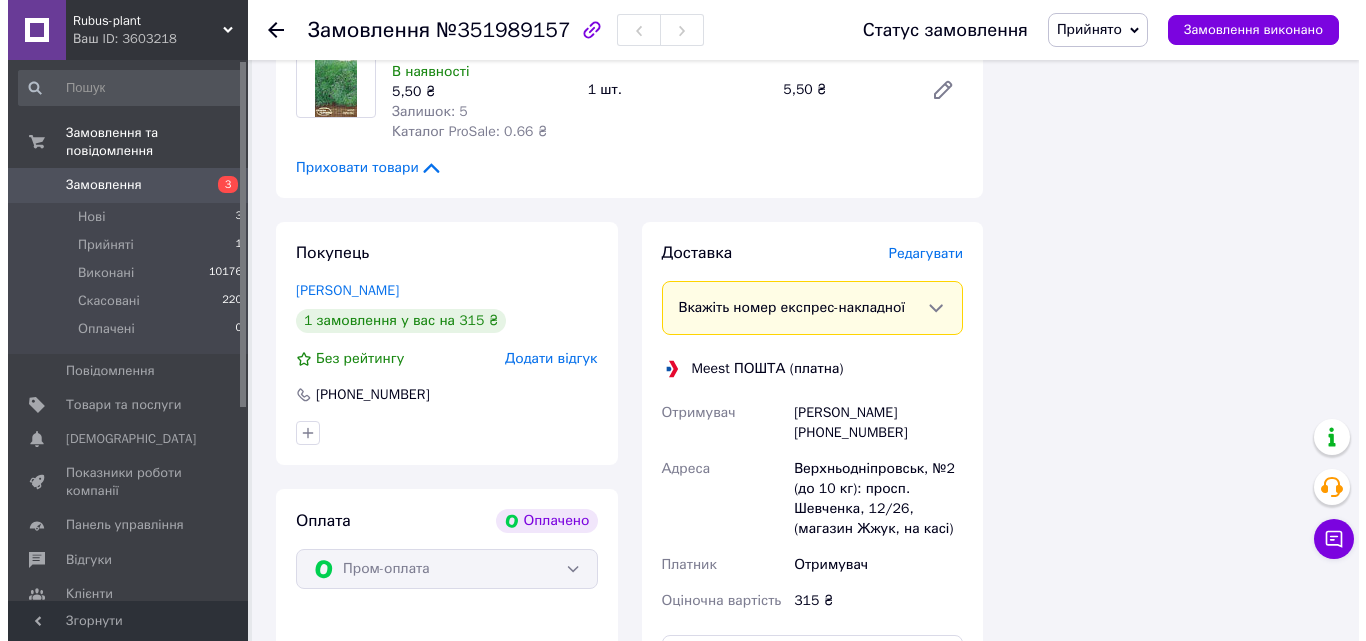 scroll, scrollTop: 2300, scrollLeft: 0, axis: vertical 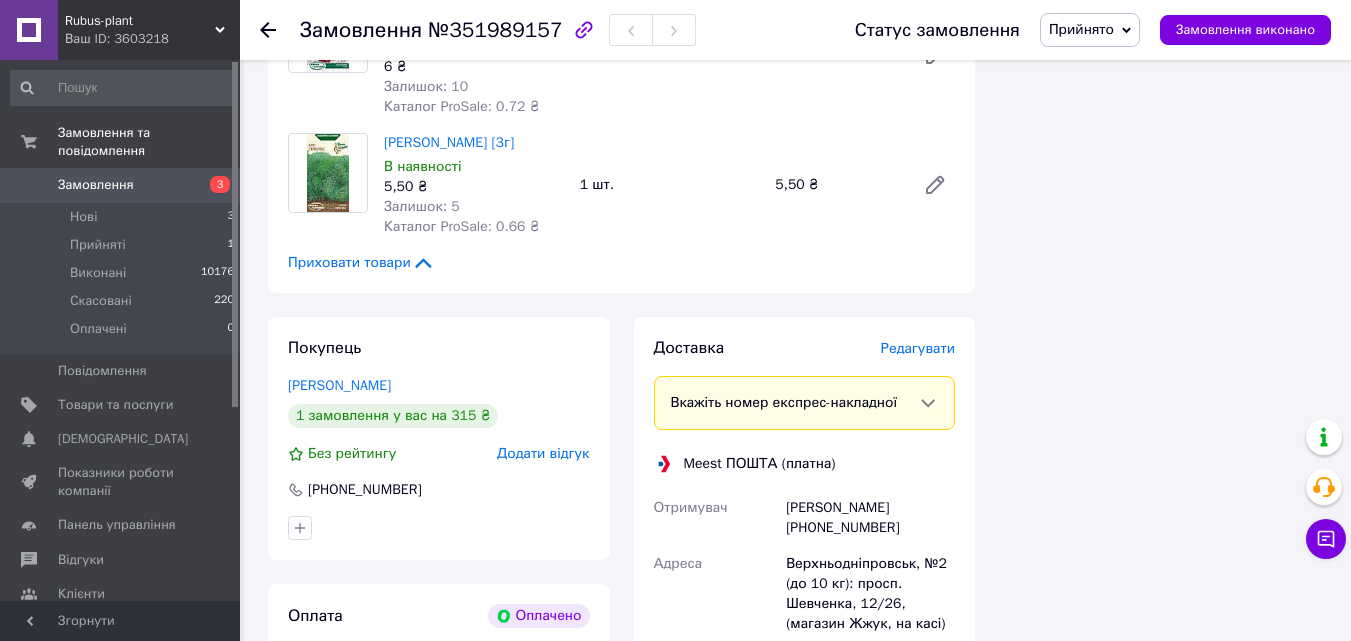 click on "Редагувати" at bounding box center [918, 348] 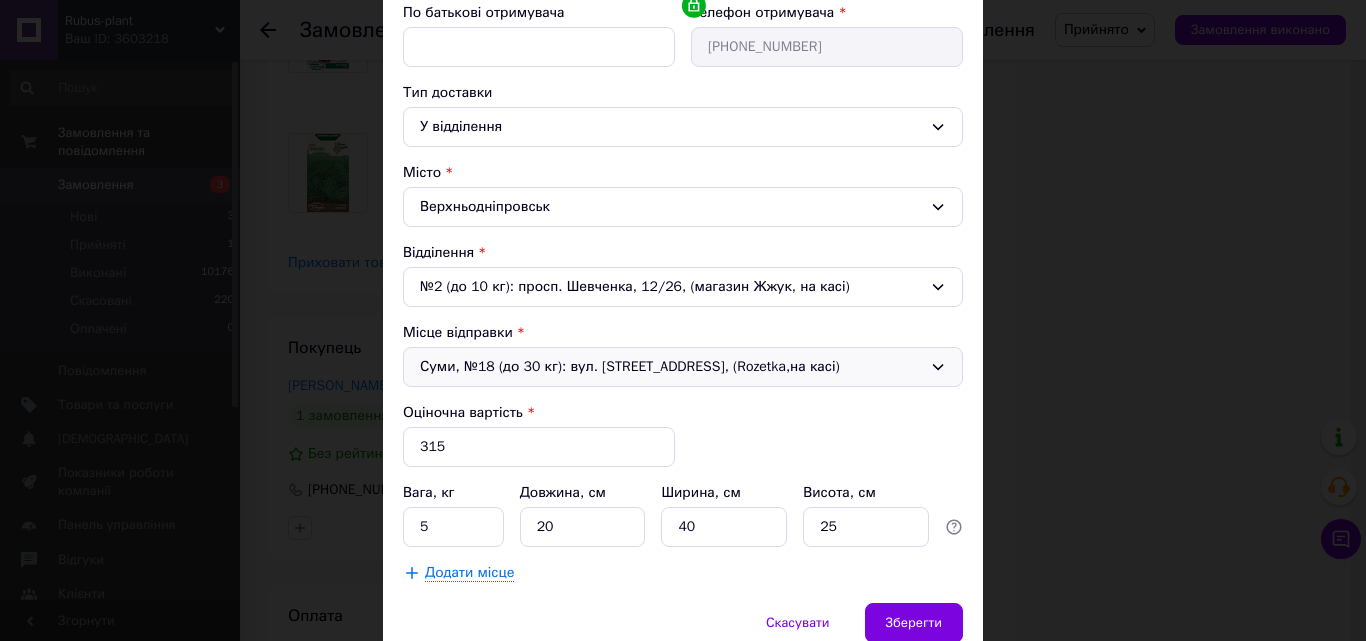 scroll, scrollTop: 400, scrollLeft: 0, axis: vertical 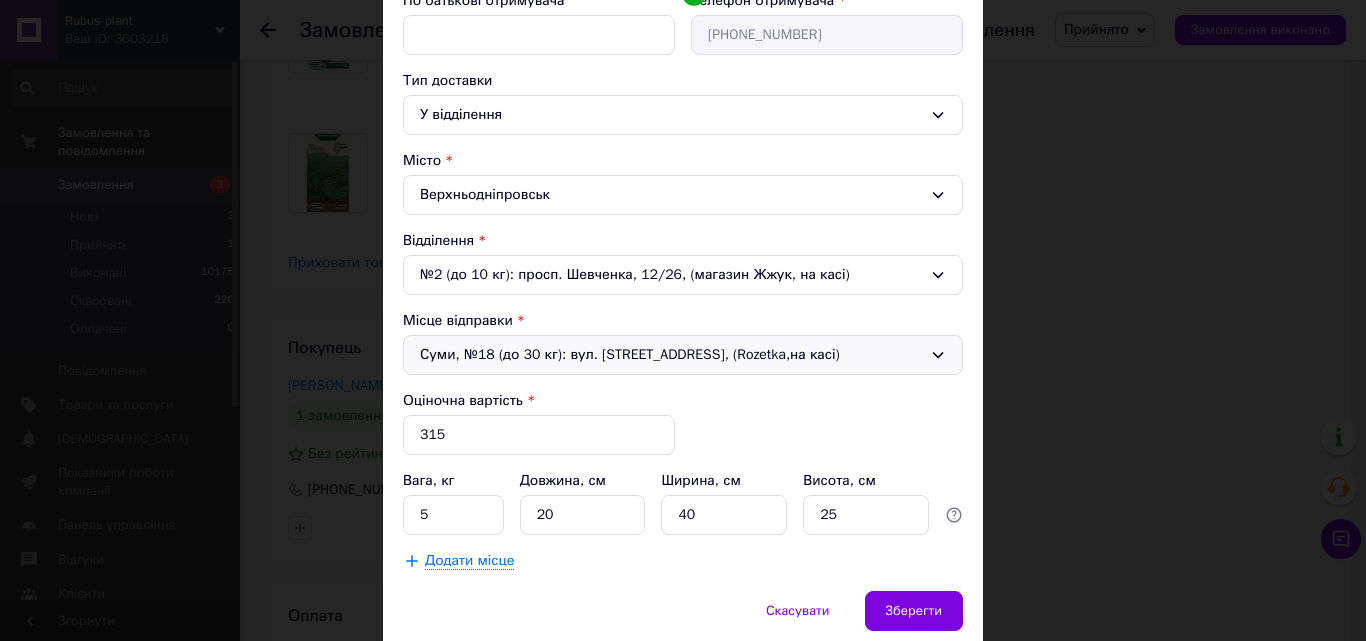 click on "Суми, №18 (до 30 кг): вул. [STREET_ADDRESS], (Rozetka,на касі)" at bounding box center (683, 355) 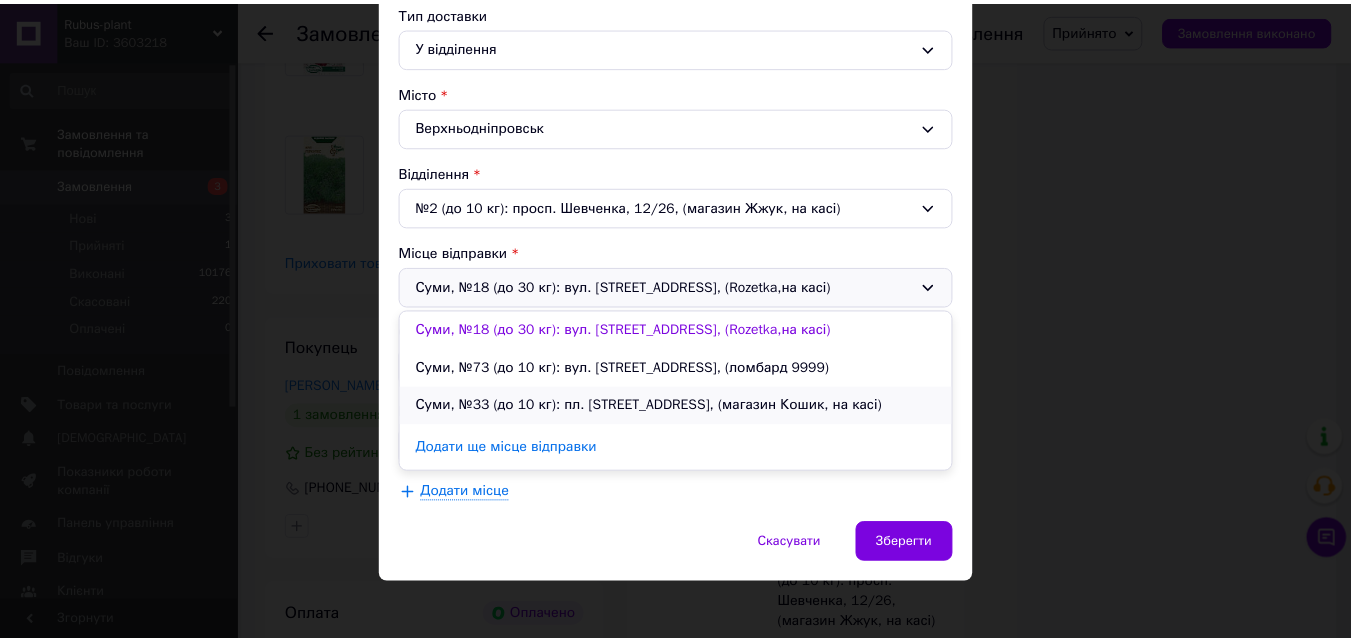 scroll, scrollTop: 480, scrollLeft: 0, axis: vertical 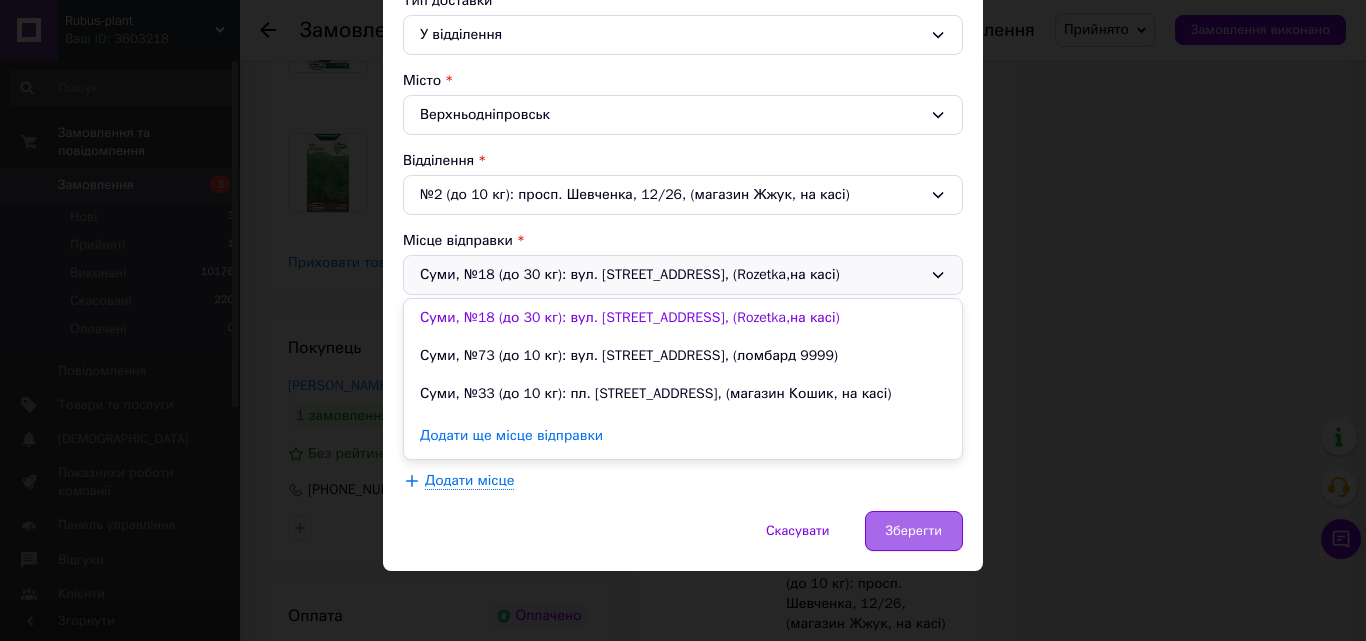 click on "Зберегти" at bounding box center [914, 531] 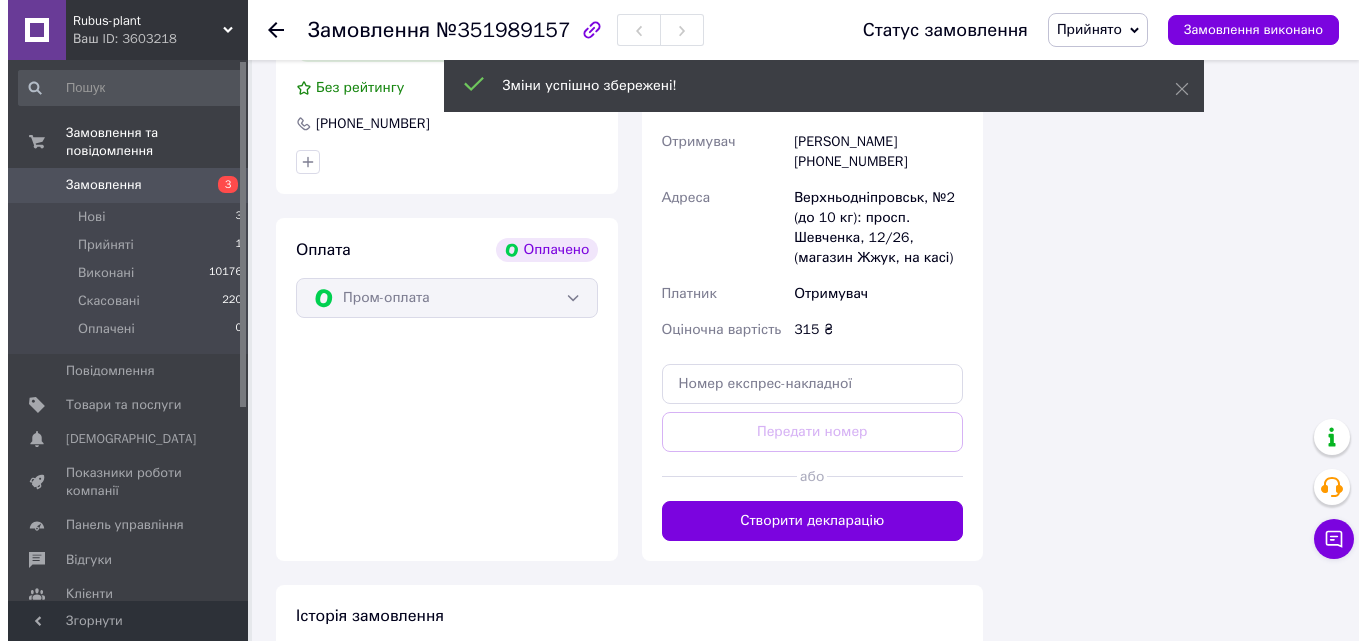 scroll, scrollTop: 2500, scrollLeft: 0, axis: vertical 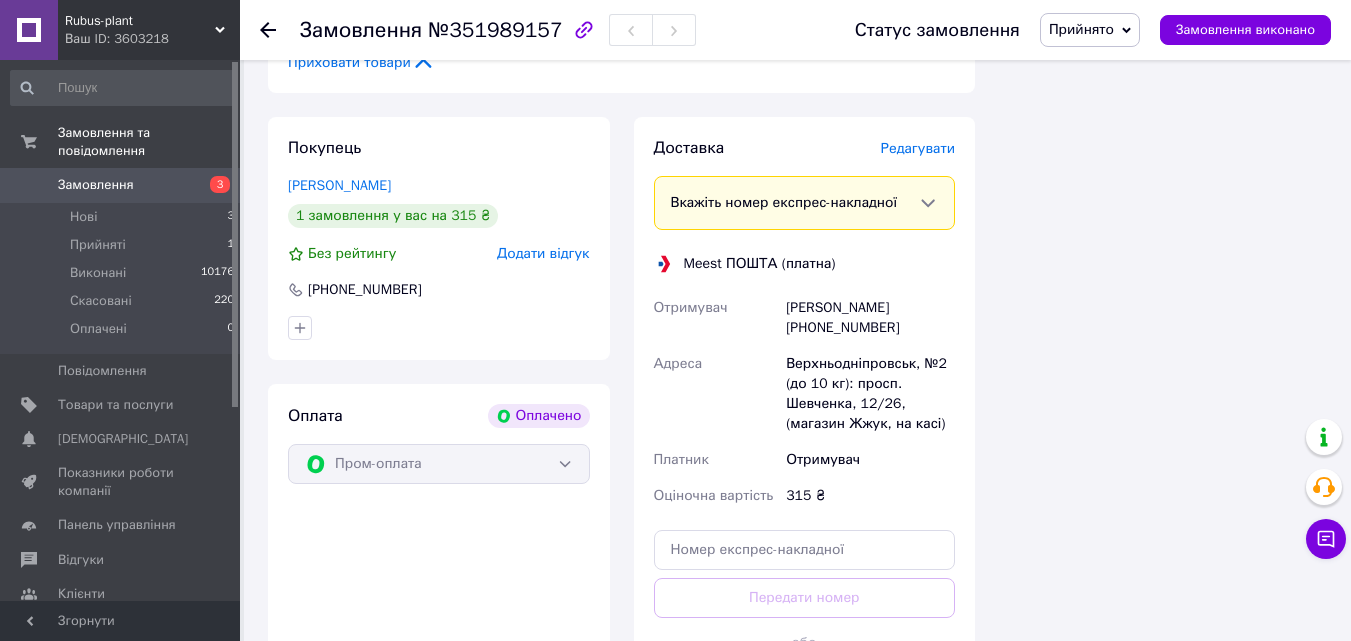 click on "Редагувати" at bounding box center [918, 148] 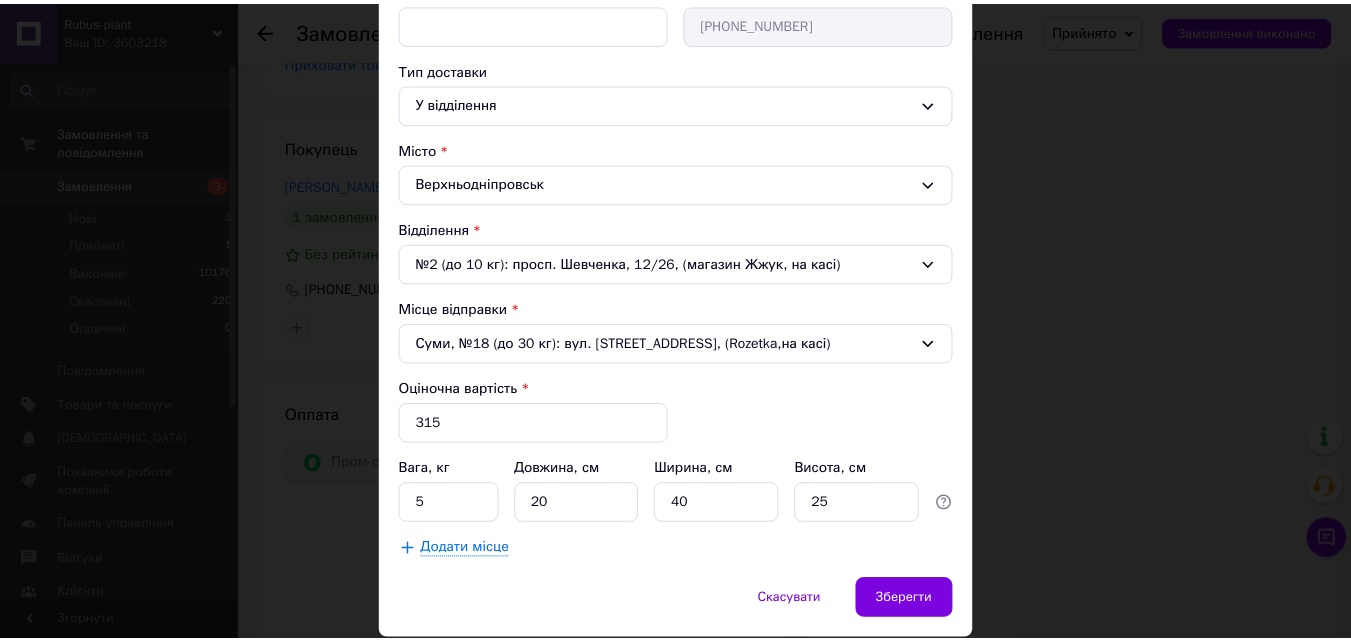 scroll, scrollTop: 480, scrollLeft: 0, axis: vertical 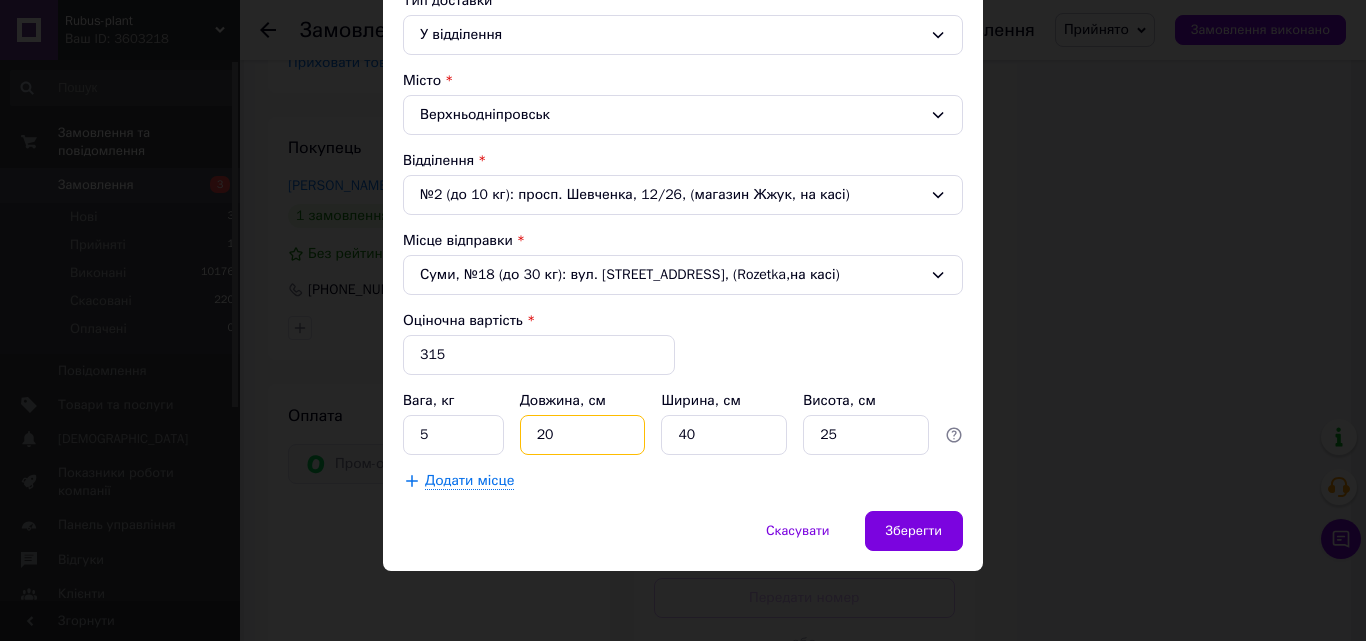 click on "20" at bounding box center (583, 435) 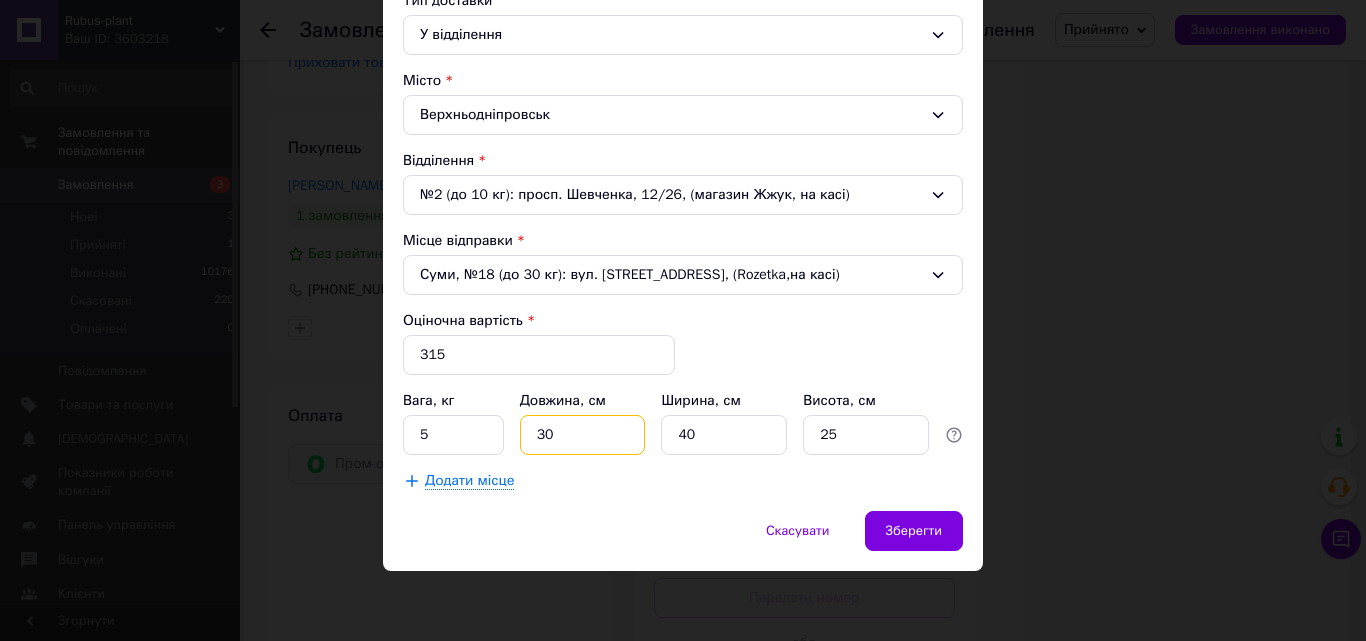 type on "30" 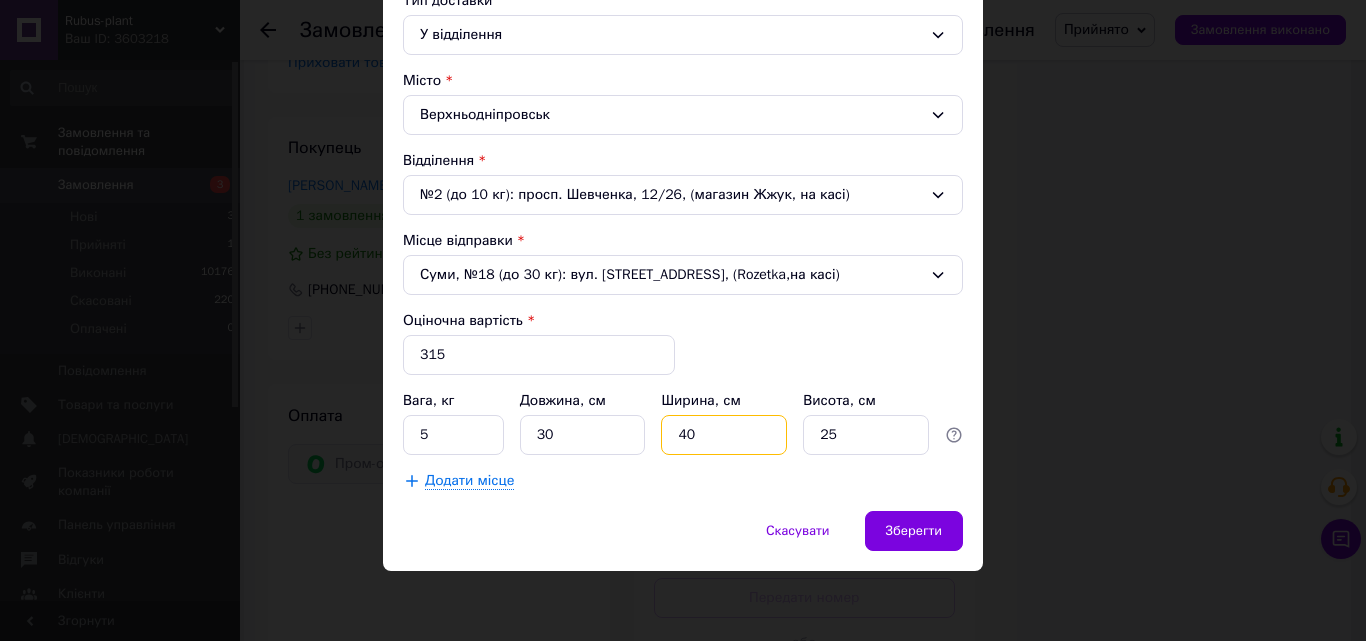 click on "40" at bounding box center (724, 435) 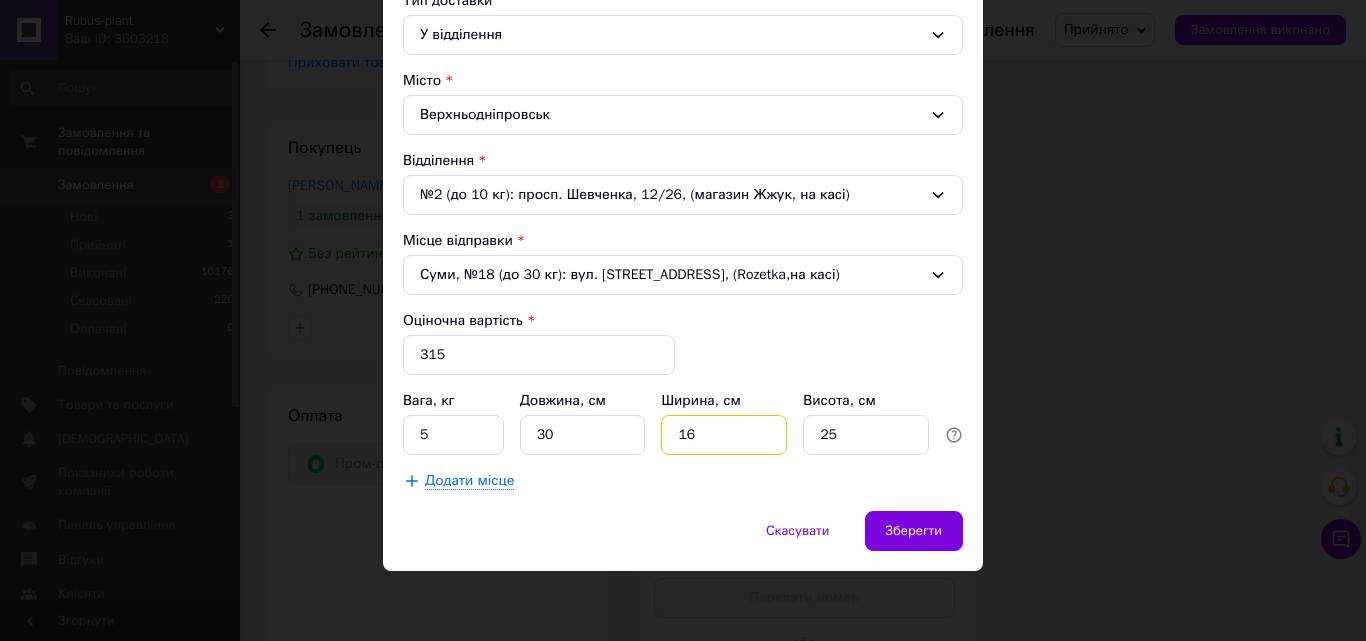 type on "16" 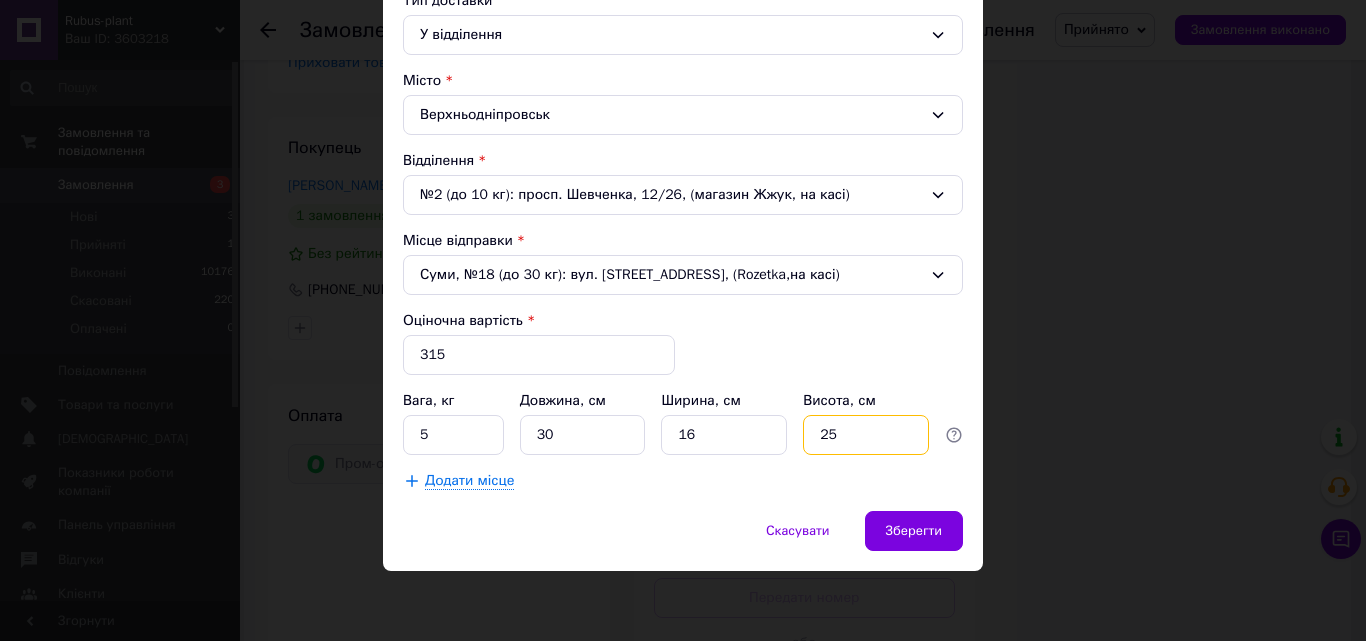 click on "25" at bounding box center (866, 435) 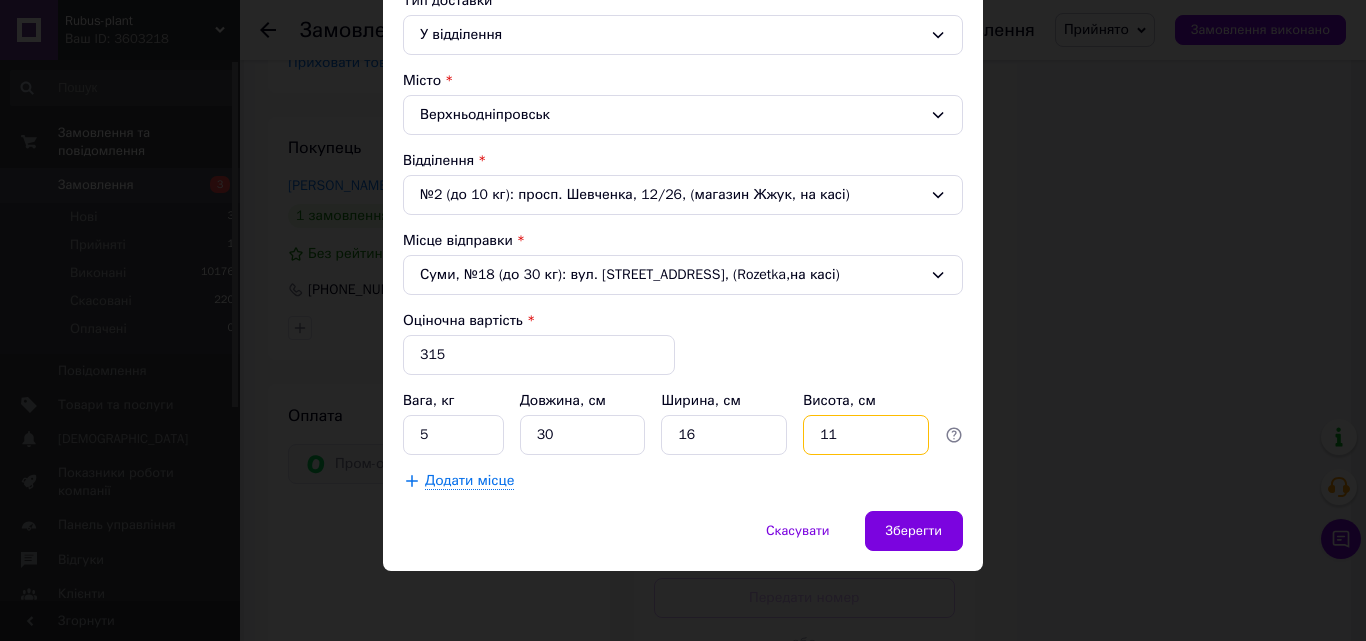 type on "11" 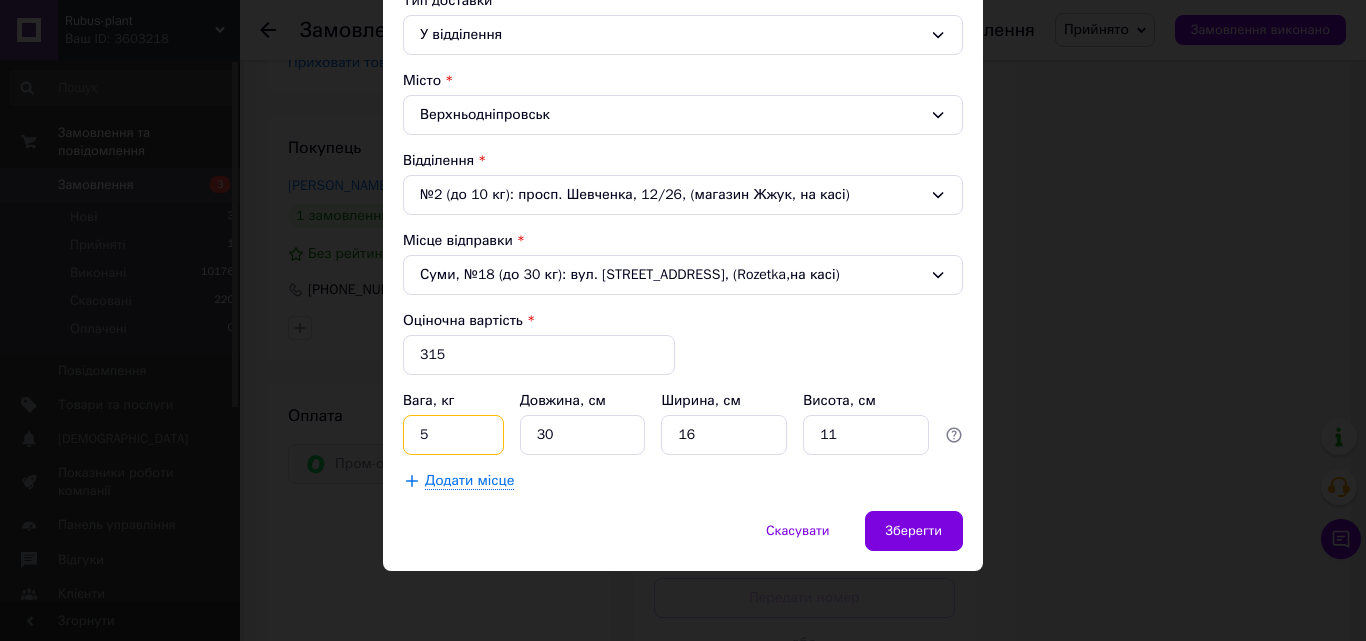 click on "5" at bounding box center (453, 435) 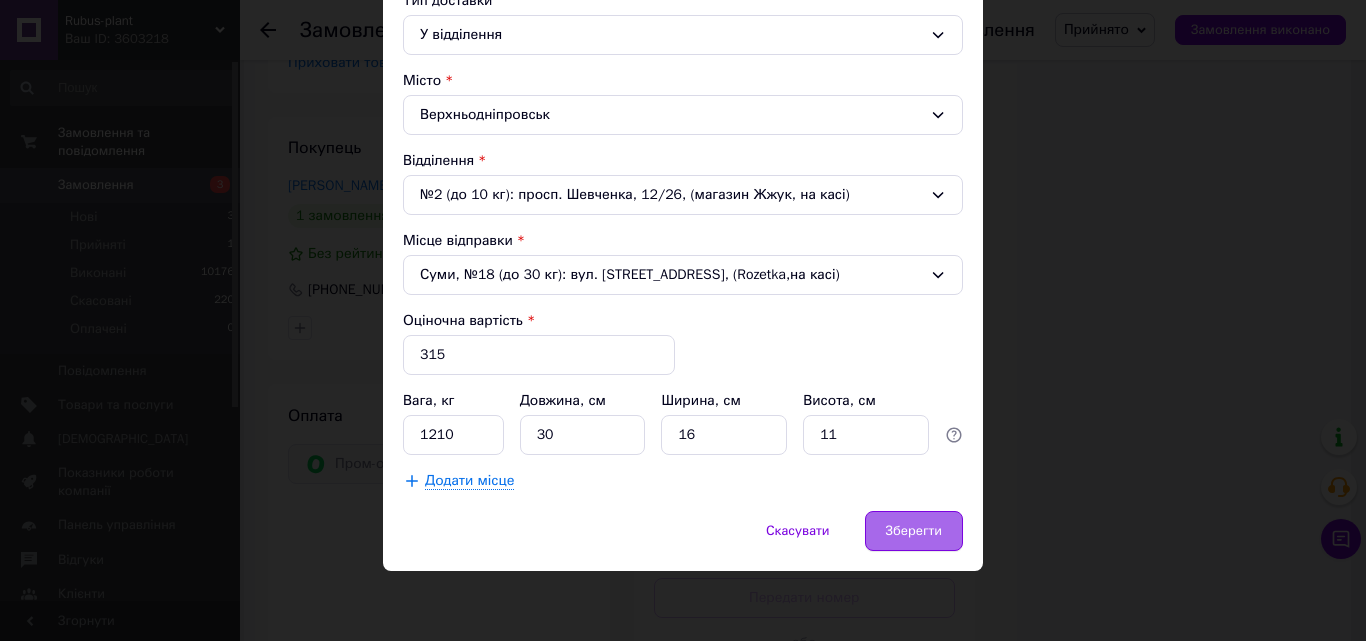 click on "Зберегти" at bounding box center [914, 531] 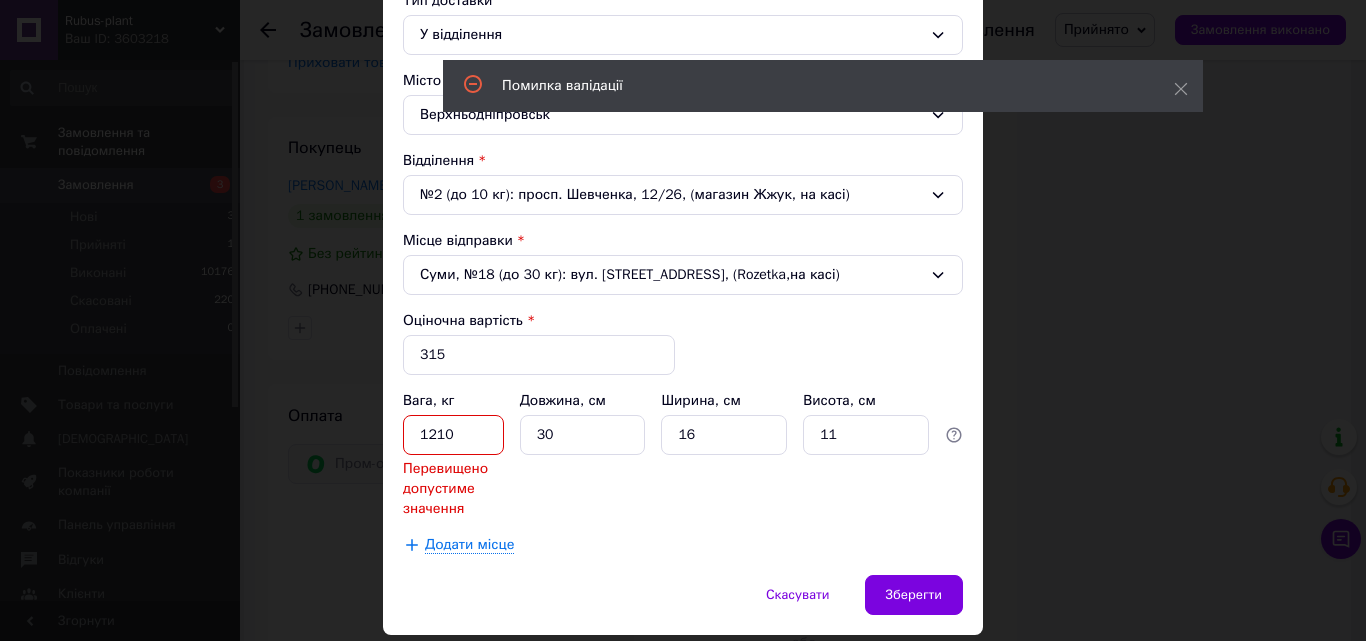 click on "1210" at bounding box center (453, 435) 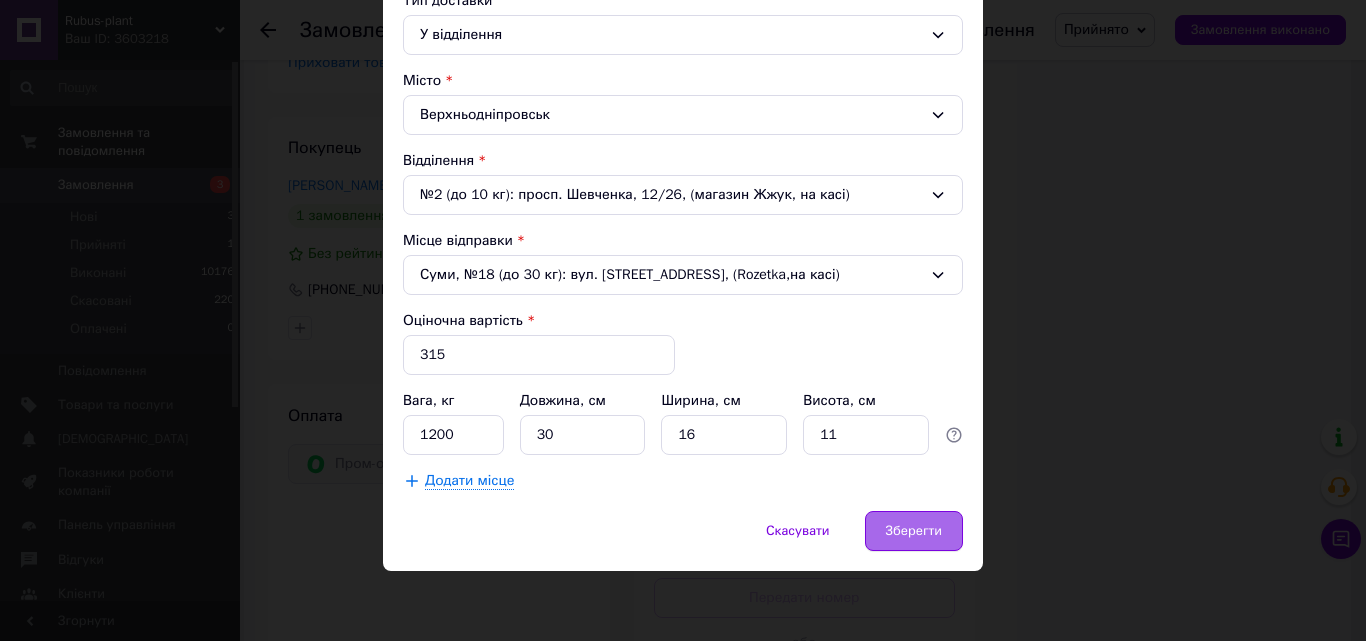 click on "Зберегти" at bounding box center [914, 531] 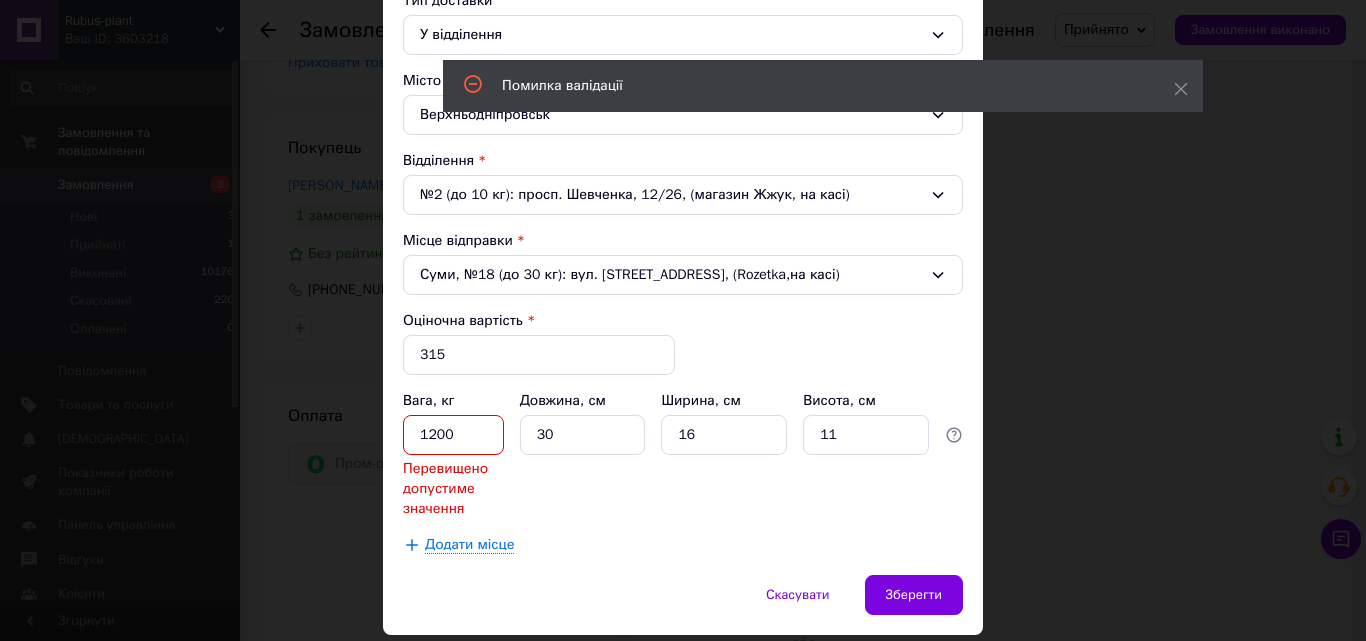 click on "1200" at bounding box center (453, 435) 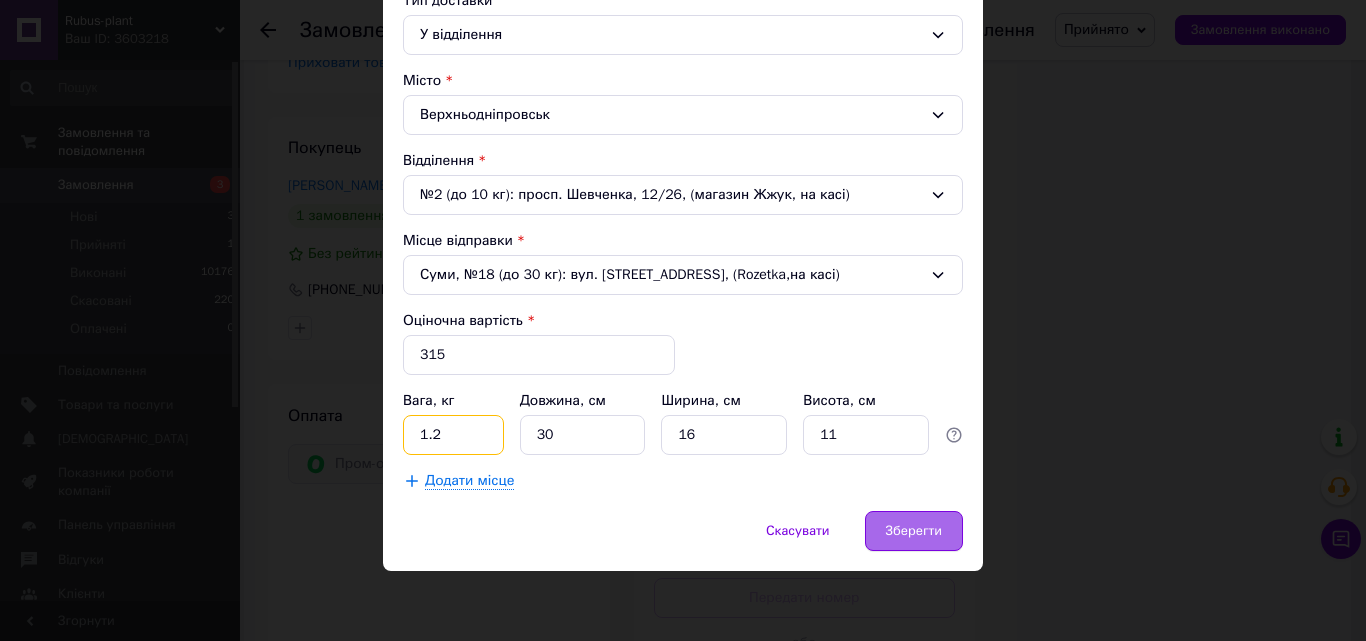 type on "1.2" 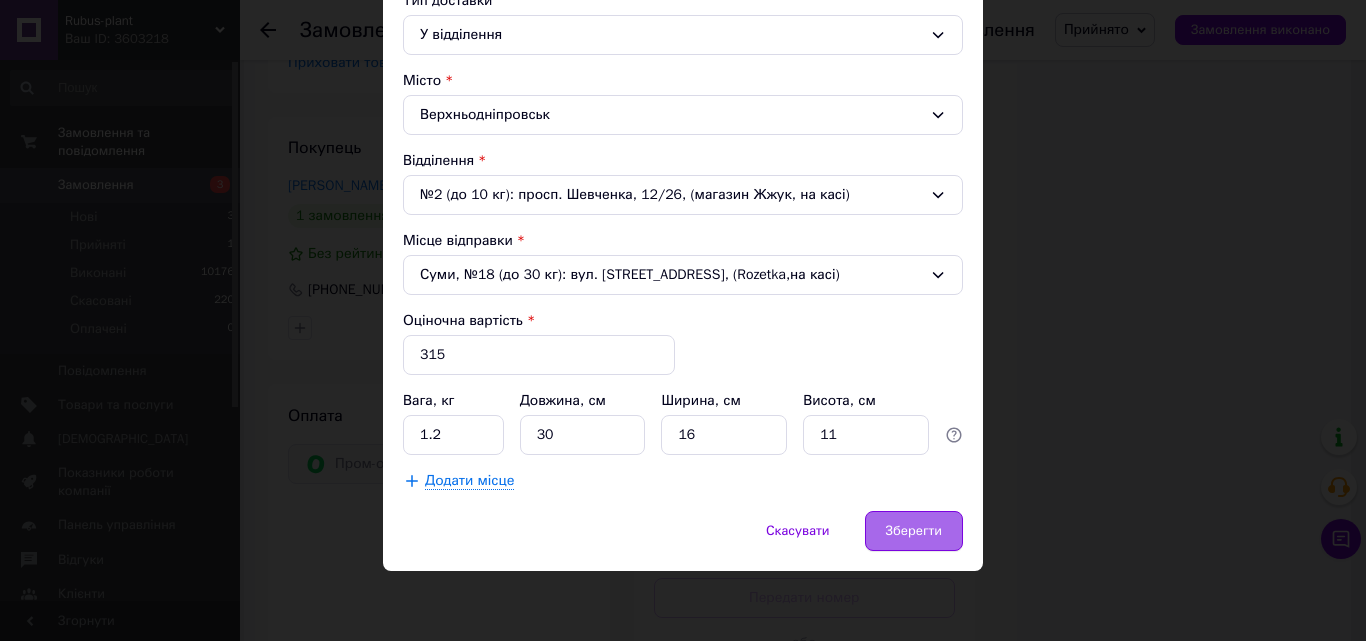 click on "Зберегти" at bounding box center (914, 531) 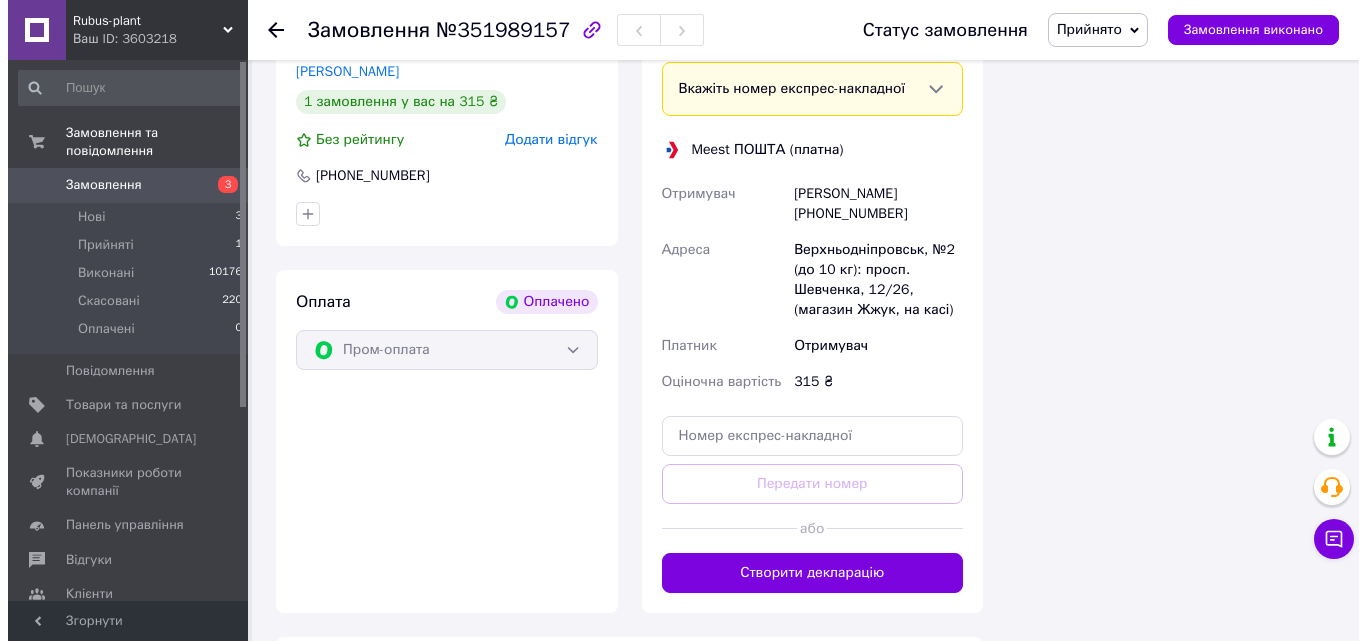 scroll, scrollTop: 2400, scrollLeft: 0, axis: vertical 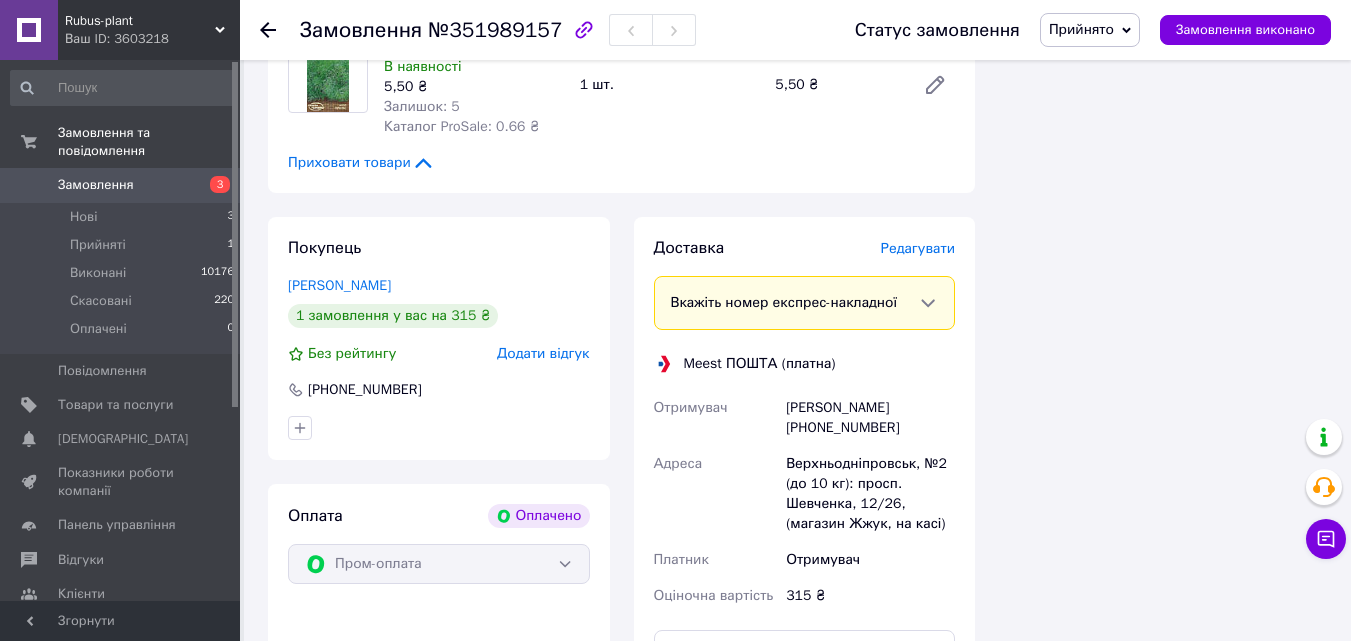 click on "Редагувати" at bounding box center [918, 248] 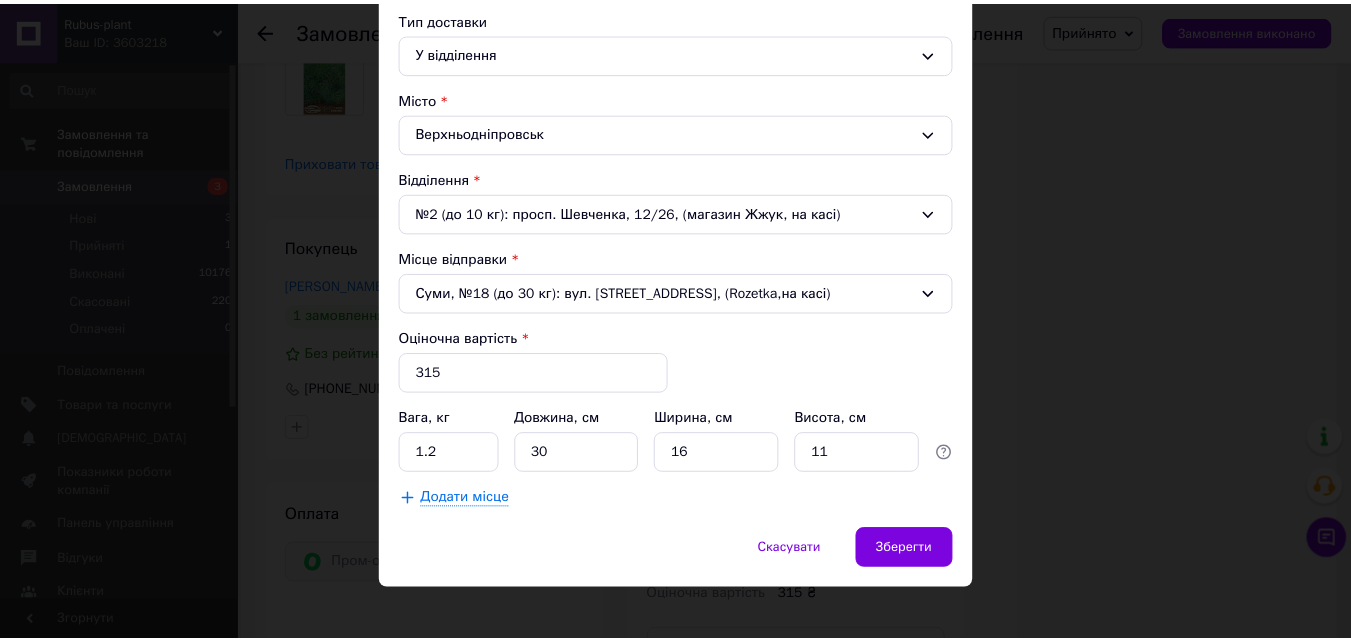 scroll, scrollTop: 480, scrollLeft: 0, axis: vertical 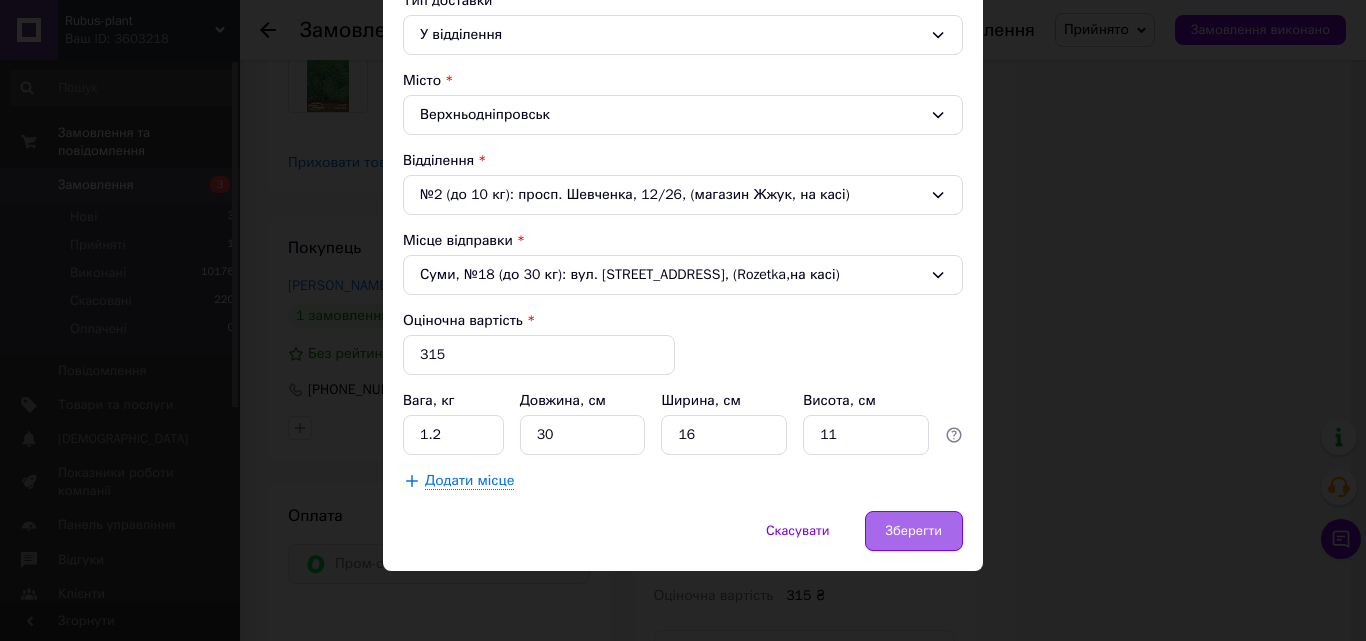 click on "Зберегти" at bounding box center (914, 531) 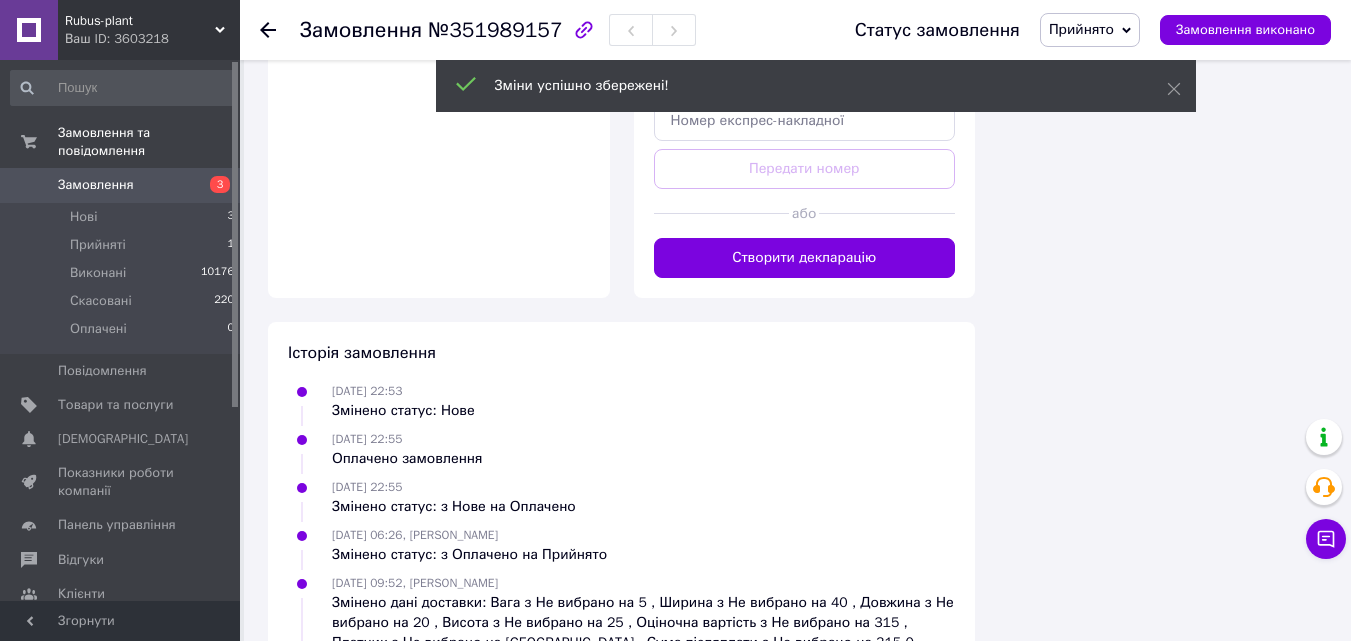 scroll, scrollTop: 3000, scrollLeft: 0, axis: vertical 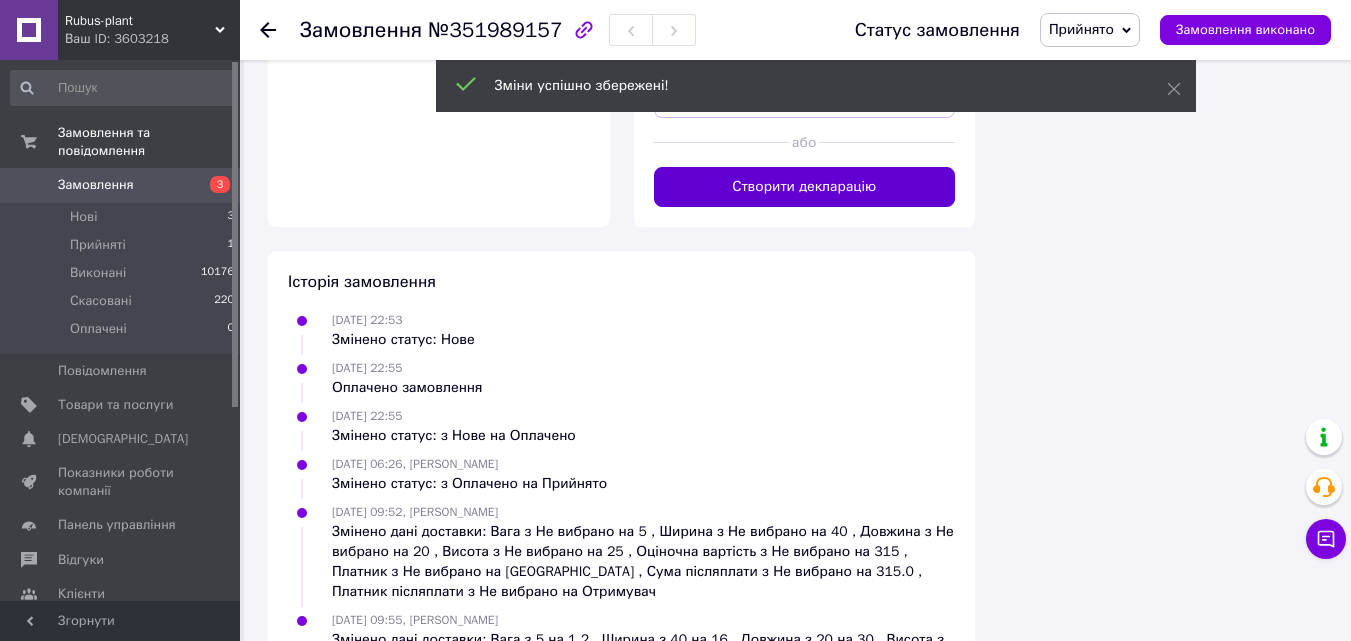 click on "Створити декларацію" at bounding box center [805, 187] 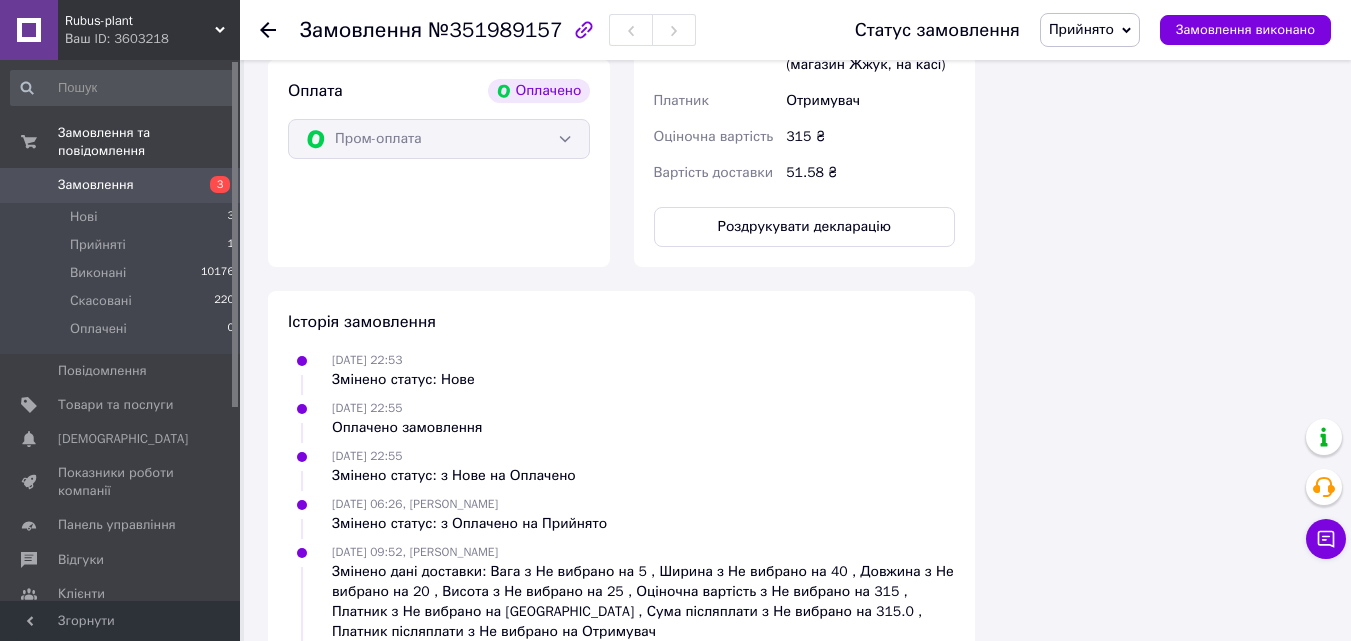 scroll, scrollTop: 2698, scrollLeft: 0, axis: vertical 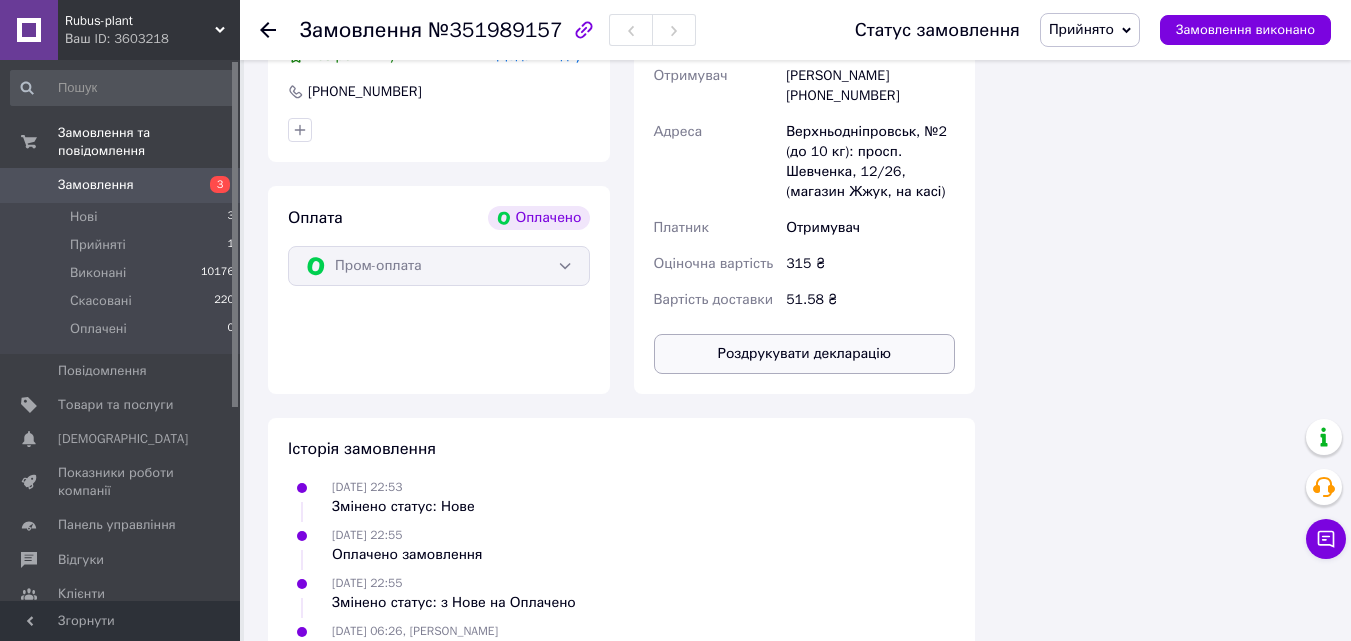 click on "Роздрукувати декларацію" at bounding box center [805, 354] 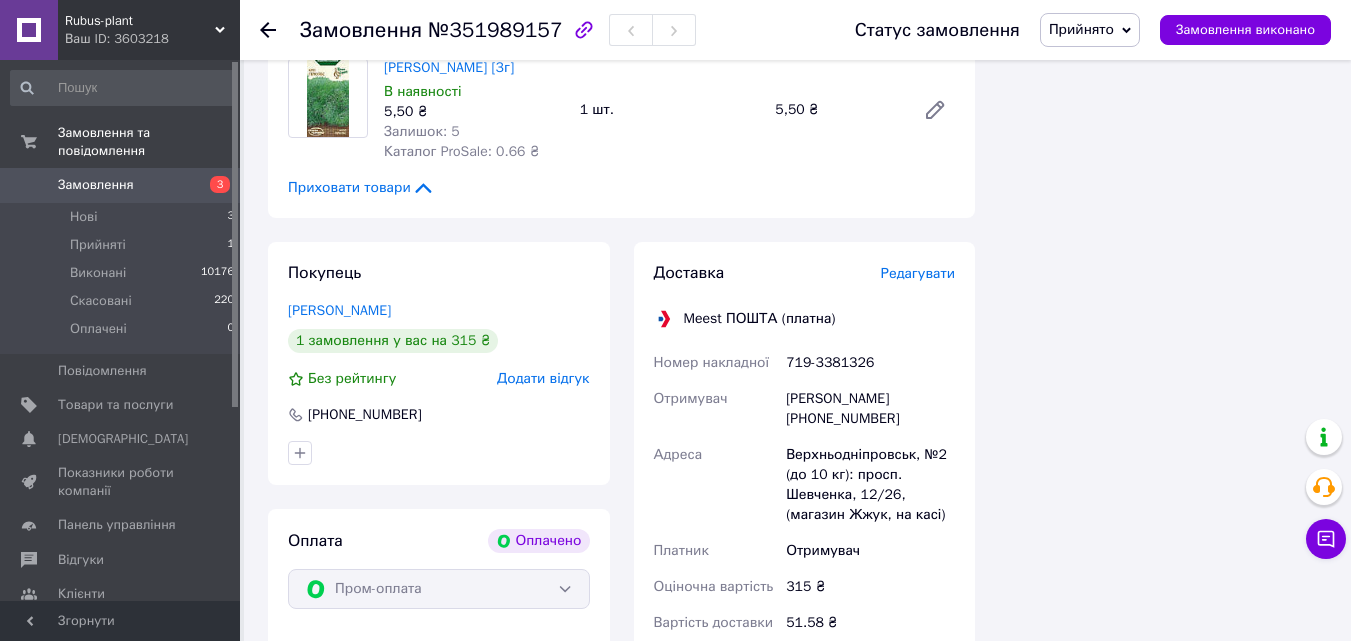 scroll, scrollTop: 2300, scrollLeft: 0, axis: vertical 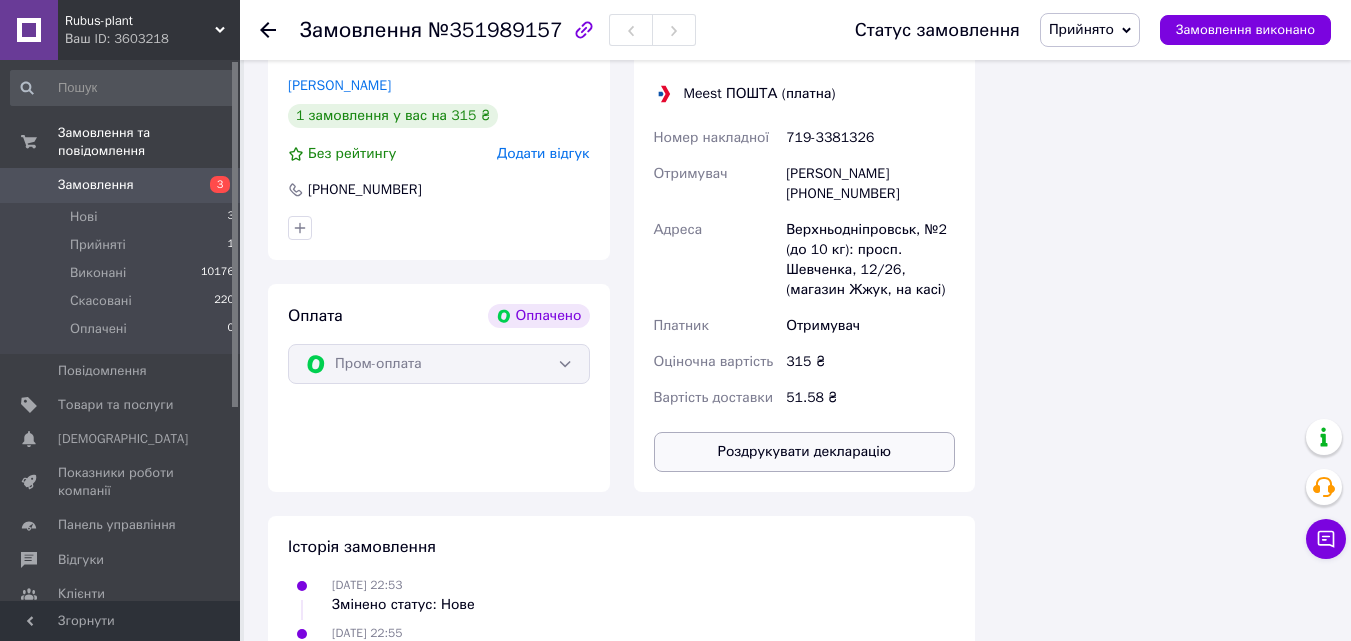 click on "Роздрукувати декларацію" at bounding box center [805, 452] 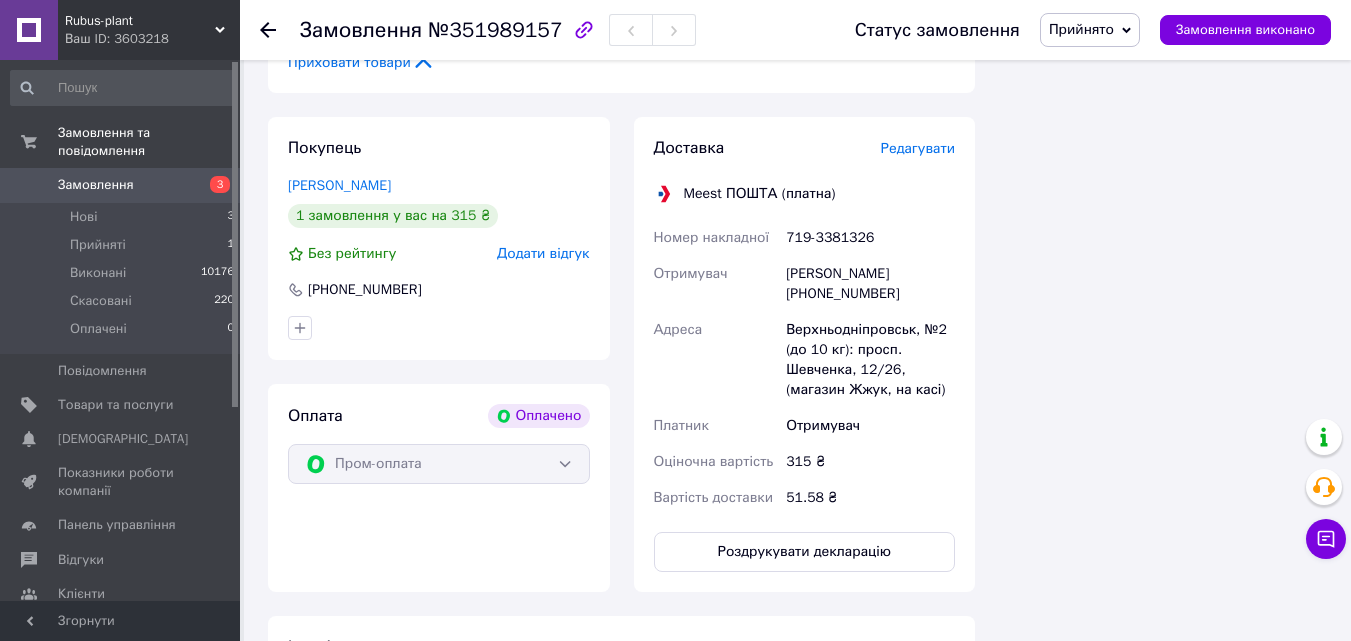 click on "Редагувати" at bounding box center [918, 148] 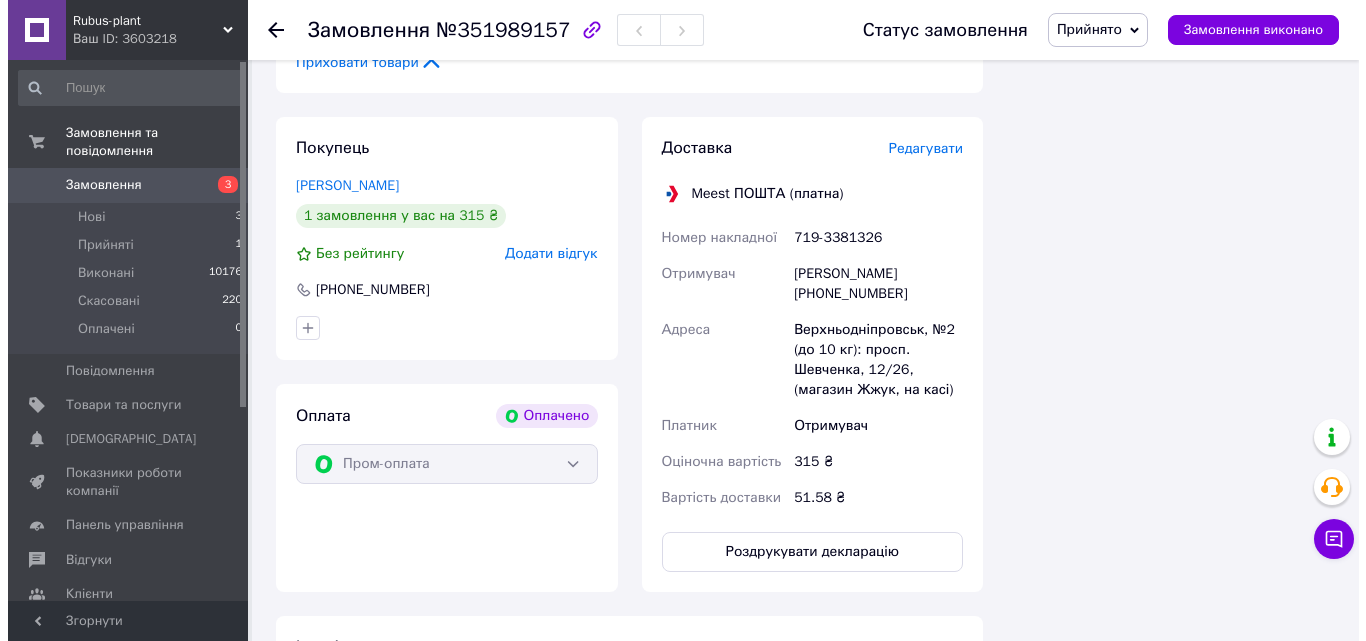 scroll, scrollTop: 2480, scrollLeft: 0, axis: vertical 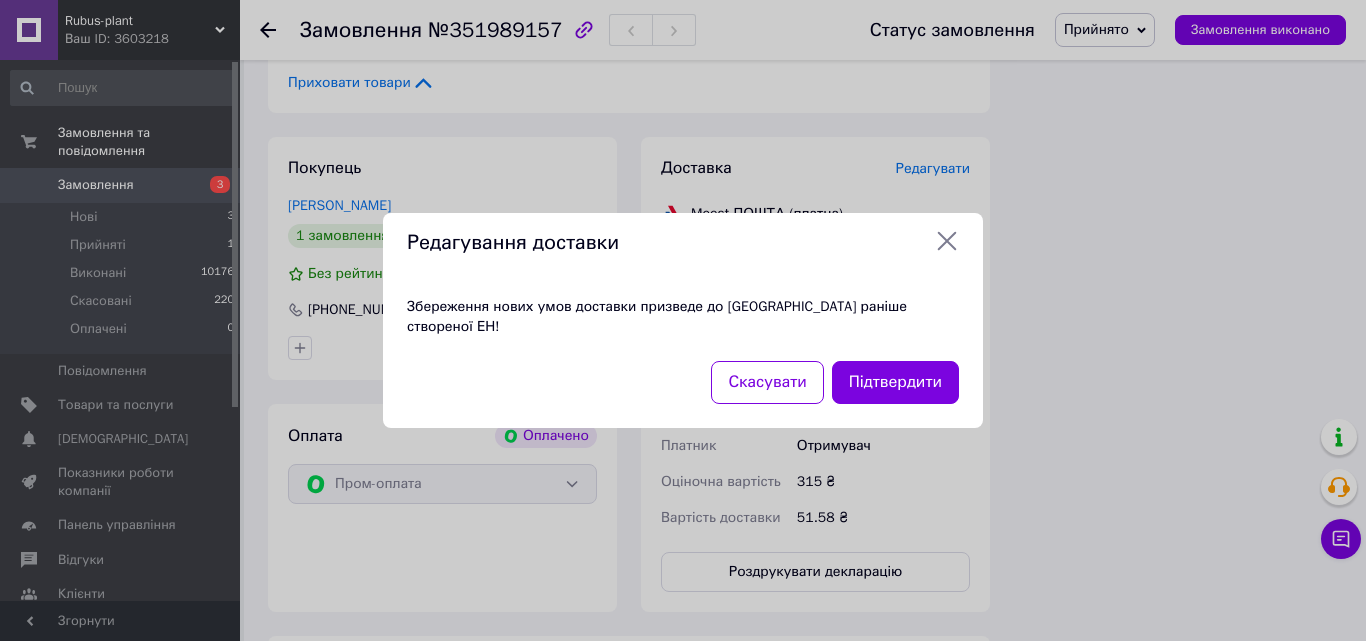 click 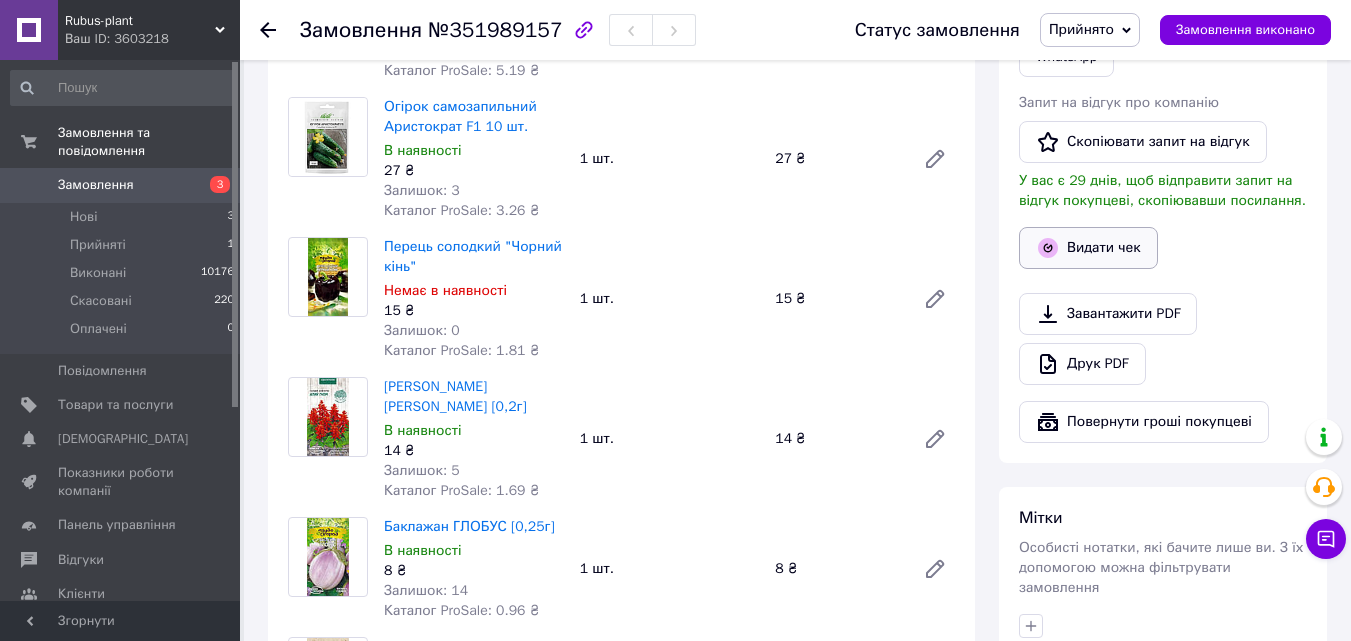 scroll, scrollTop: 600, scrollLeft: 0, axis: vertical 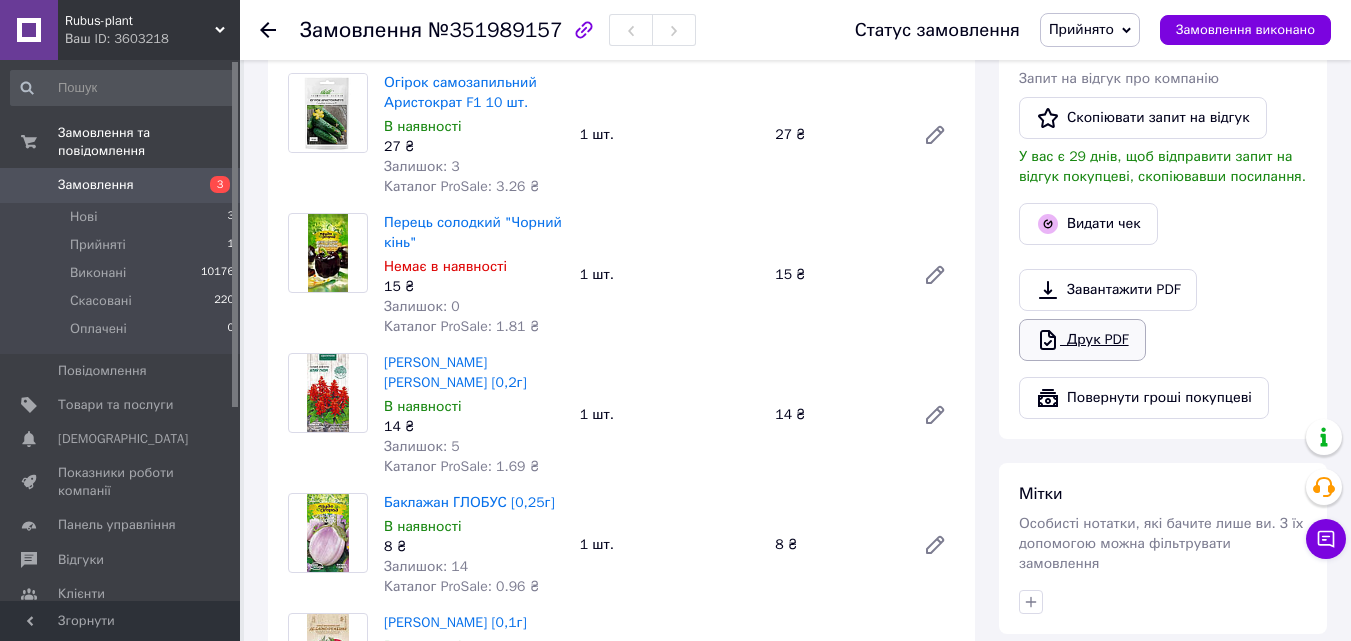click on "Друк PDF" at bounding box center (1082, 340) 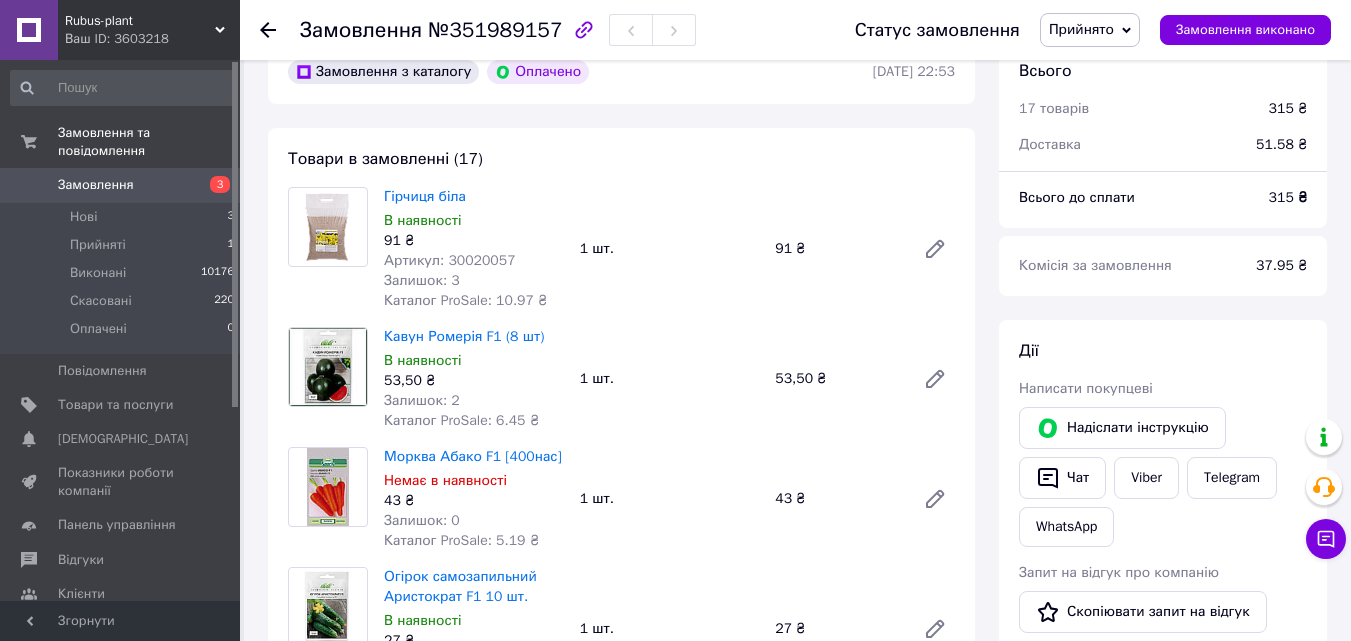 scroll, scrollTop: 0, scrollLeft: 0, axis: both 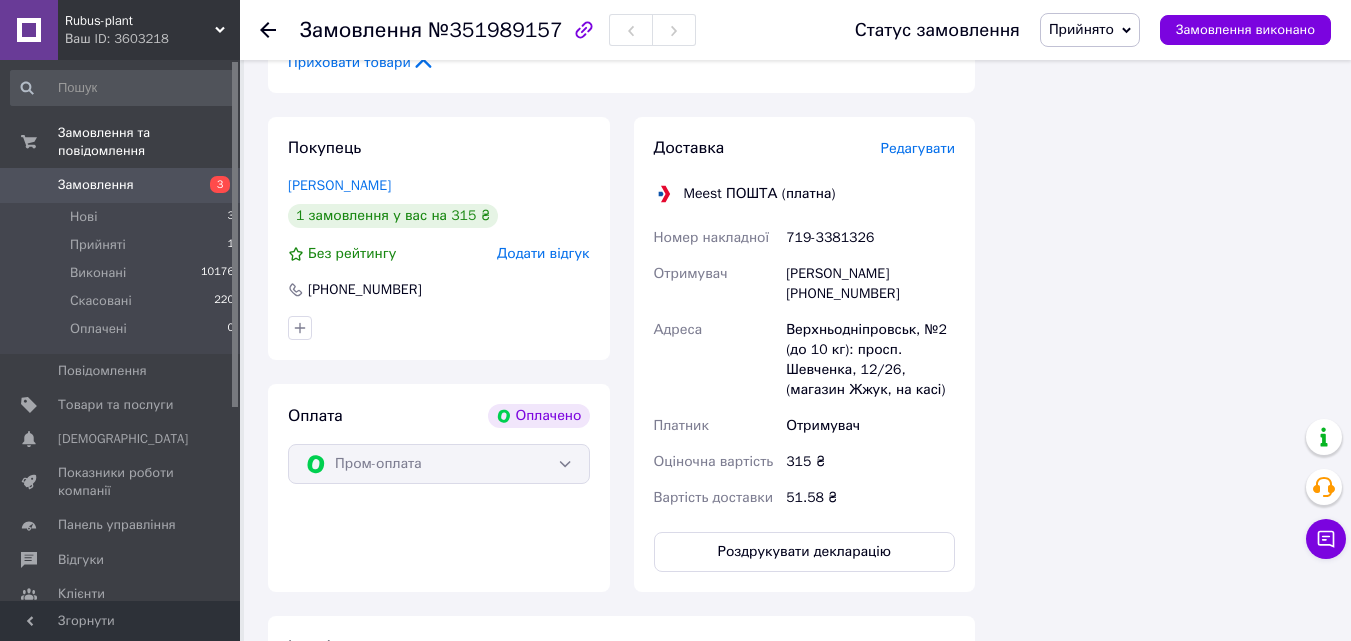 click on "Редагувати" at bounding box center [918, 148] 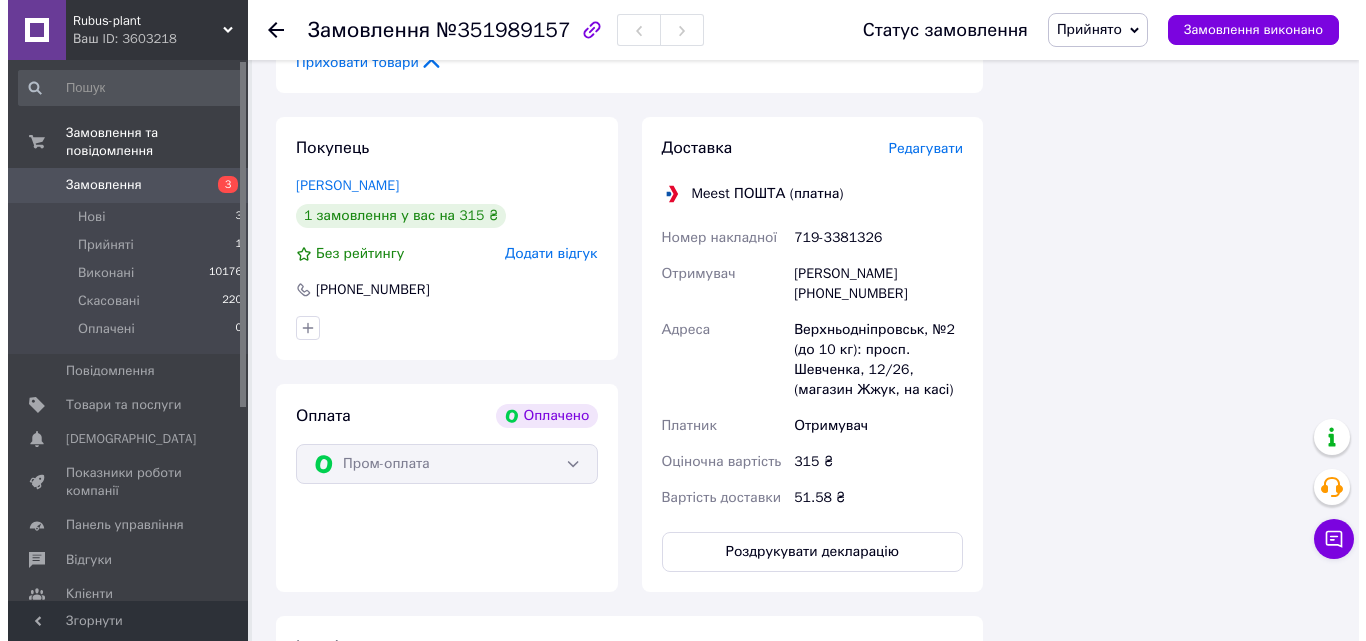 scroll, scrollTop: 2480, scrollLeft: 0, axis: vertical 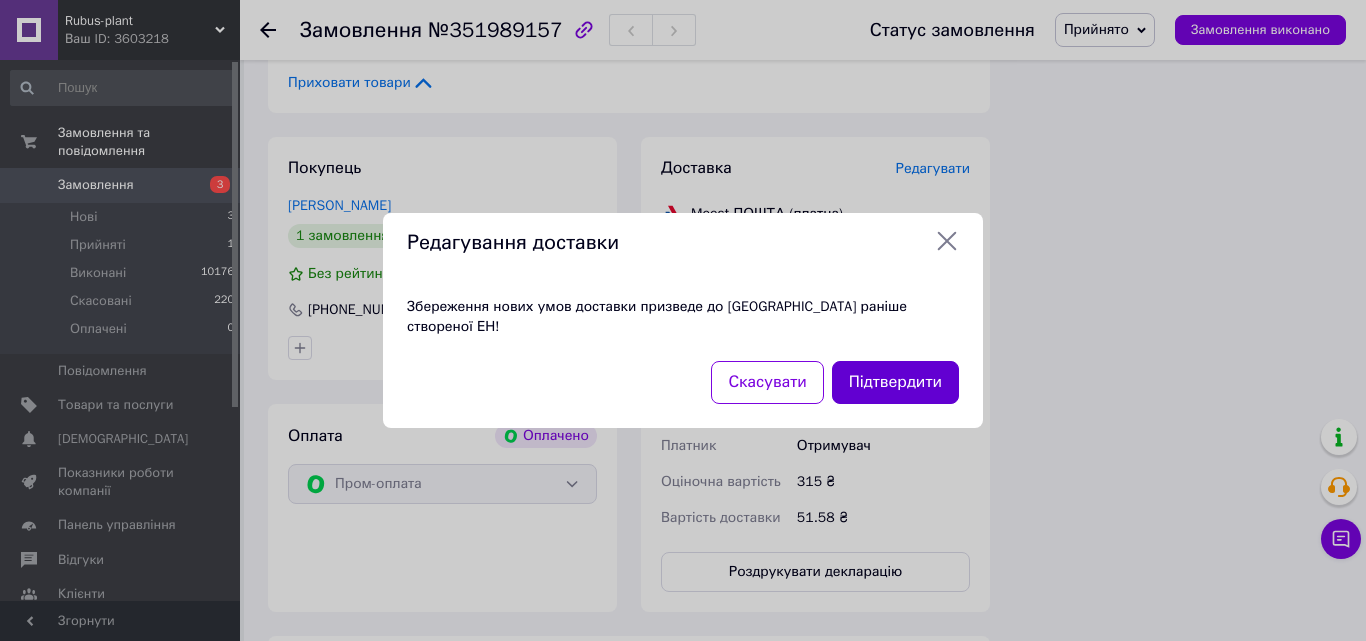 click on "Підтвердити" at bounding box center [895, 382] 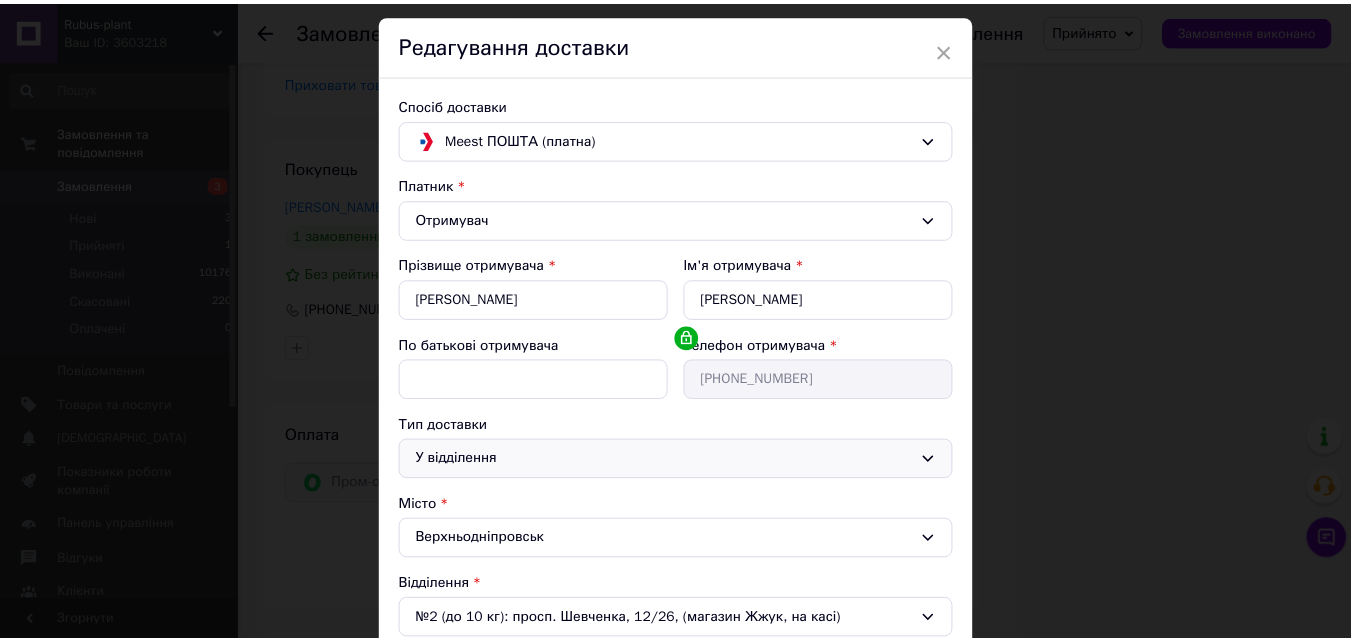 scroll, scrollTop: 0, scrollLeft: 0, axis: both 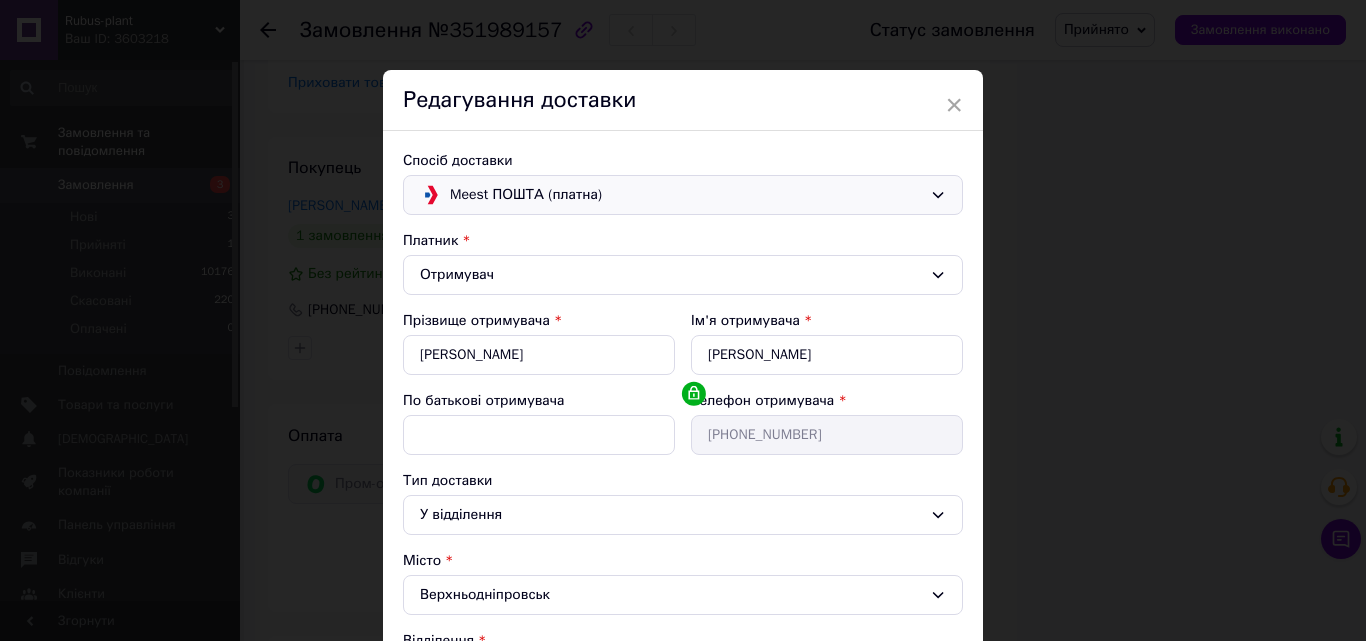 click on "Meest ПОШТА (платна)" at bounding box center [686, 195] 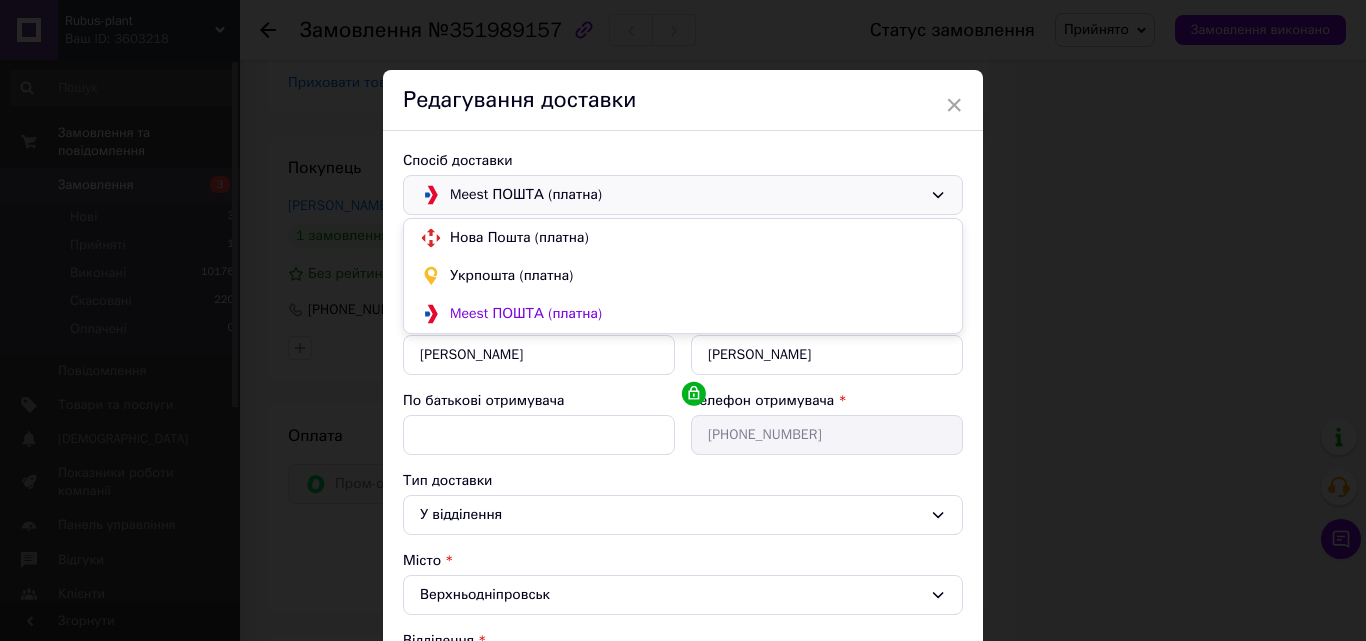 click on "× Редагування доставки Спосіб доставки Meest ПОШТА (платна) Нова Пошта (платна) Укрпошта (платна) Meest ПОШТА (платна) Платник Отримувач Прізвище отримувача   * Кремена Ім'я отримувача   * Людмила По батькові отримувача Телефон отримувача   * +380931345060 Тип доставки У відділення Місто Верхньодніпровськ Відділення №2 (до 10 кг): просп. Шевченка, 12/26, (магазин Жжук, на касі) Місце відправки Суми, №18 (до 30 кг): вул. Кооперативна, 1, (Rozetka,на касі) Оціночна вартість   * 315 Вага, кг   1.2 Довжина, см   30 Ширина, см   16 Висота, см   11 Додати місце Скасувати   Зберегти" at bounding box center (683, 320) 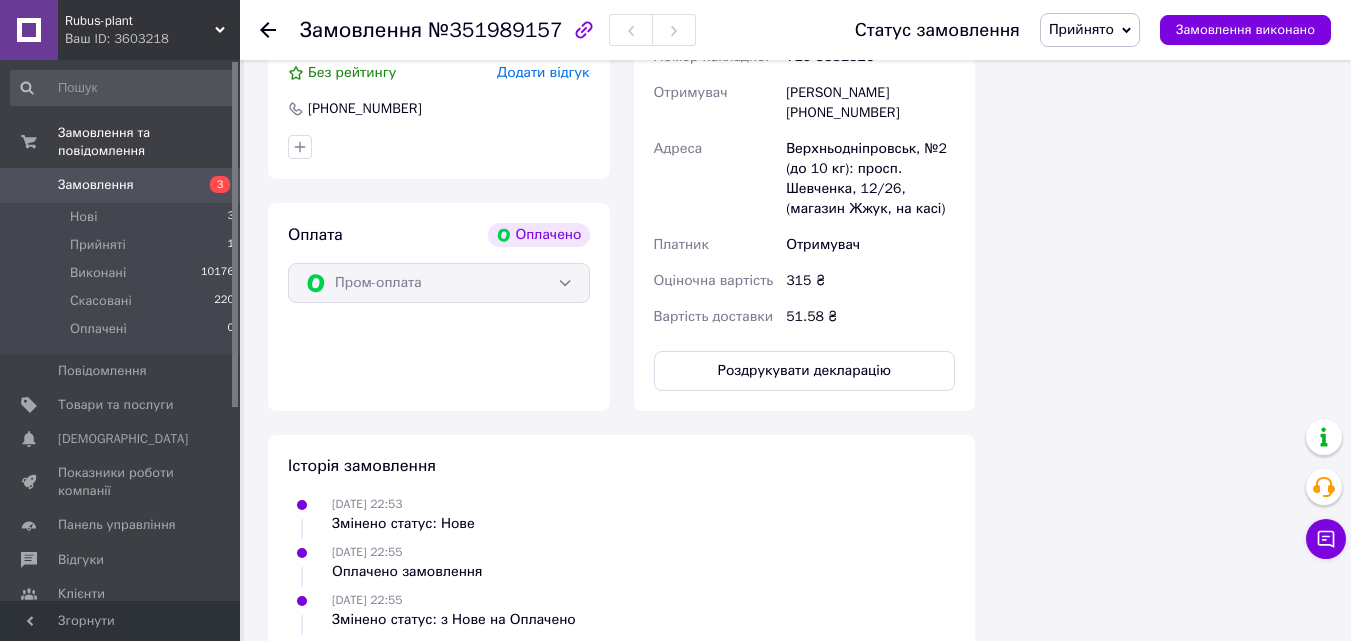 scroll, scrollTop: 2780, scrollLeft: 0, axis: vertical 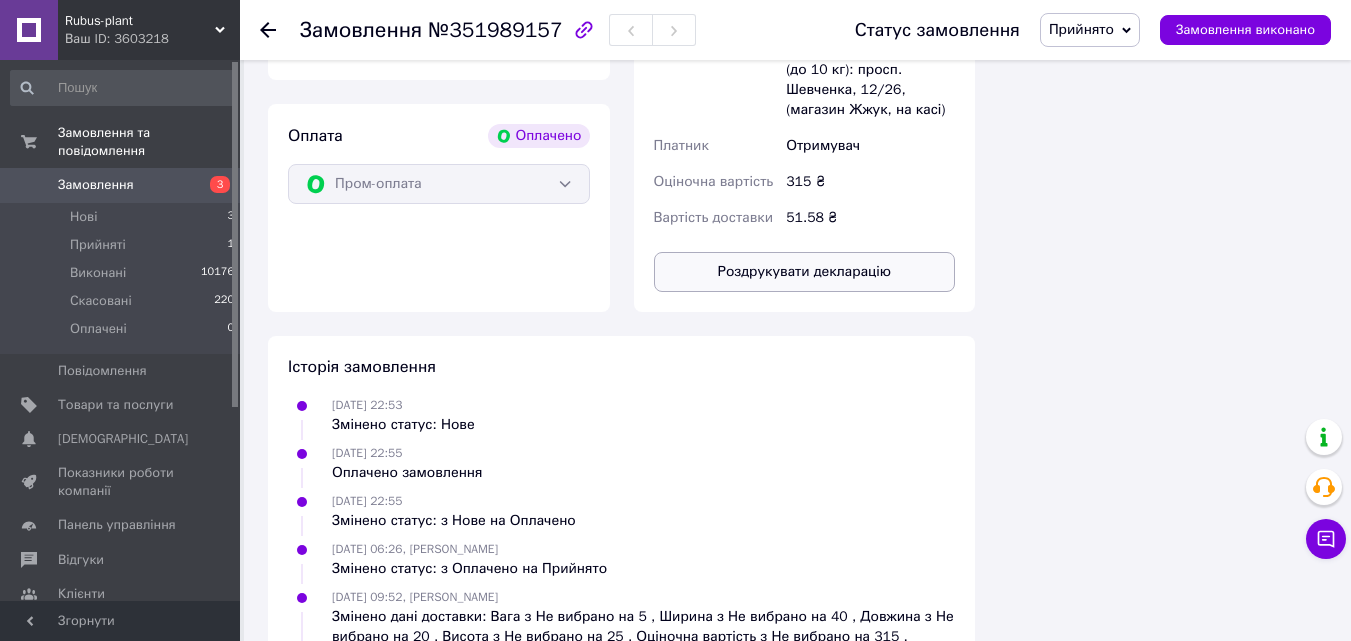 click on "Роздрукувати декларацію" at bounding box center (805, 272) 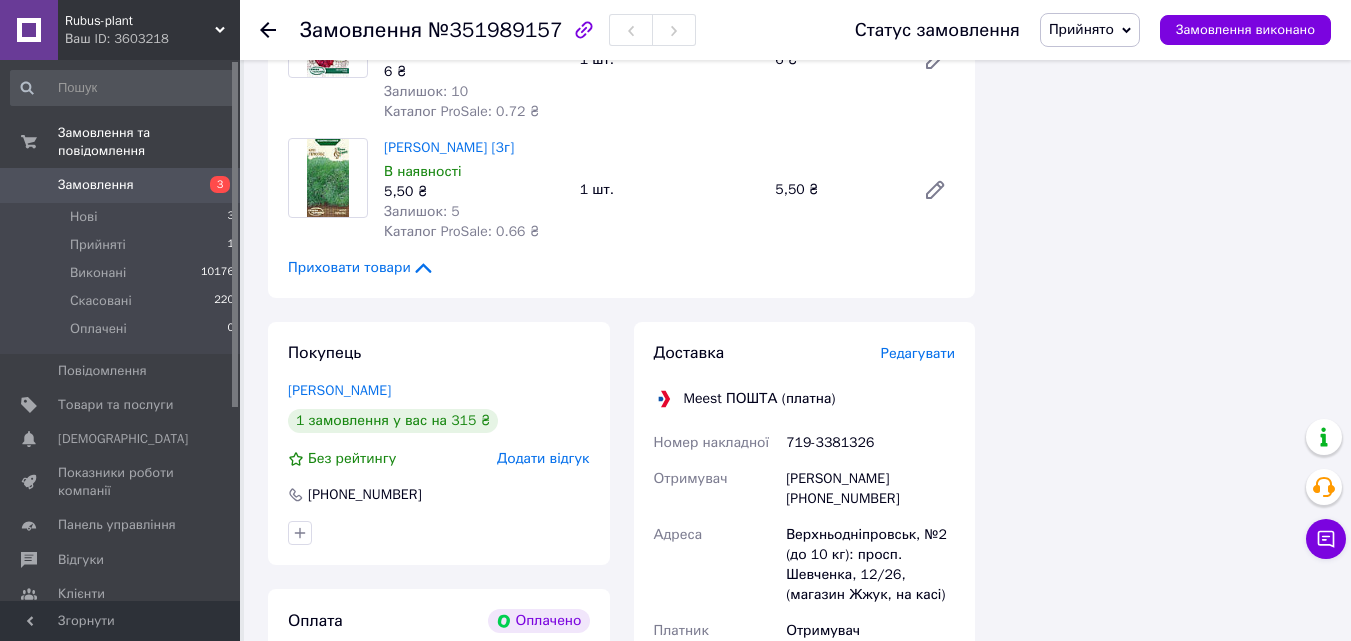 scroll, scrollTop: 2180, scrollLeft: 0, axis: vertical 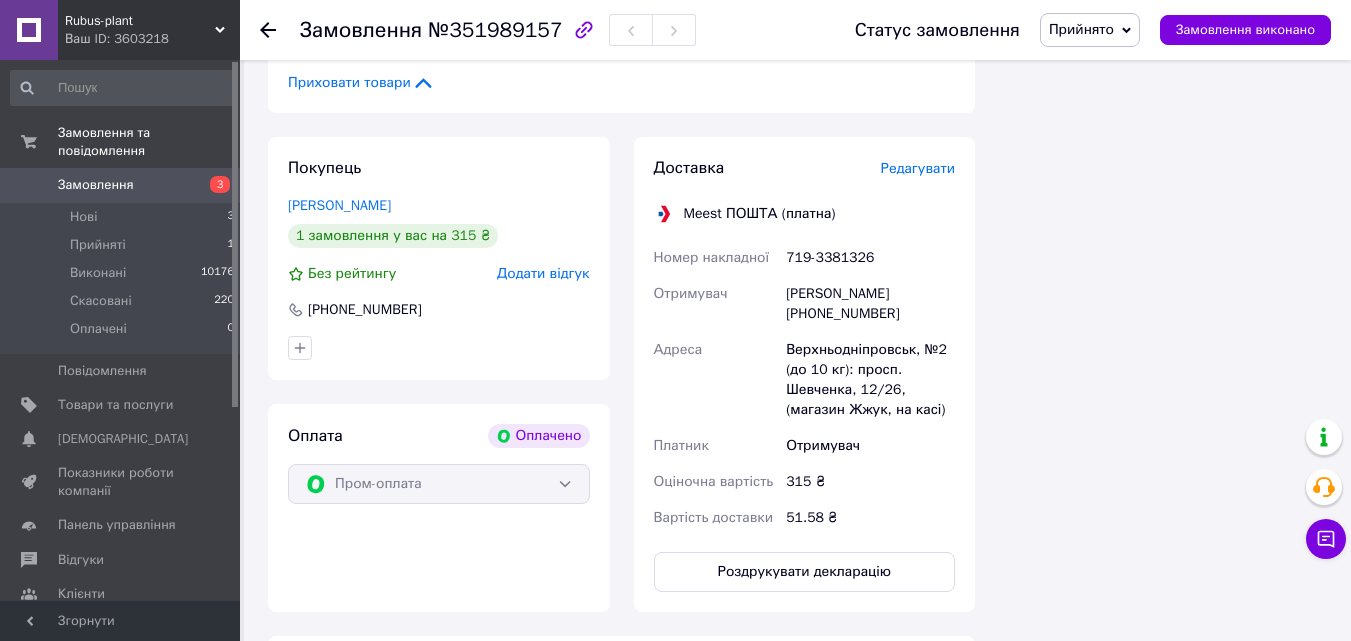 click on "Редагувати" at bounding box center [918, 168] 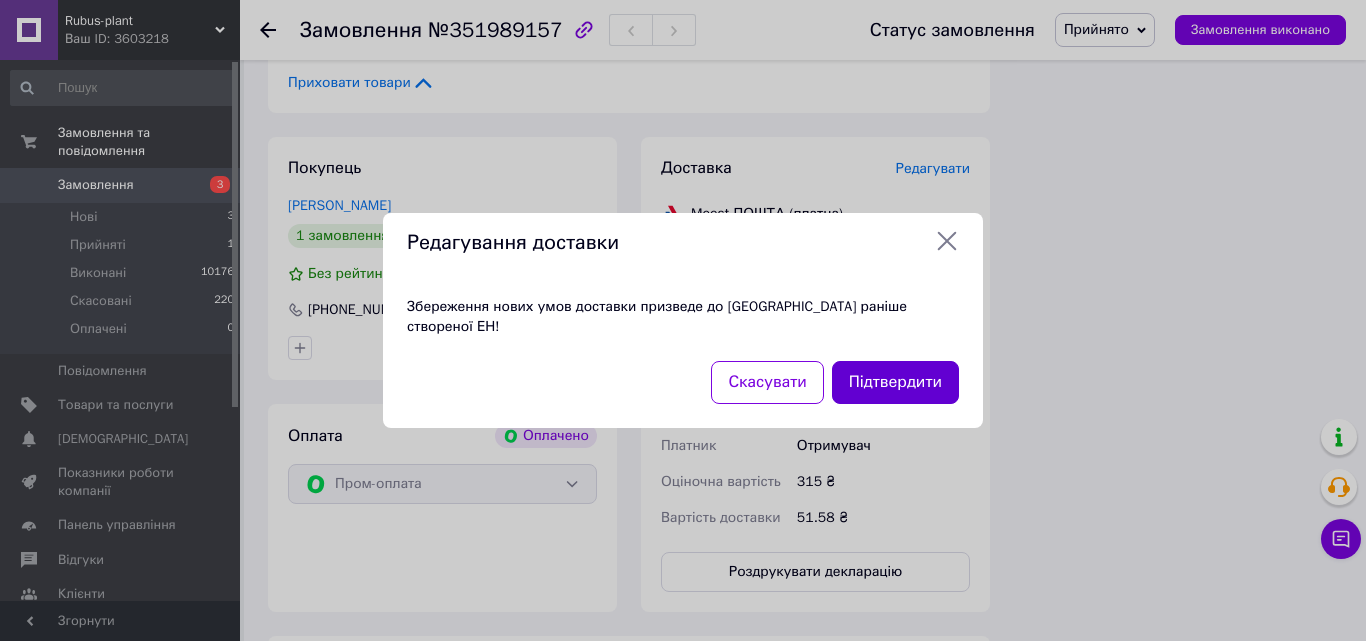 click on "Підтвердити" at bounding box center (895, 382) 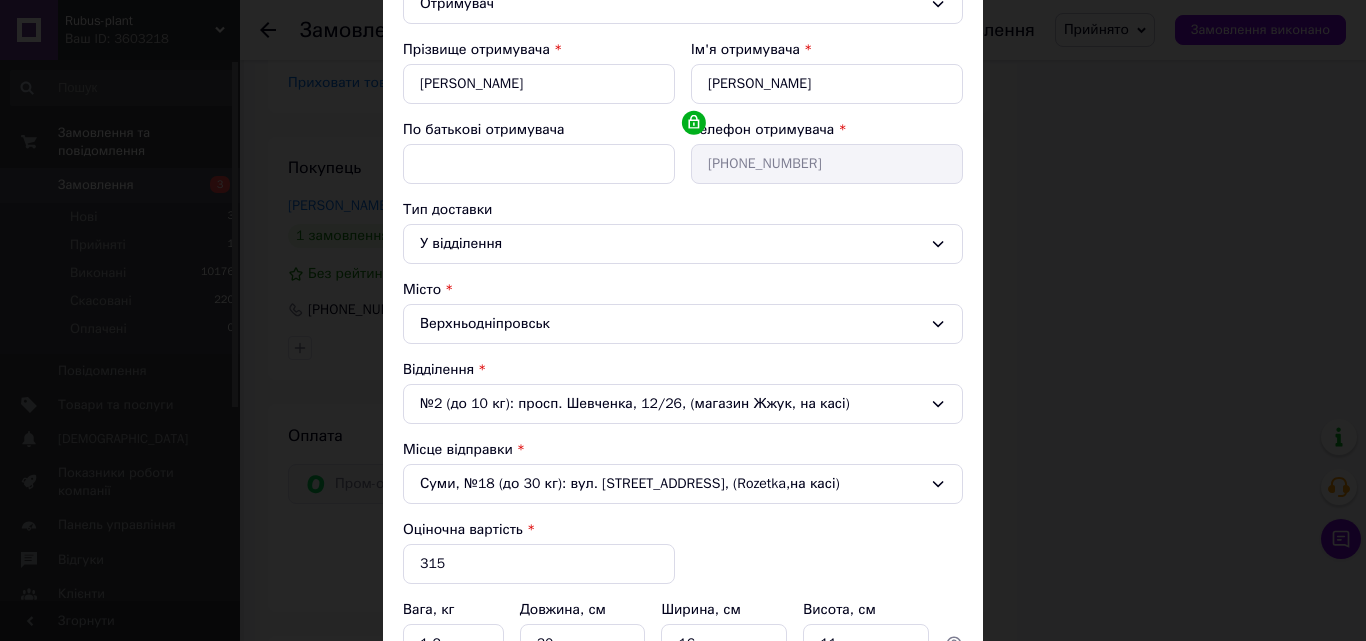 scroll, scrollTop: 80, scrollLeft: 0, axis: vertical 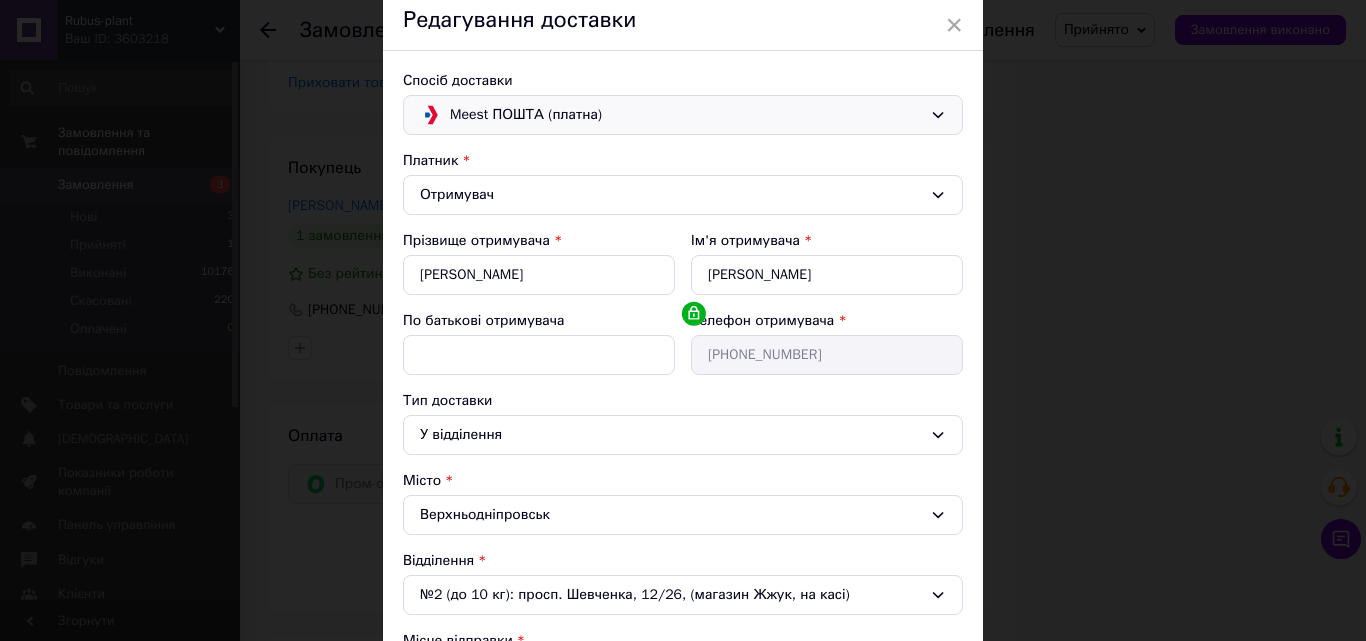 click on "Meest ПОШТА (платна)" at bounding box center [686, 115] 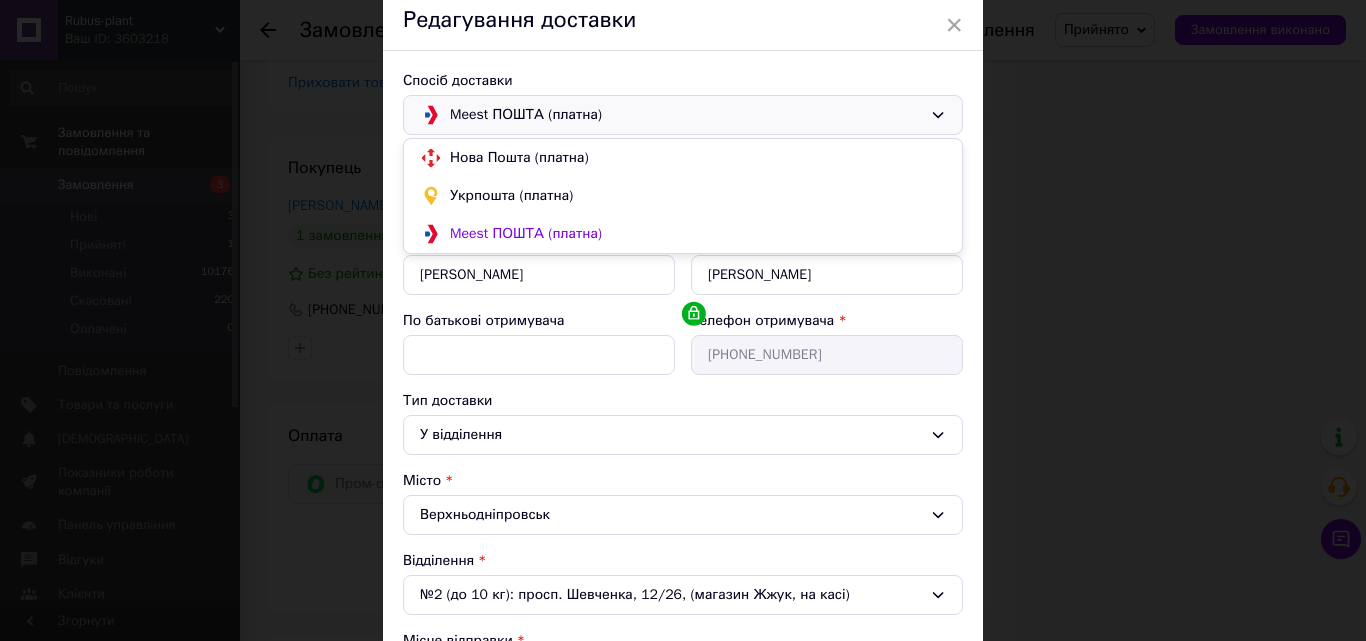click 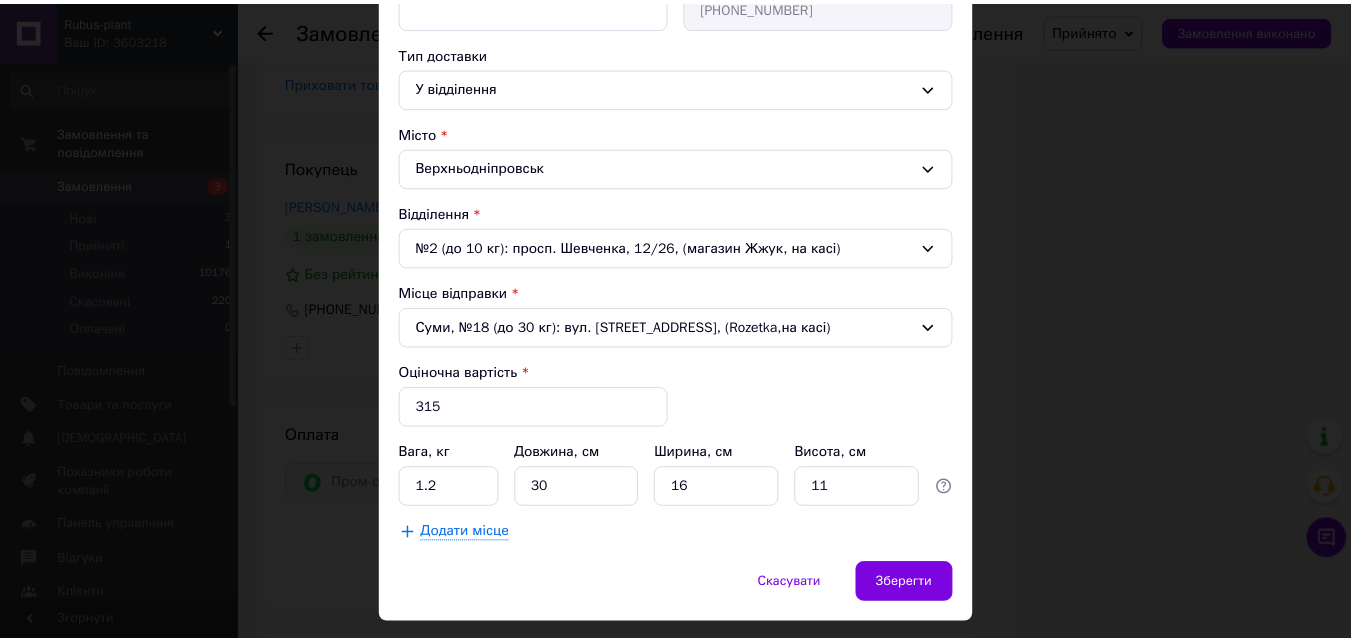 scroll, scrollTop: 480, scrollLeft: 0, axis: vertical 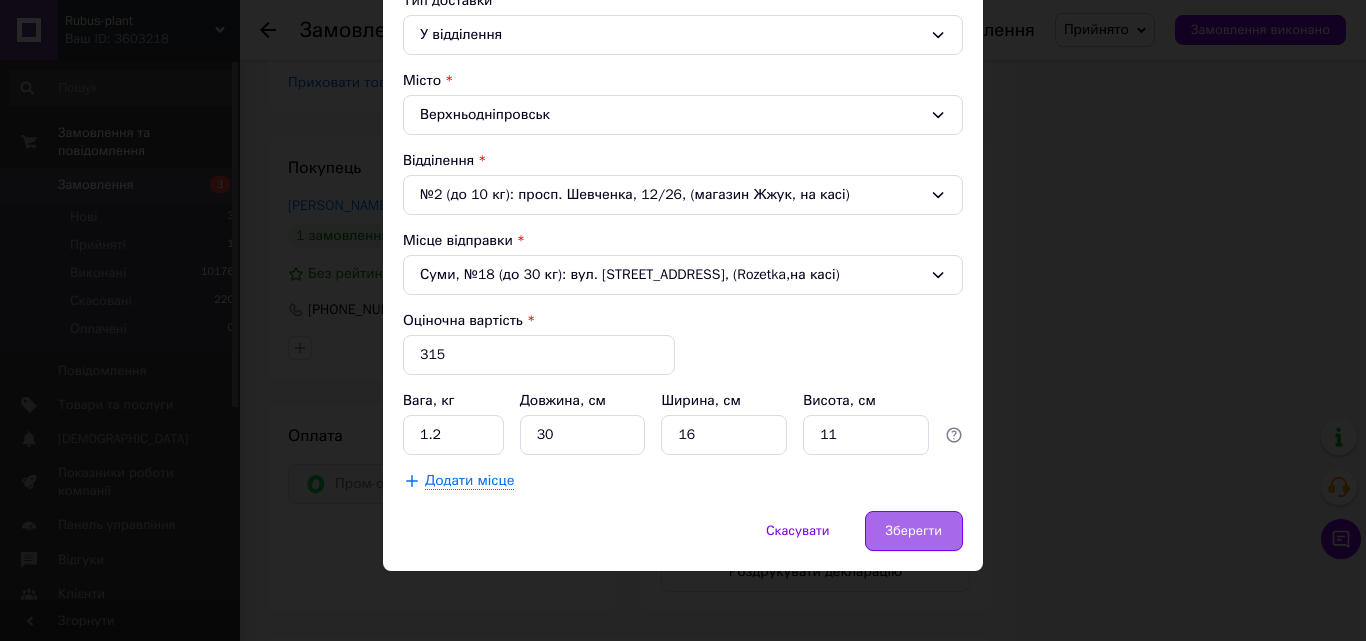 click on "Зберегти" at bounding box center (914, 531) 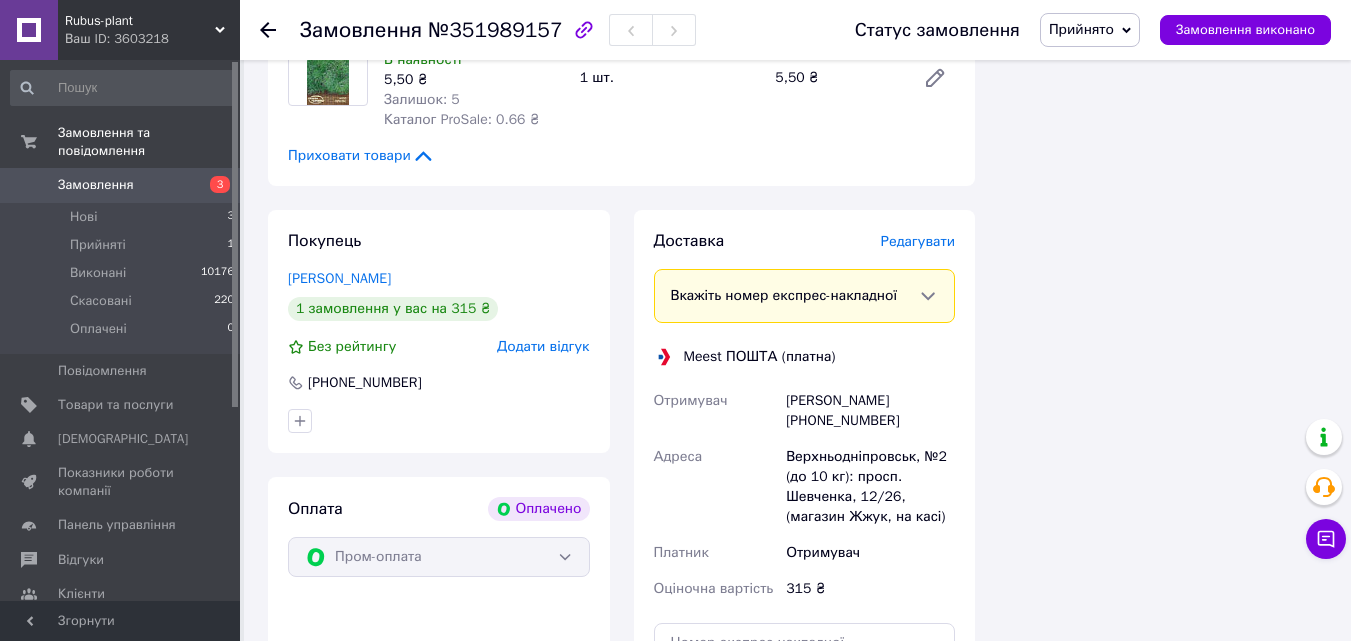scroll, scrollTop: 2480, scrollLeft: 0, axis: vertical 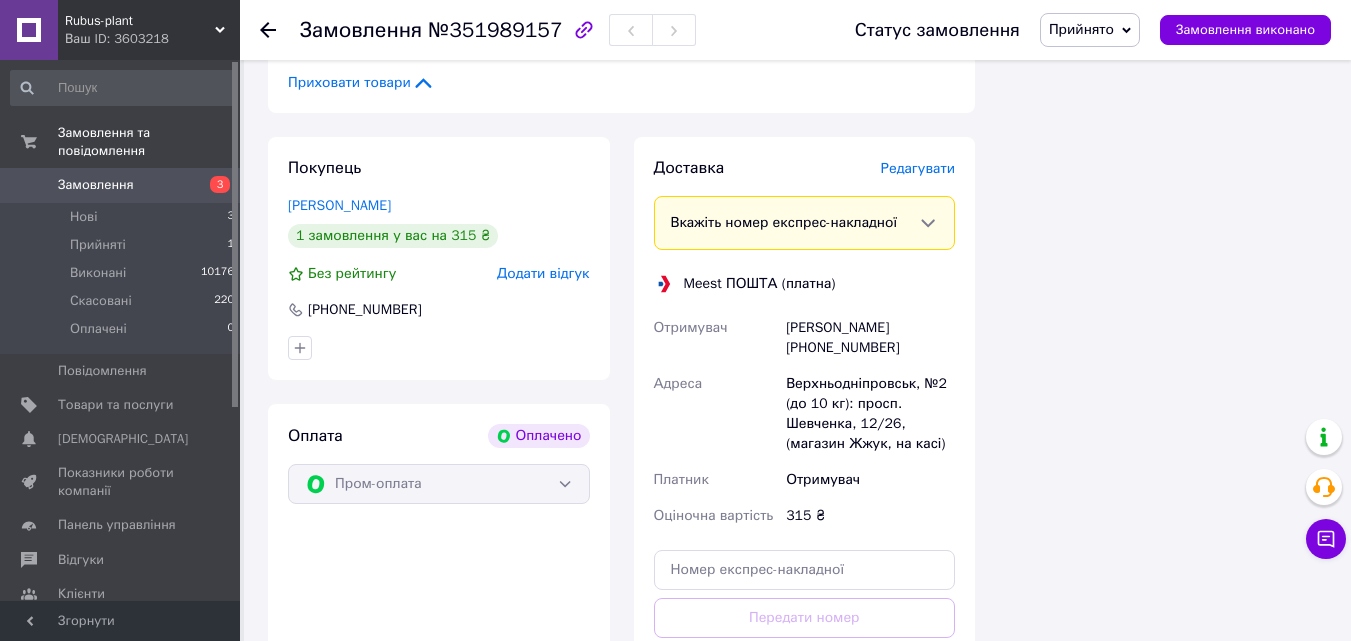 click on "Meest ПОШТА (платна)" at bounding box center (760, 284) 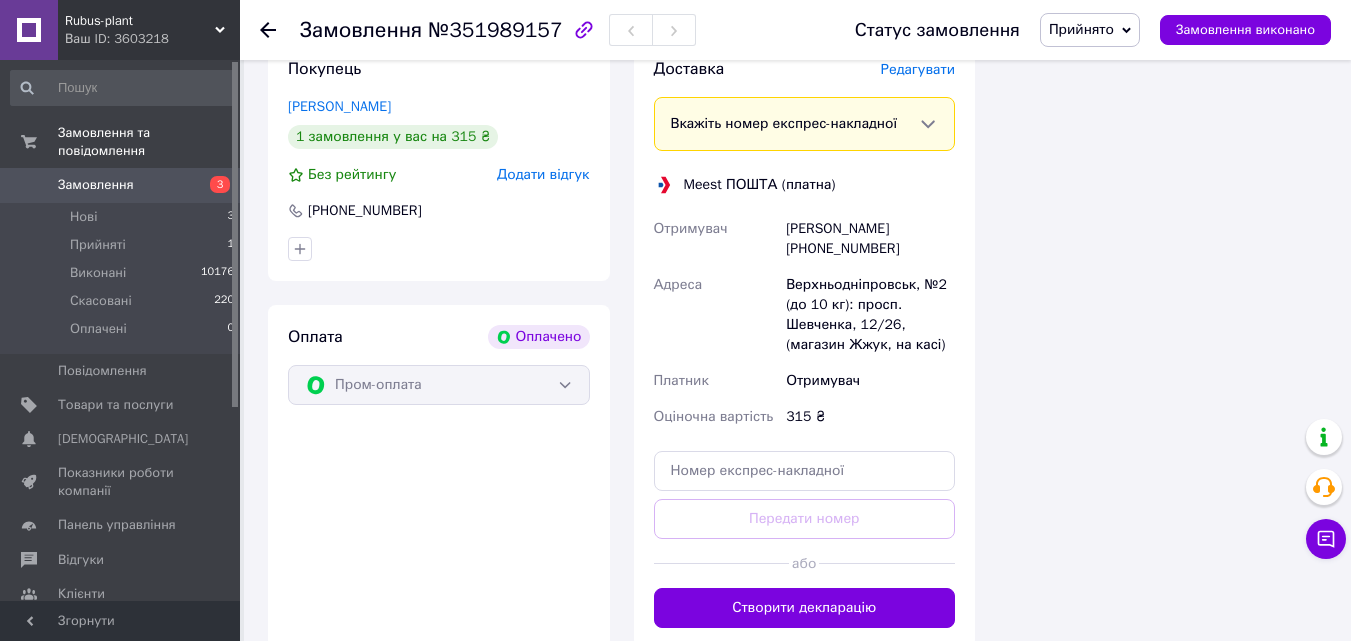scroll, scrollTop: 2680, scrollLeft: 0, axis: vertical 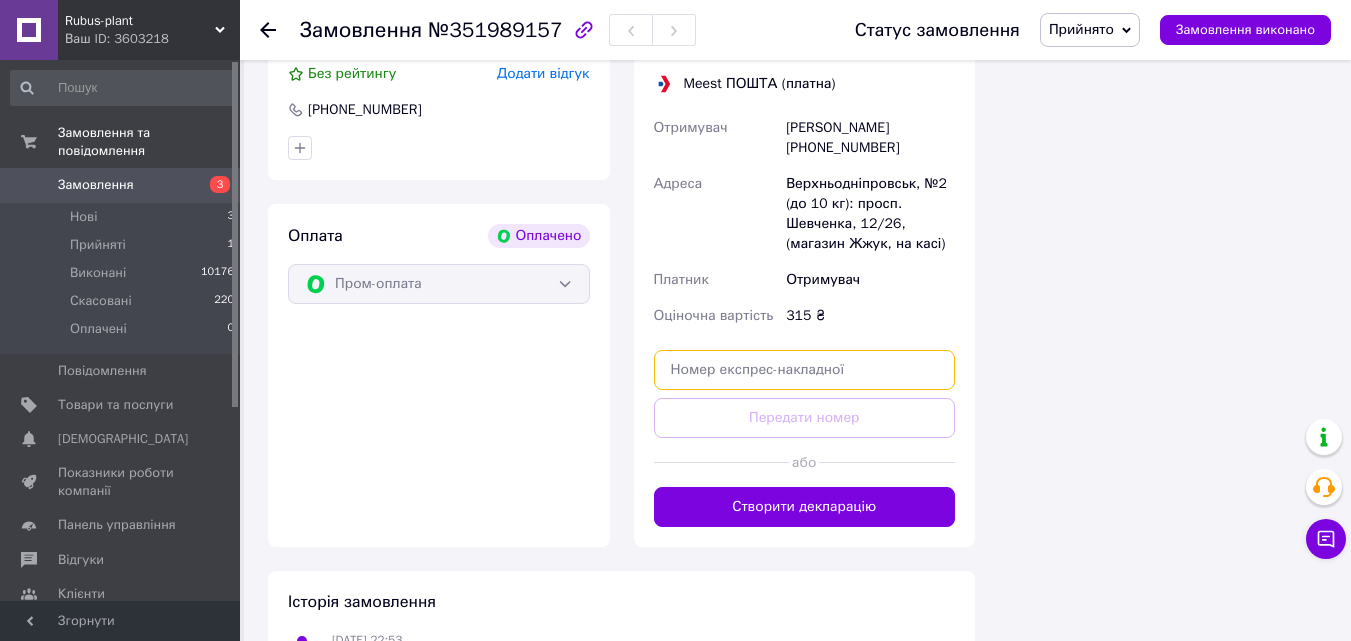 click at bounding box center [805, 370] 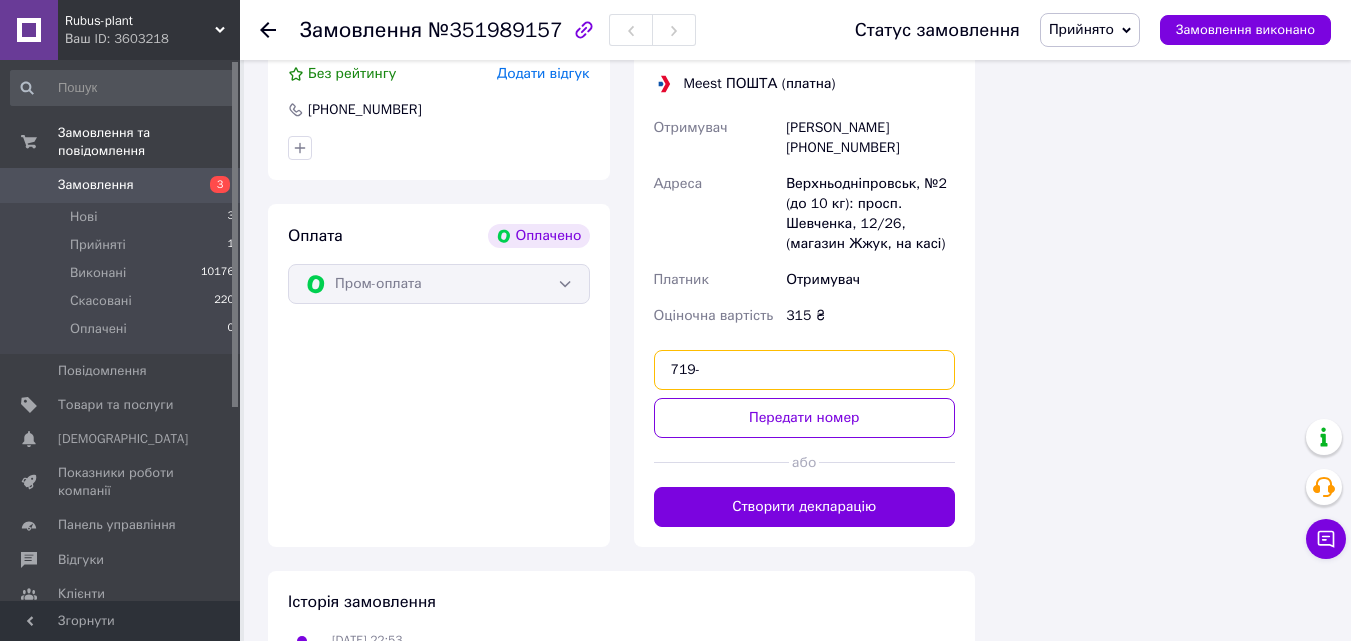 type on "719-" 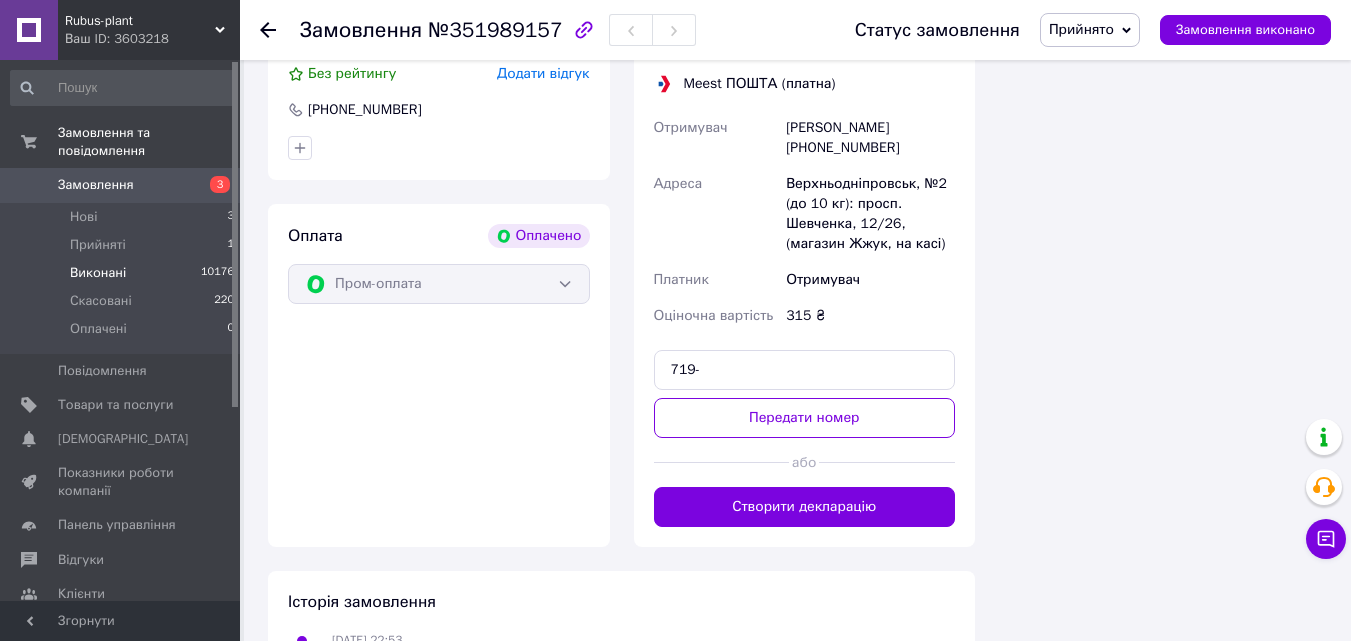 click on "Виконані" at bounding box center (98, 273) 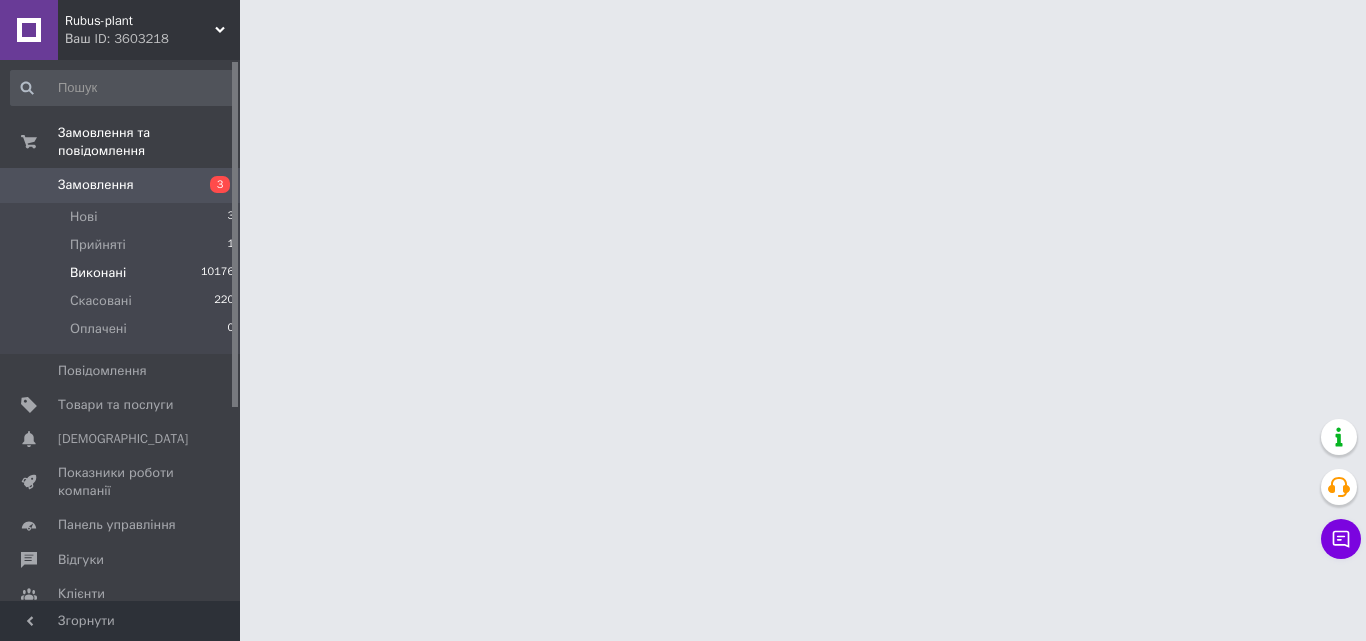 click on "Виконані 10176" at bounding box center [123, 273] 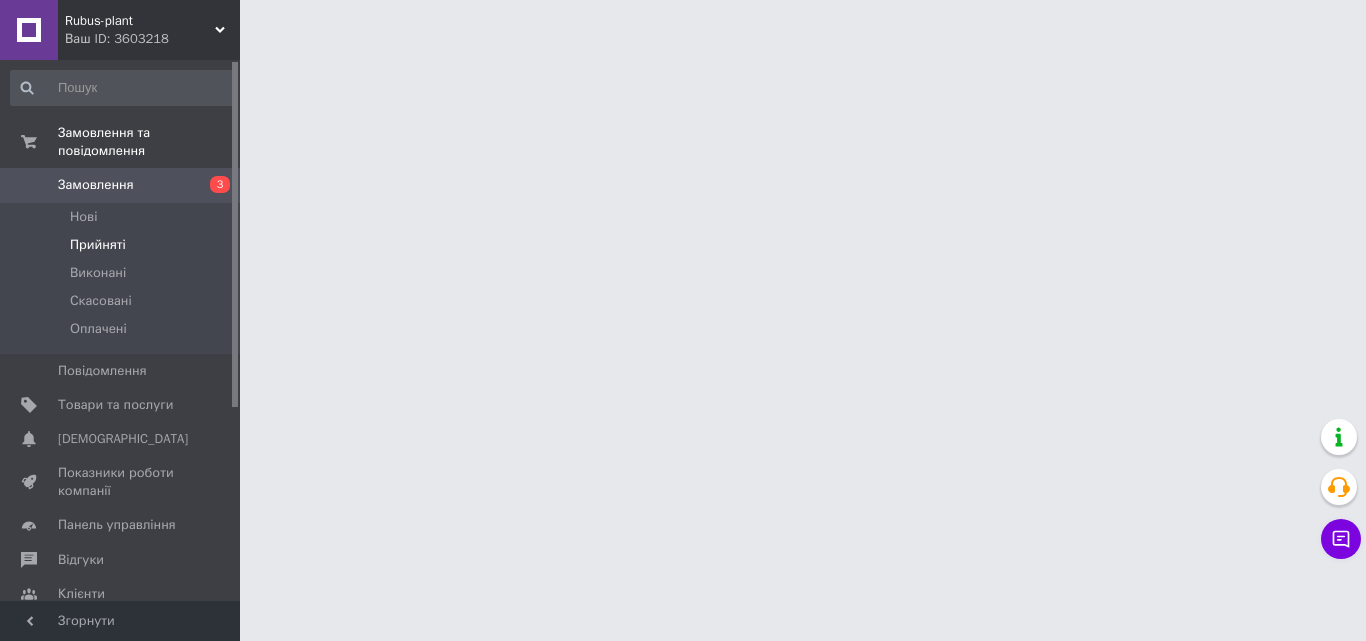 scroll, scrollTop: 0, scrollLeft: 0, axis: both 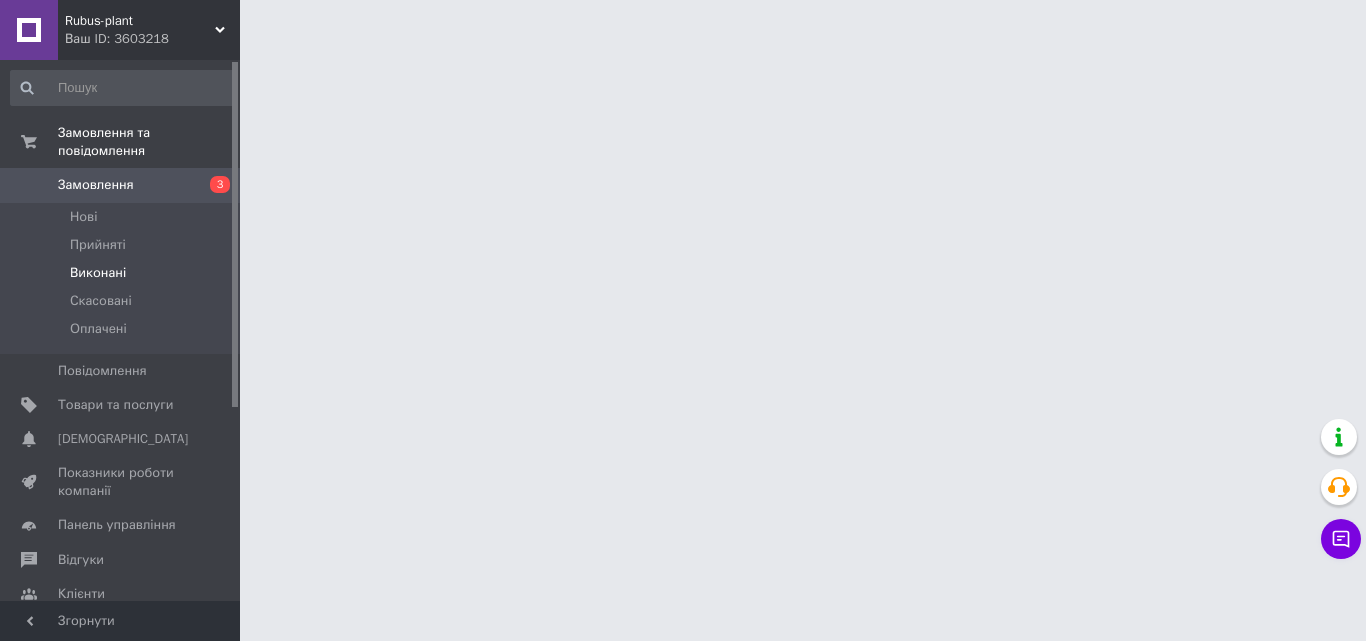 click on "Виконані" at bounding box center (123, 273) 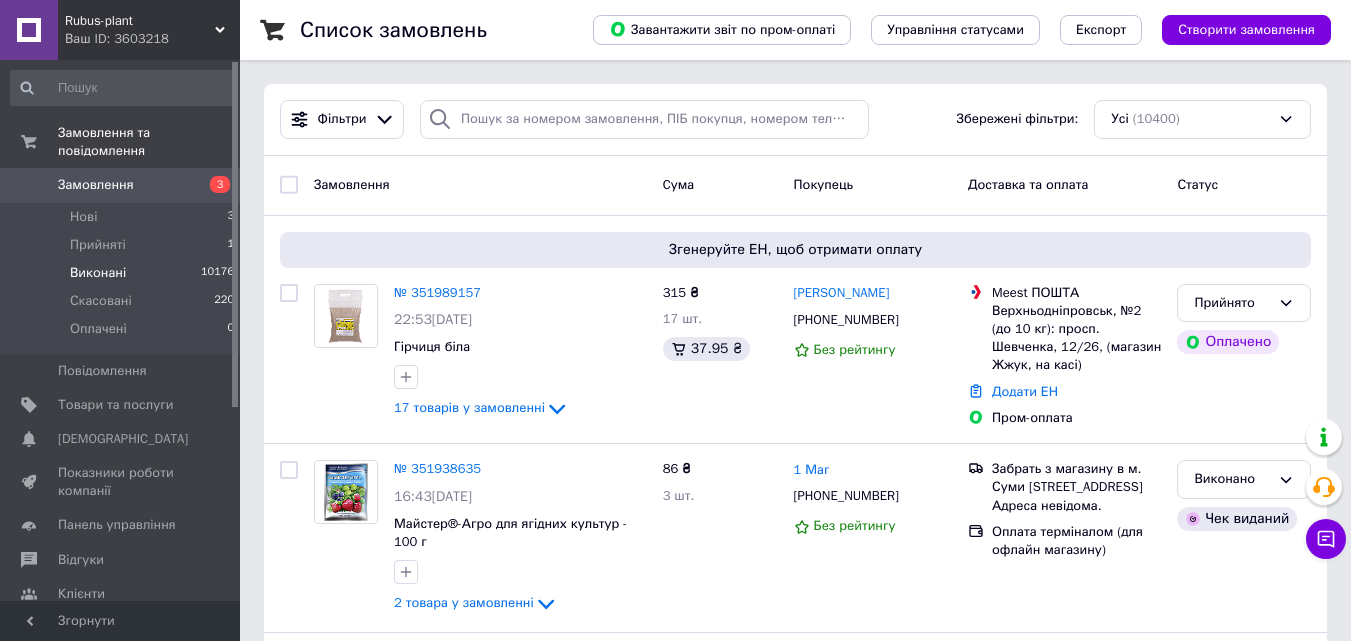 click on "Виконані 10176" at bounding box center (123, 273) 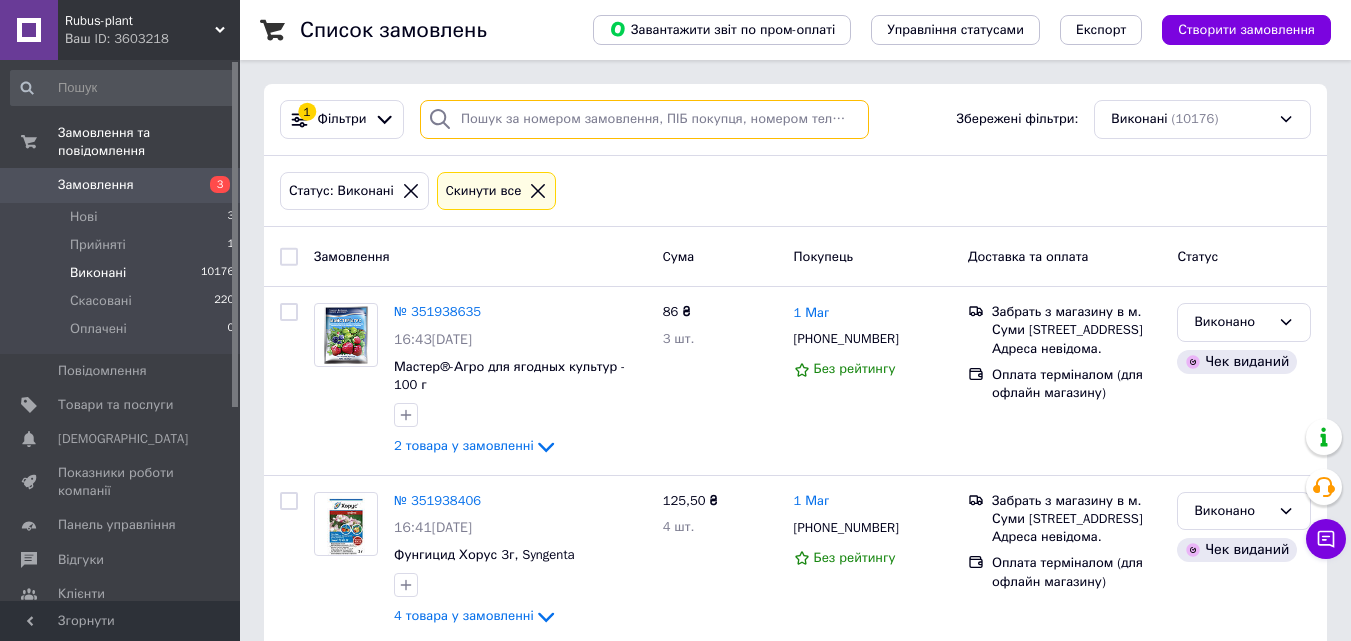 click at bounding box center (644, 119) 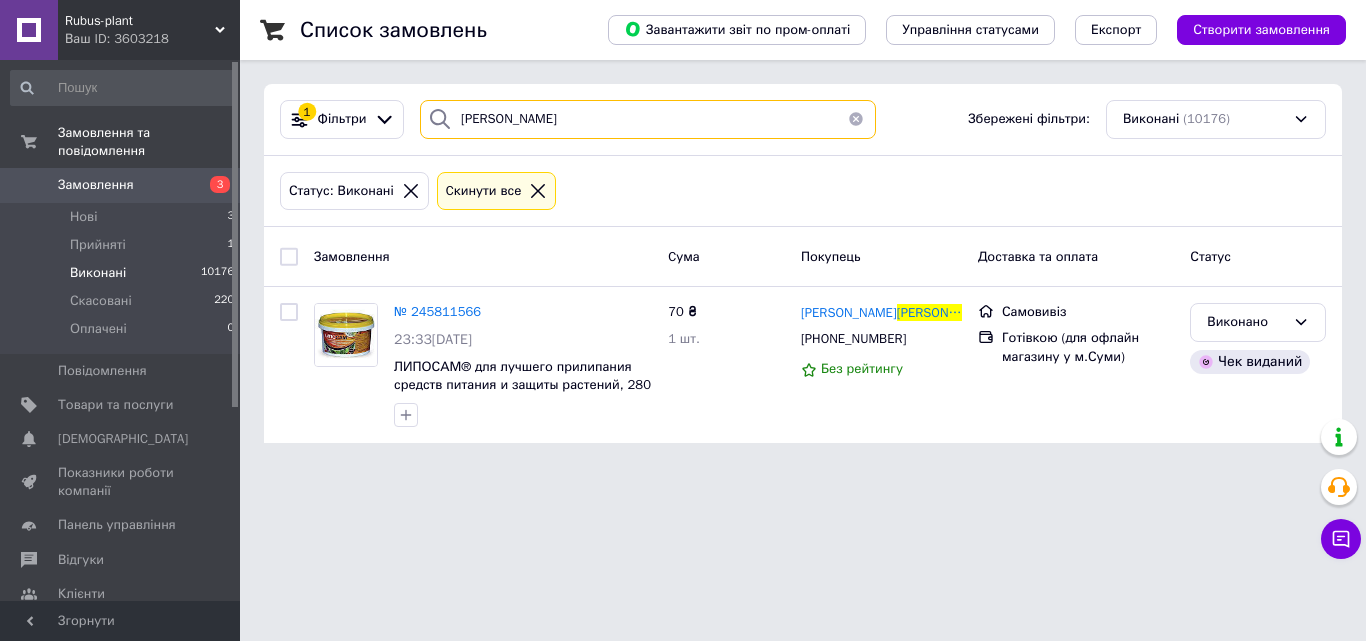 type on "[PERSON_NAME]" 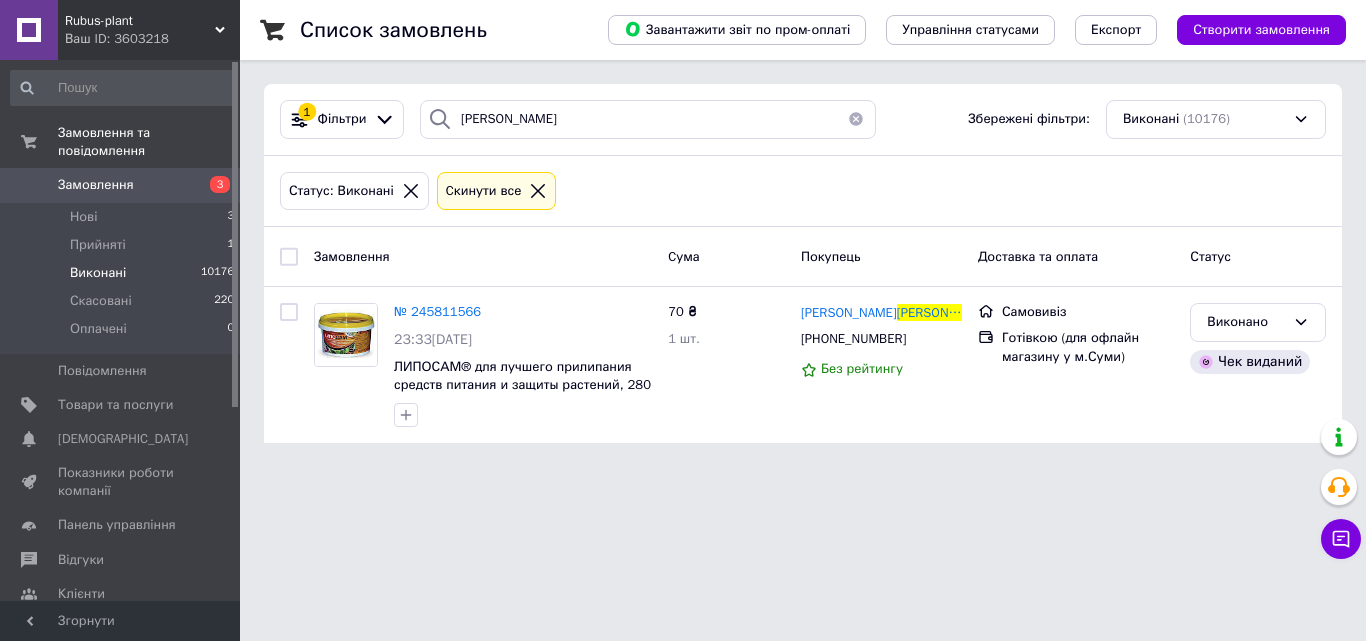 click at bounding box center (856, 119) 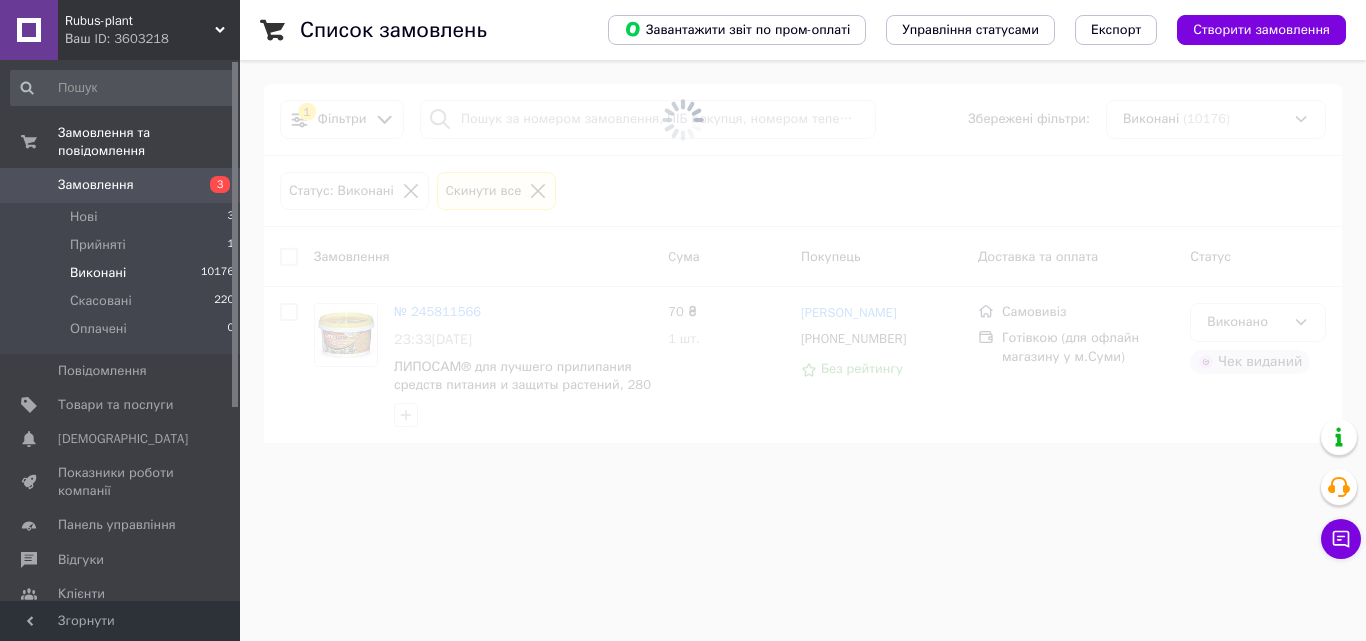 click at bounding box center (683, 120) 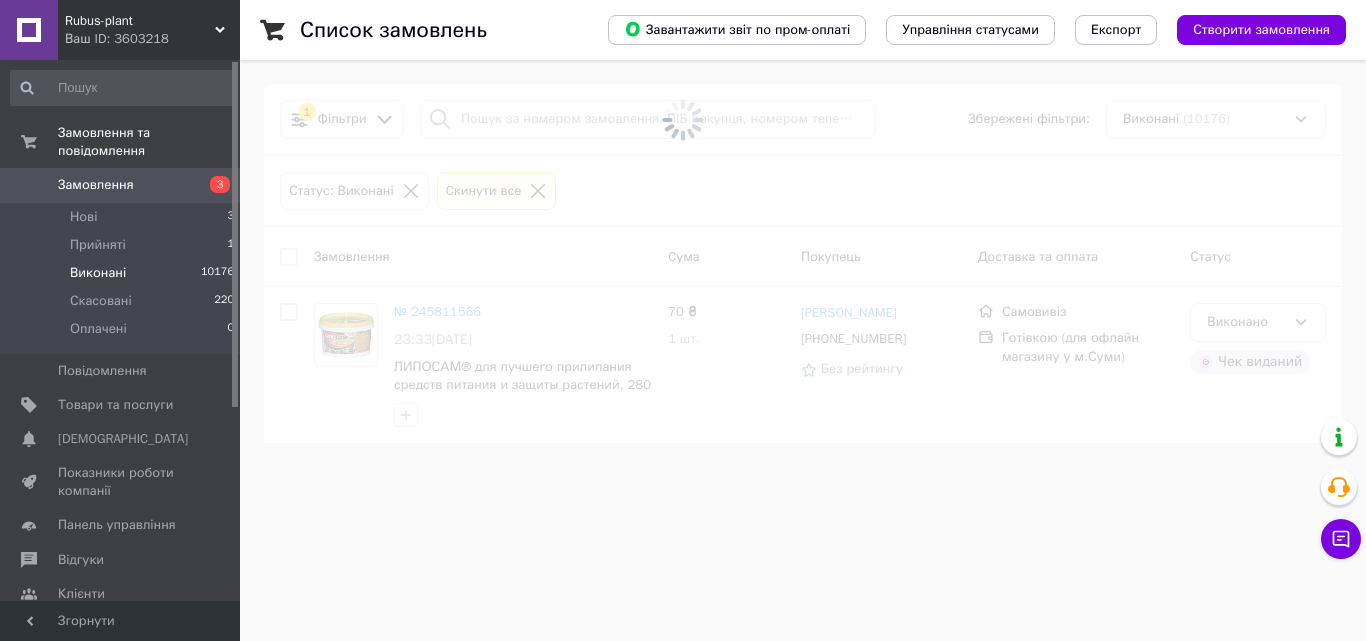 click at bounding box center (683, 120) 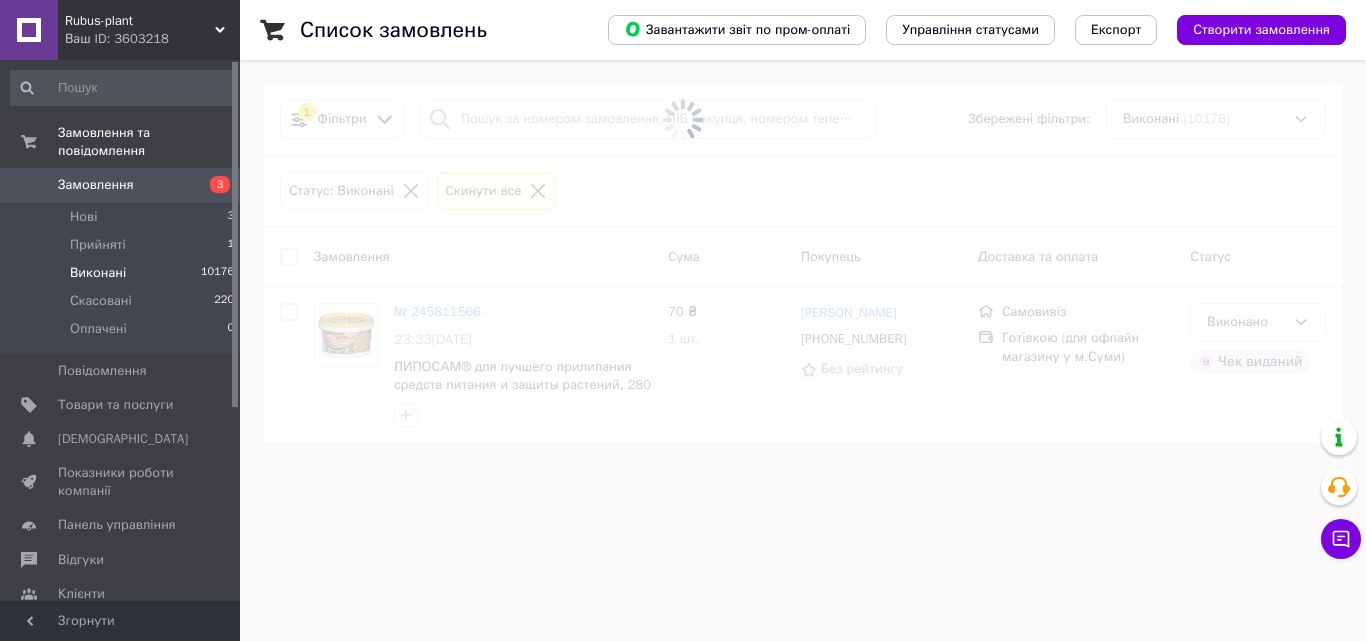 click at bounding box center (683, 120) 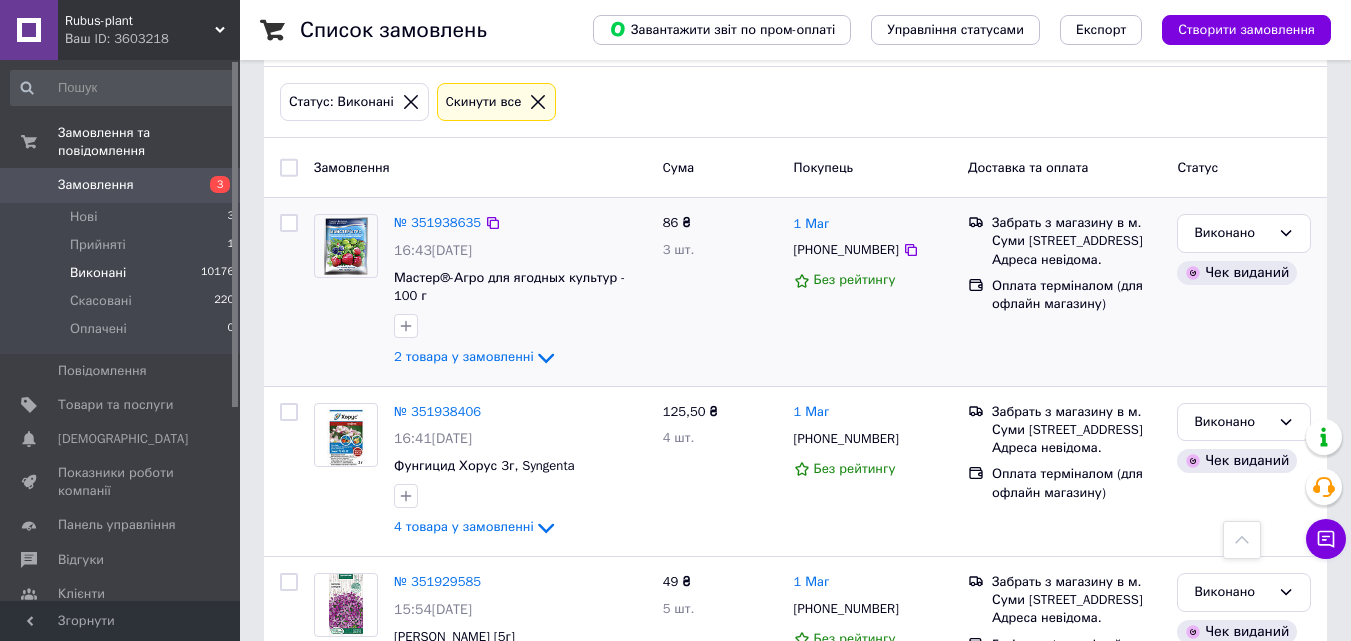 scroll, scrollTop: 0, scrollLeft: 0, axis: both 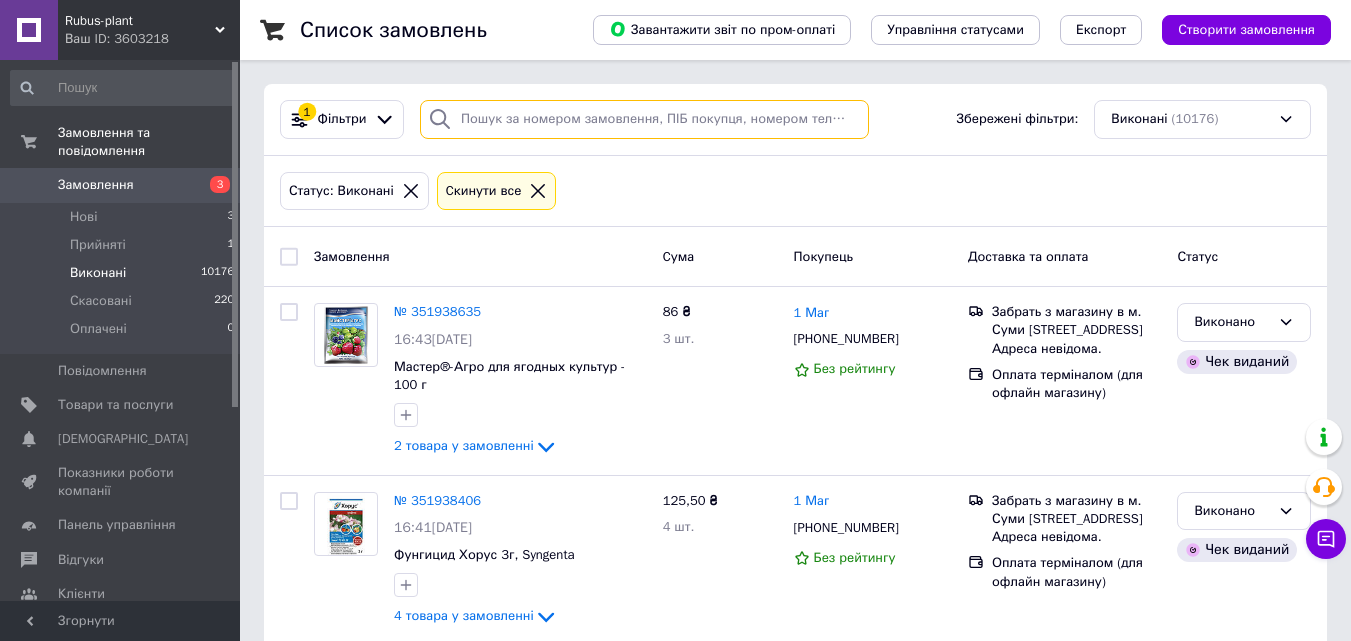 click at bounding box center [644, 119] 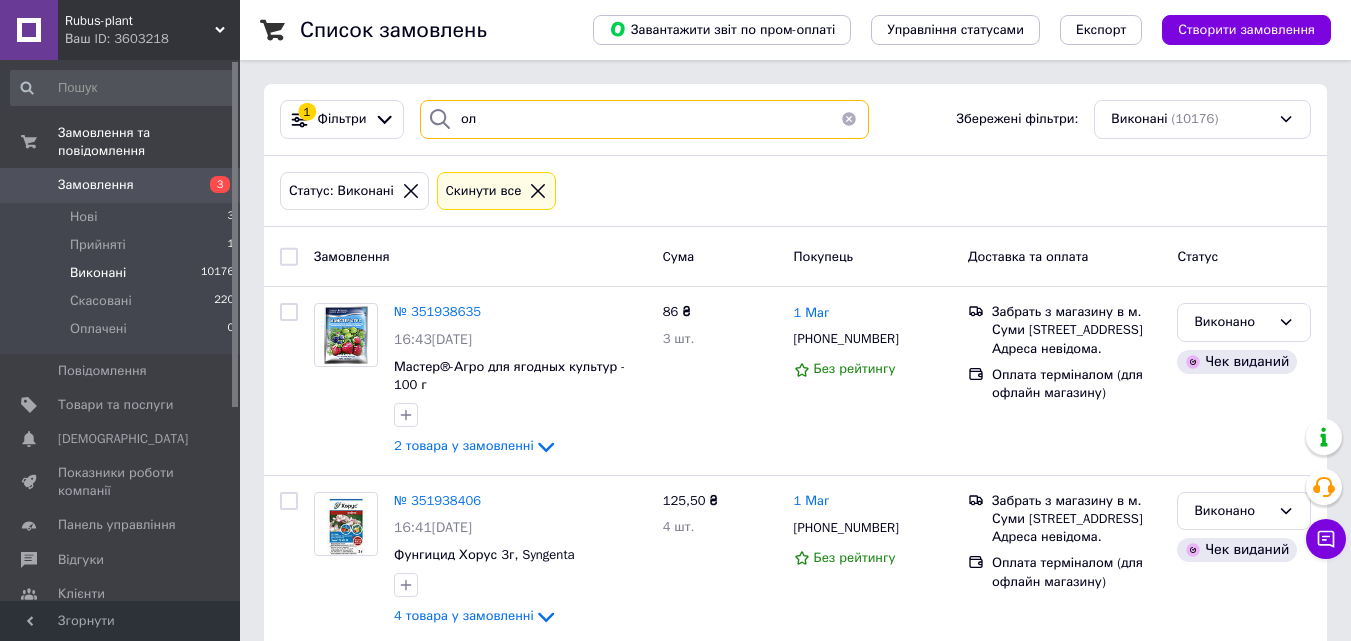 type on "о" 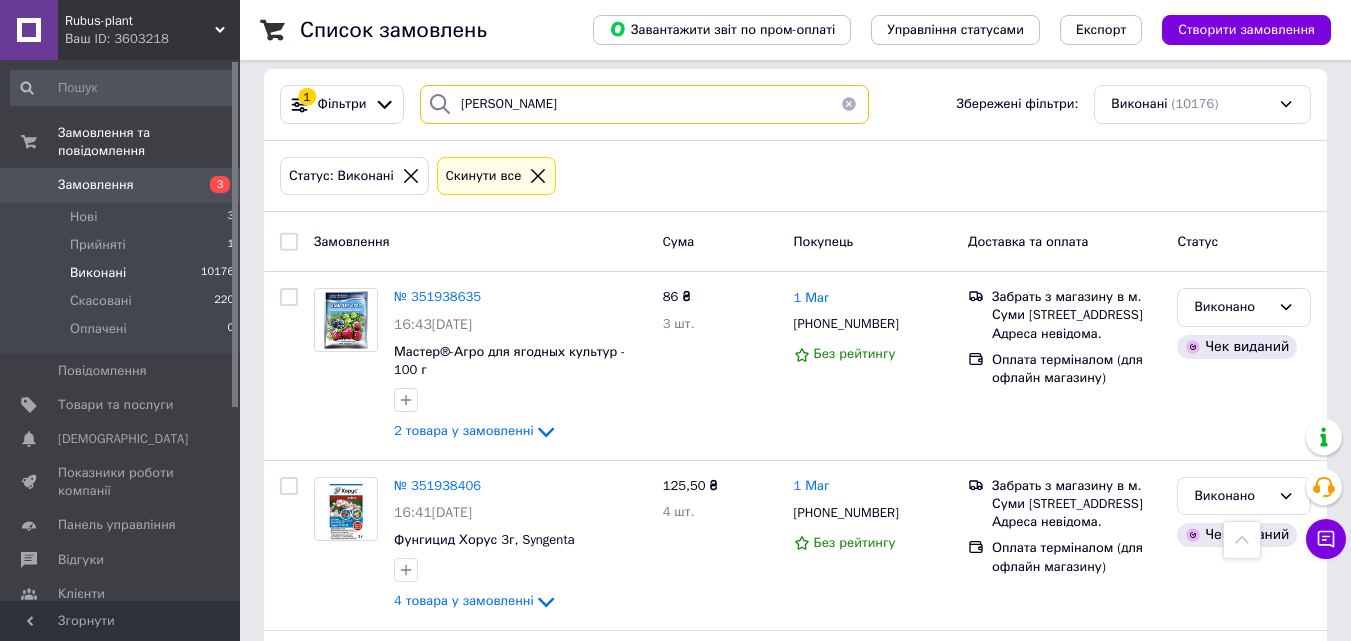 scroll, scrollTop: 0, scrollLeft: 0, axis: both 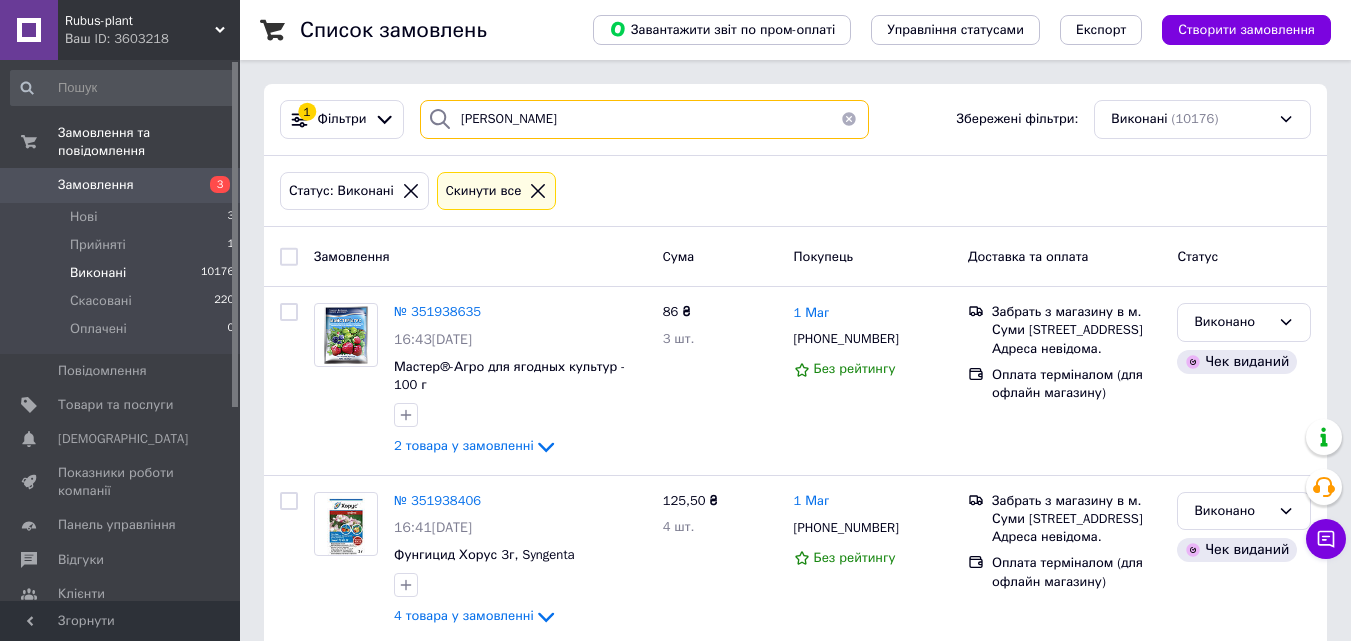 click on "[PERSON_NAME]" at bounding box center [644, 119] 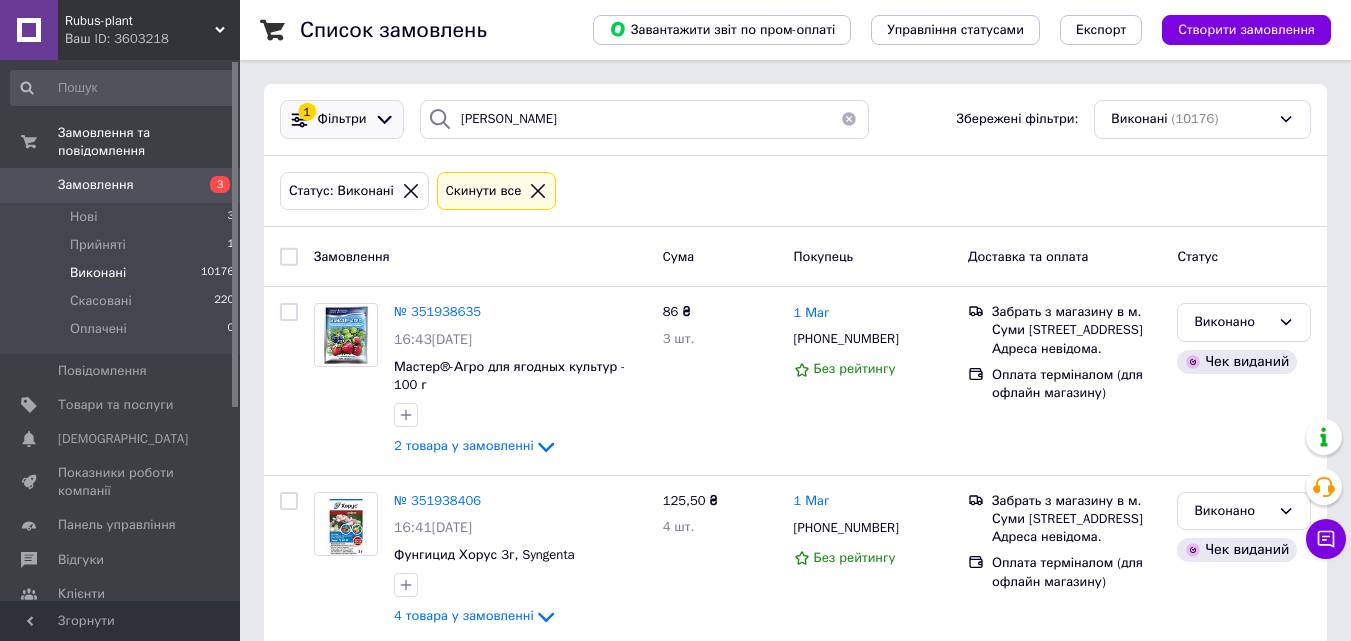 click on "Фільтри" at bounding box center (342, 119) 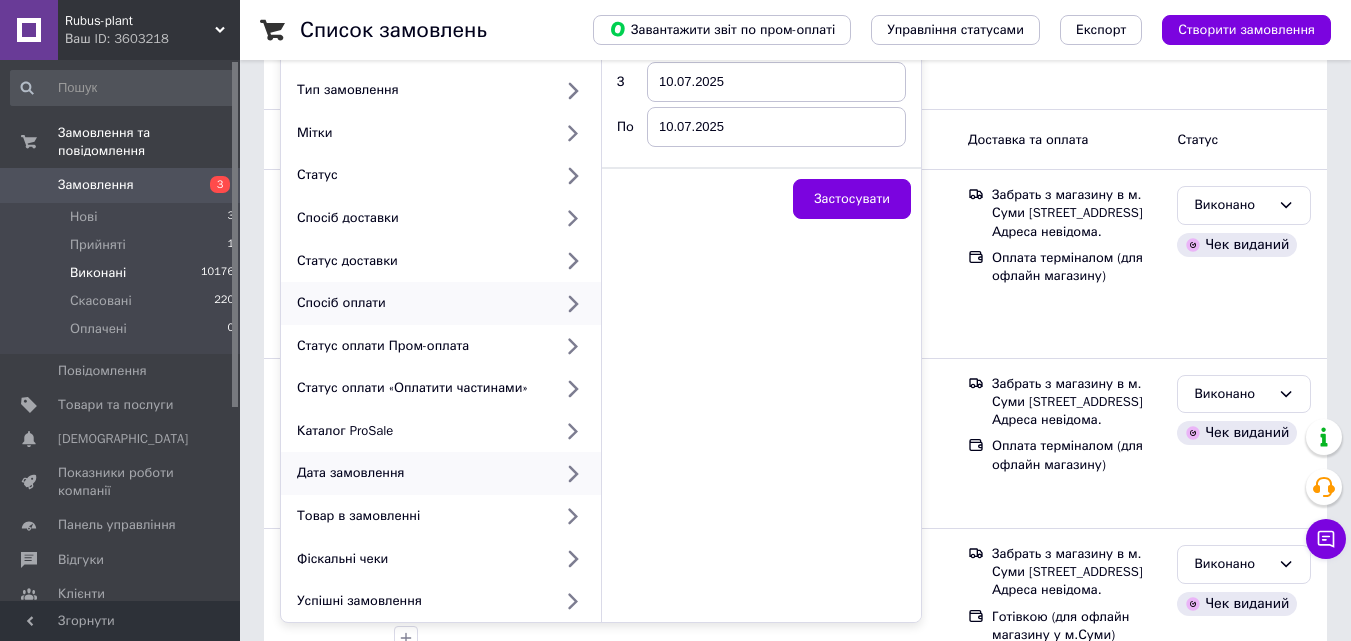 scroll, scrollTop: 0, scrollLeft: 0, axis: both 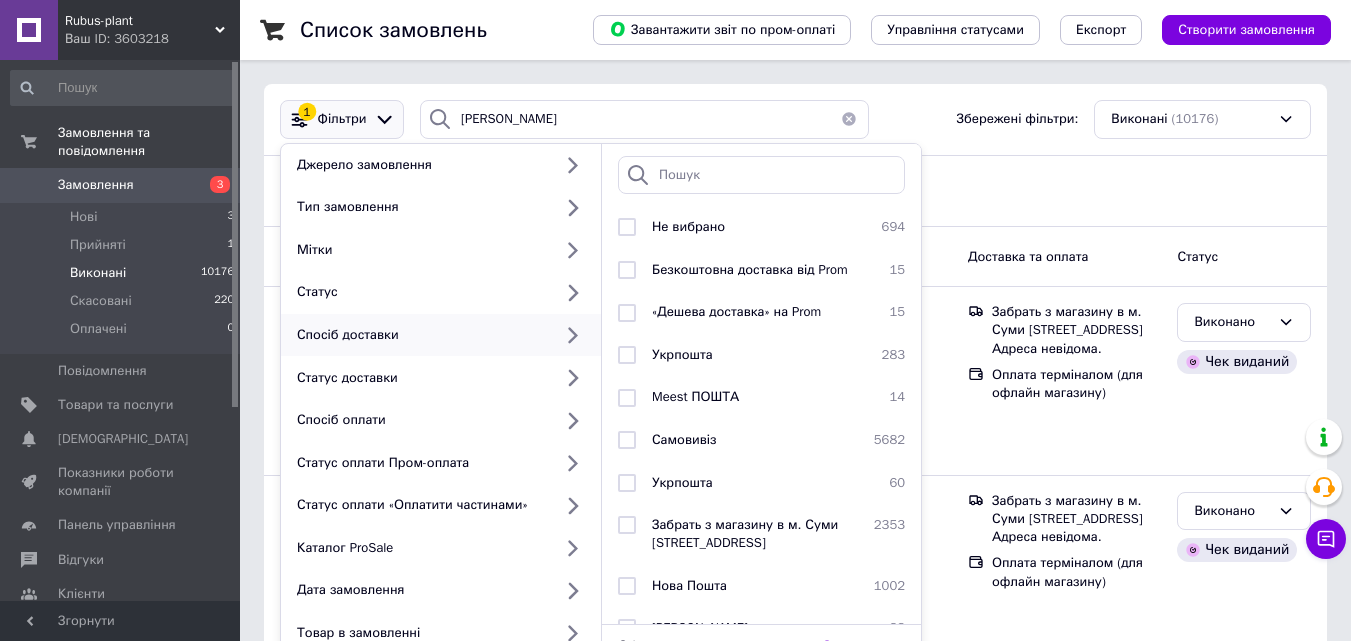 click on "Спосіб доставки" at bounding box center [420, 335] 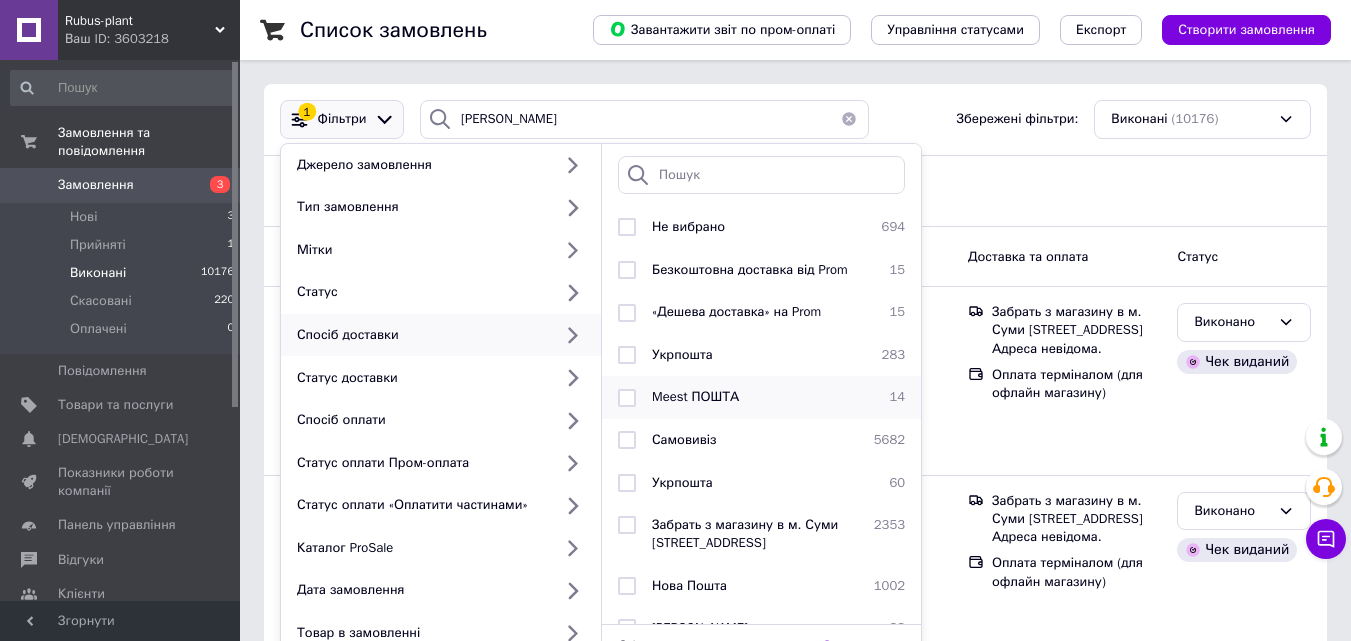 click on "Meest ПОШТА" at bounding box center [695, 396] 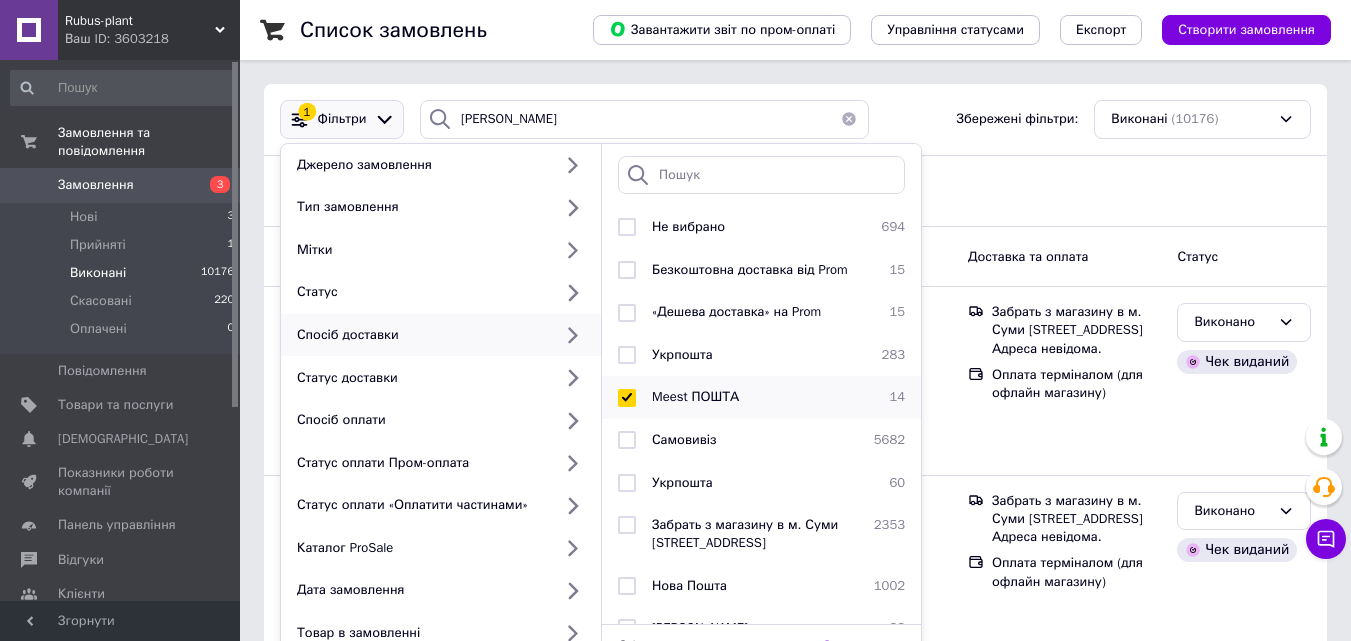 checkbox on "true" 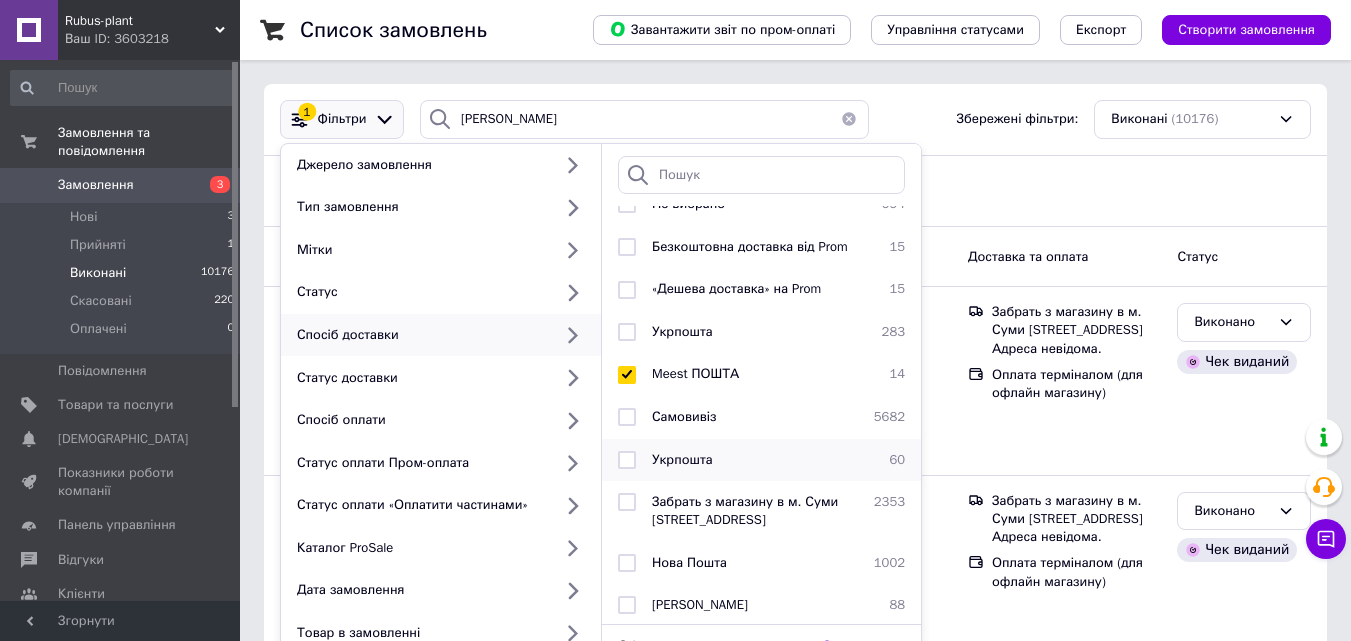 scroll, scrollTop: 26, scrollLeft: 0, axis: vertical 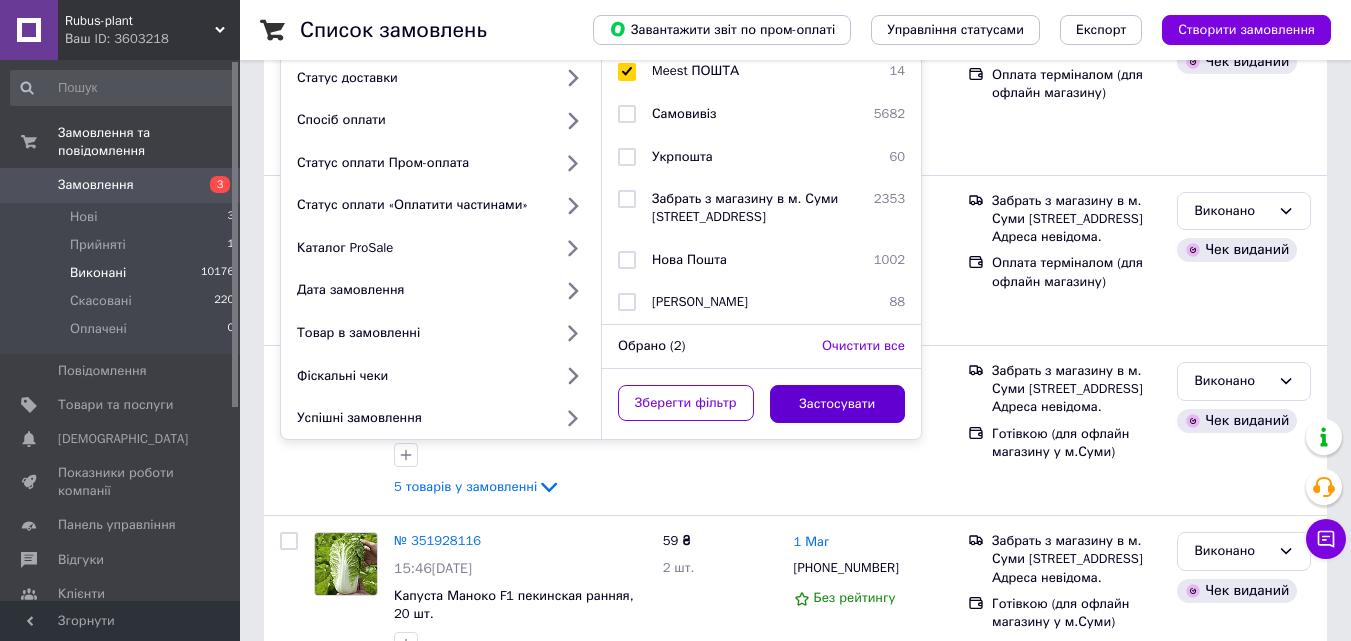 click on "Застосувати" at bounding box center (838, 404) 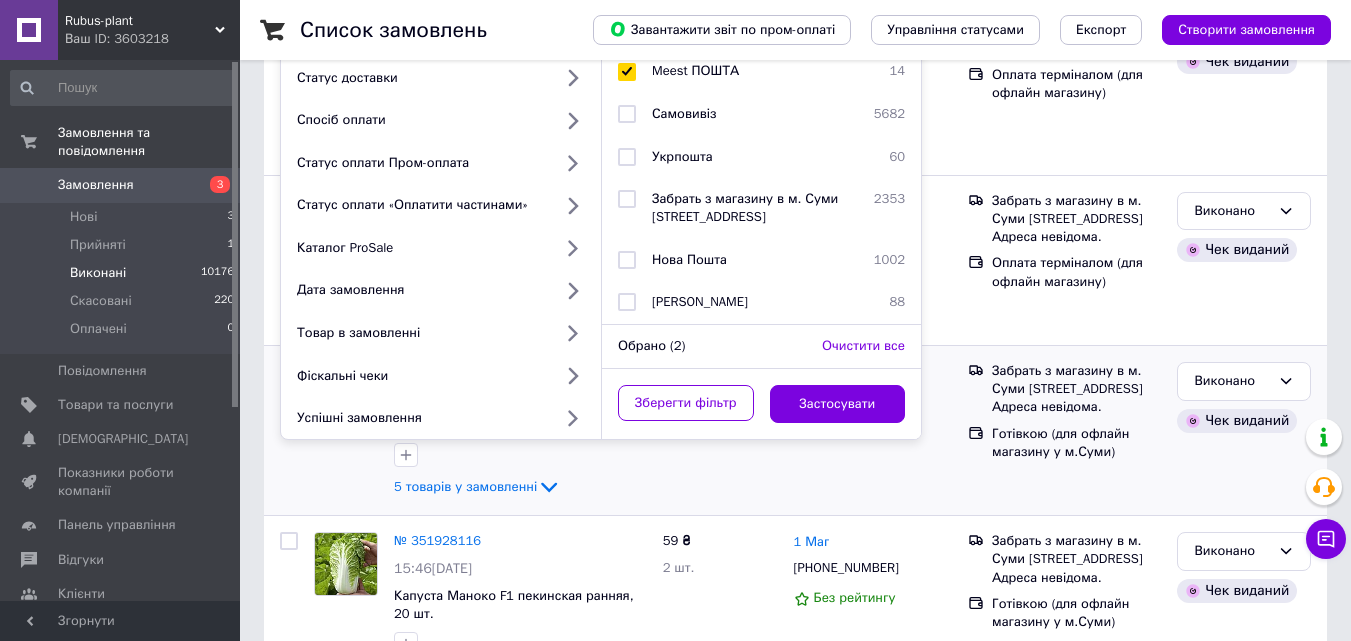 type 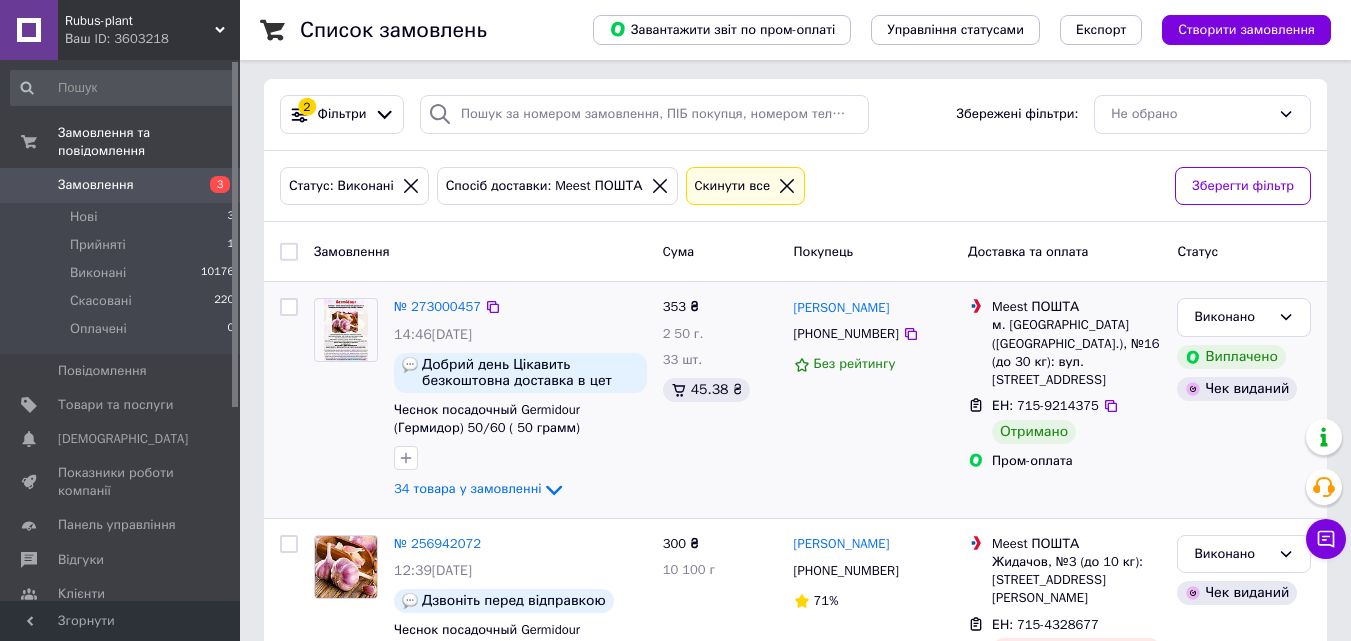 scroll, scrollTop: 0, scrollLeft: 0, axis: both 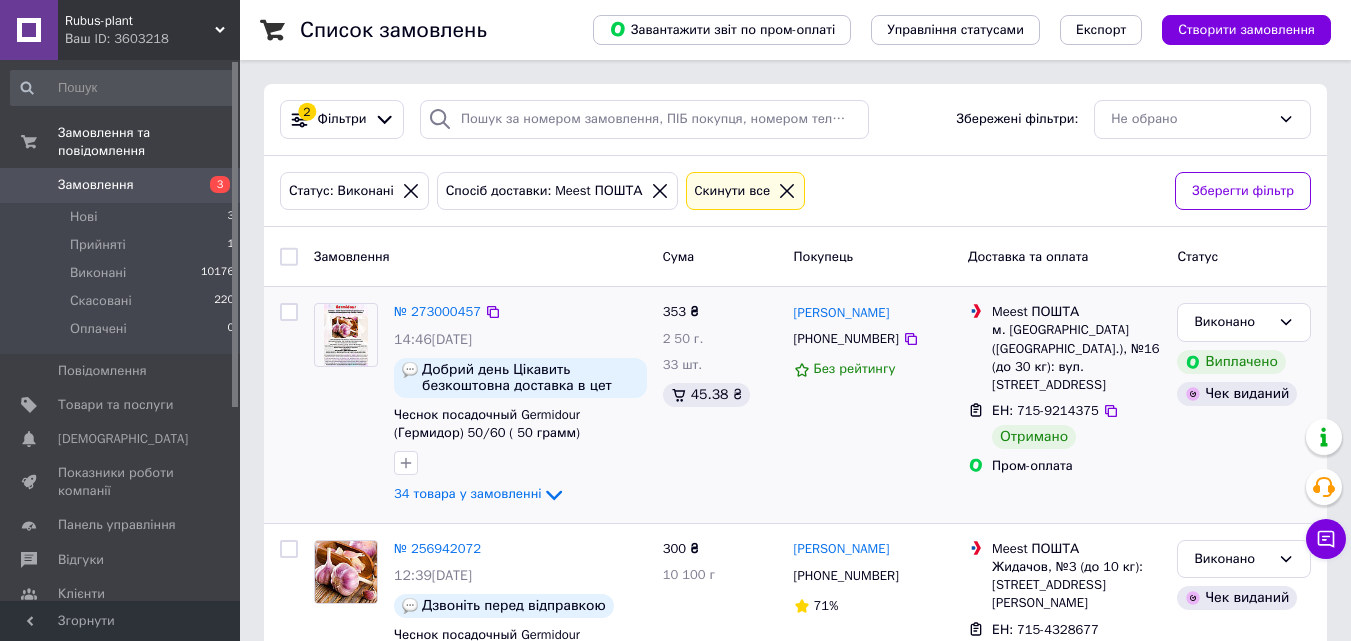 click on "№ 273000457" at bounding box center (437, 312) 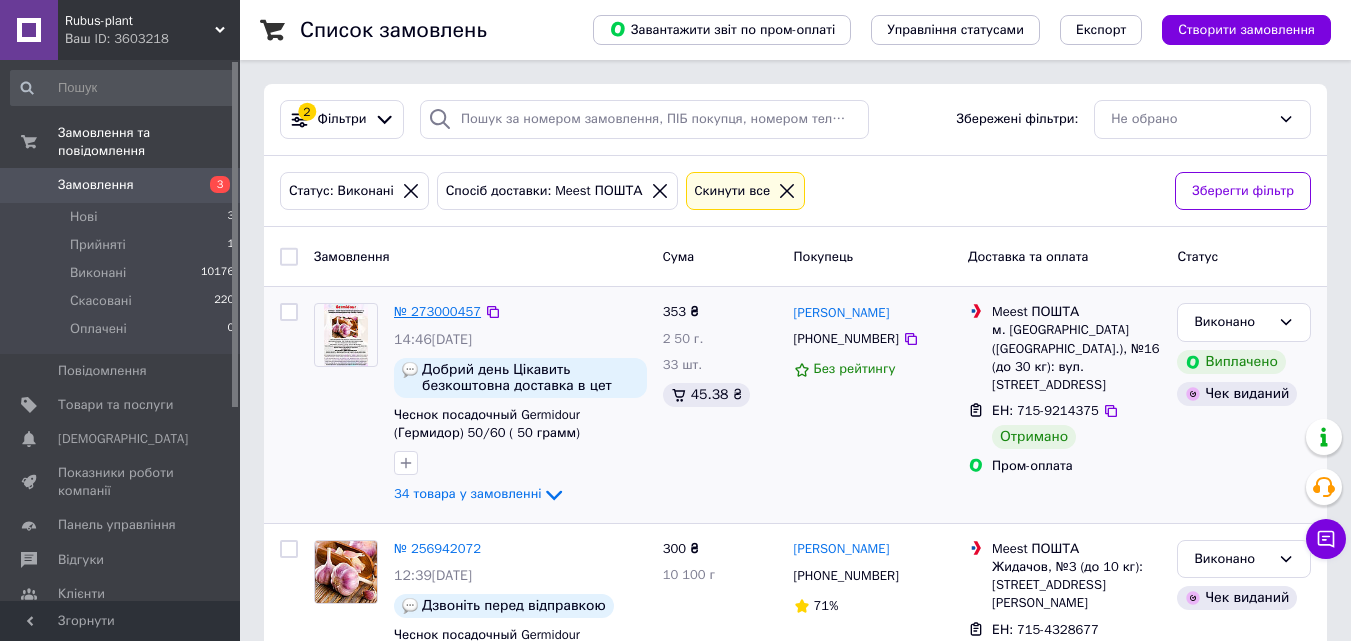 click on "№ 273000457" at bounding box center [437, 311] 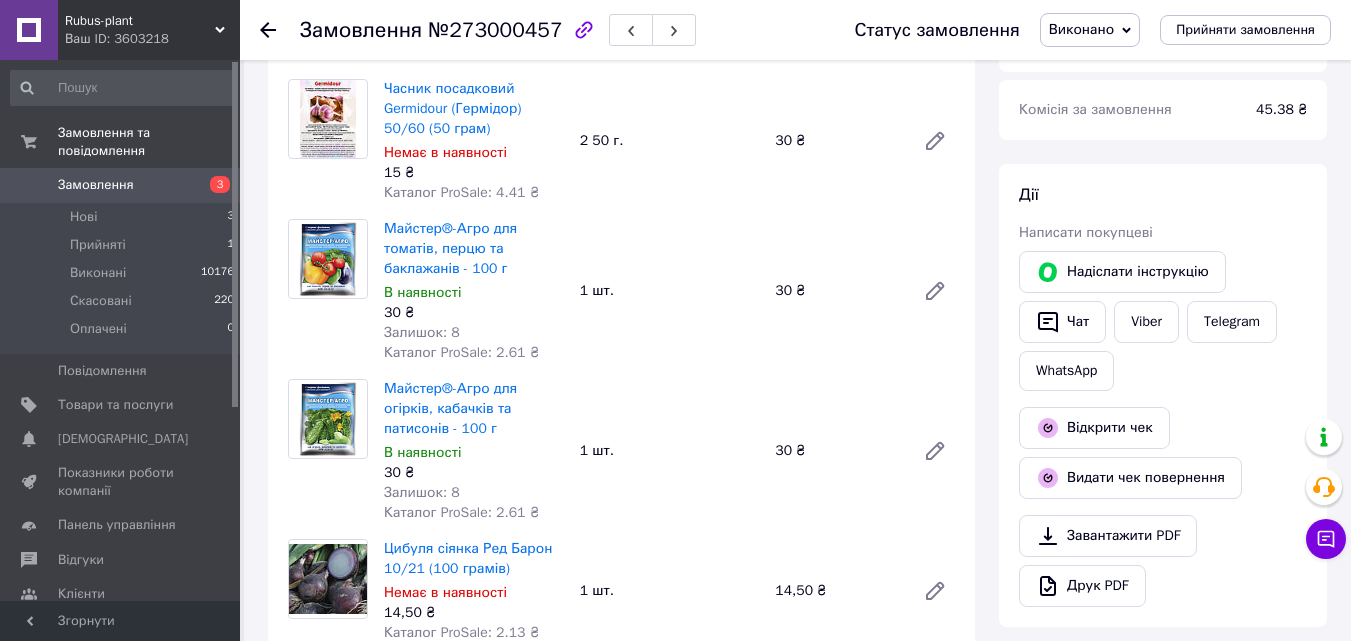 scroll, scrollTop: 487, scrollLeft: 0, axis: vertical 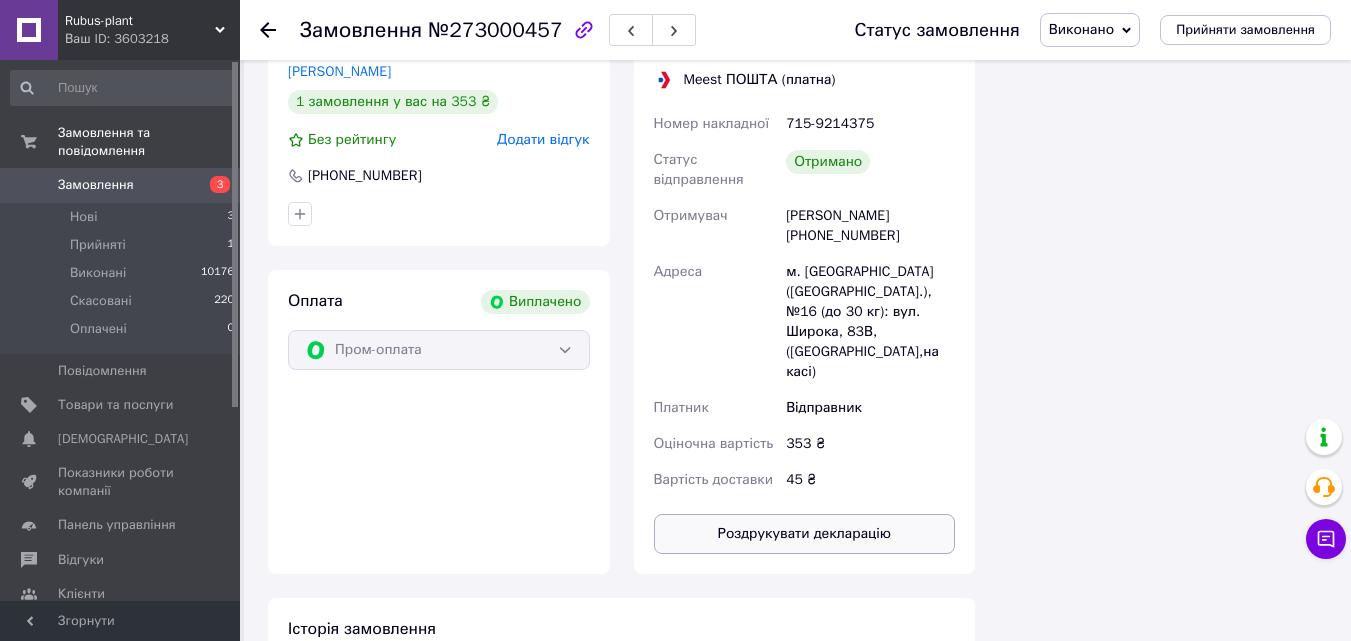 click on "Роздрукувати декларацію" at bounding box center (805, 534) 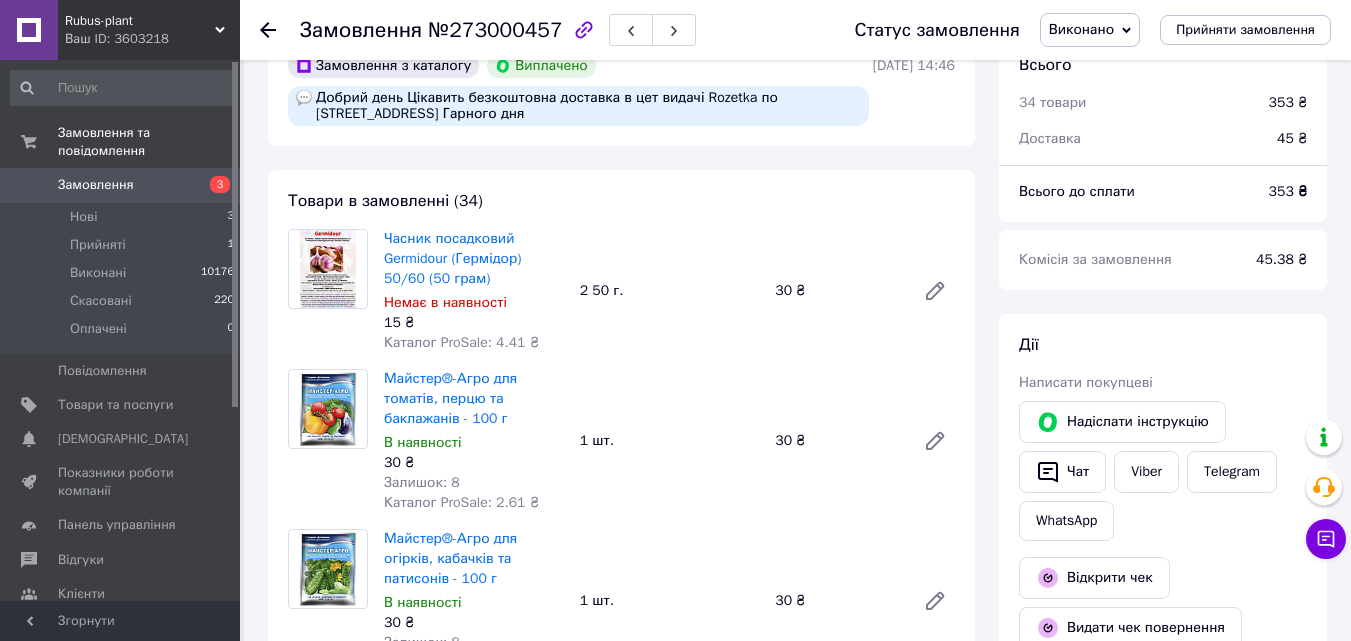scroll, scrollTop: 0, scrollLeft: 0, axis: both 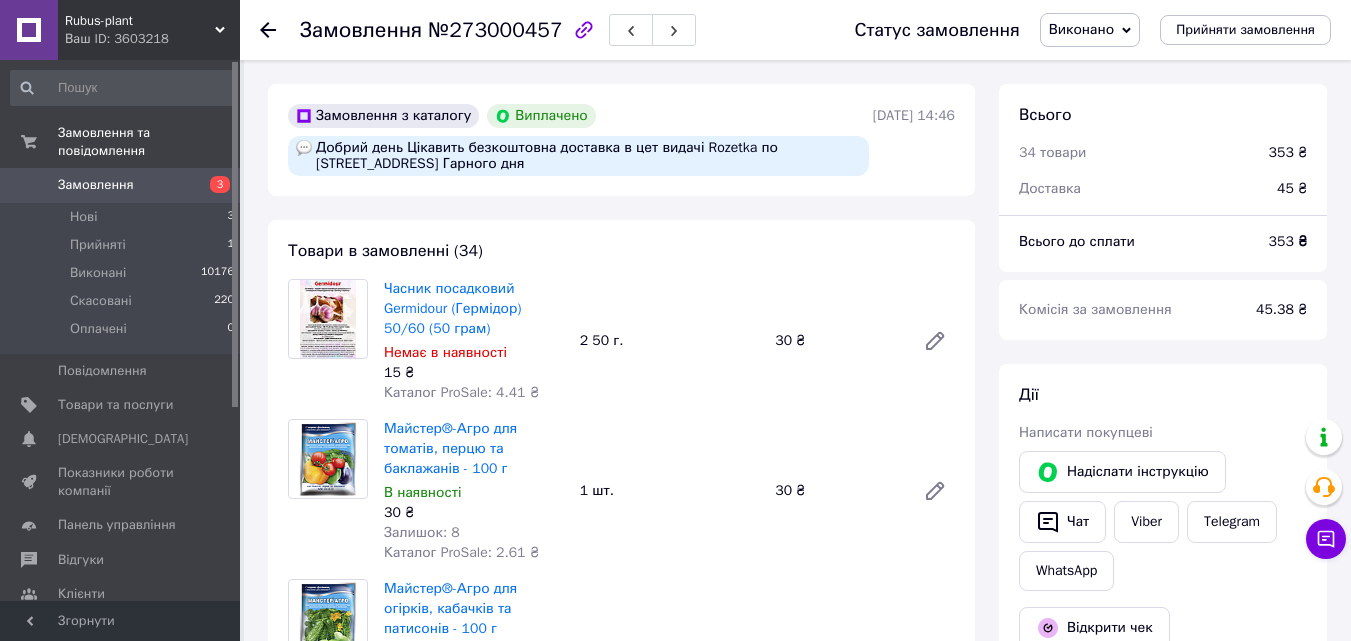 click at bounding box center [280, 30] 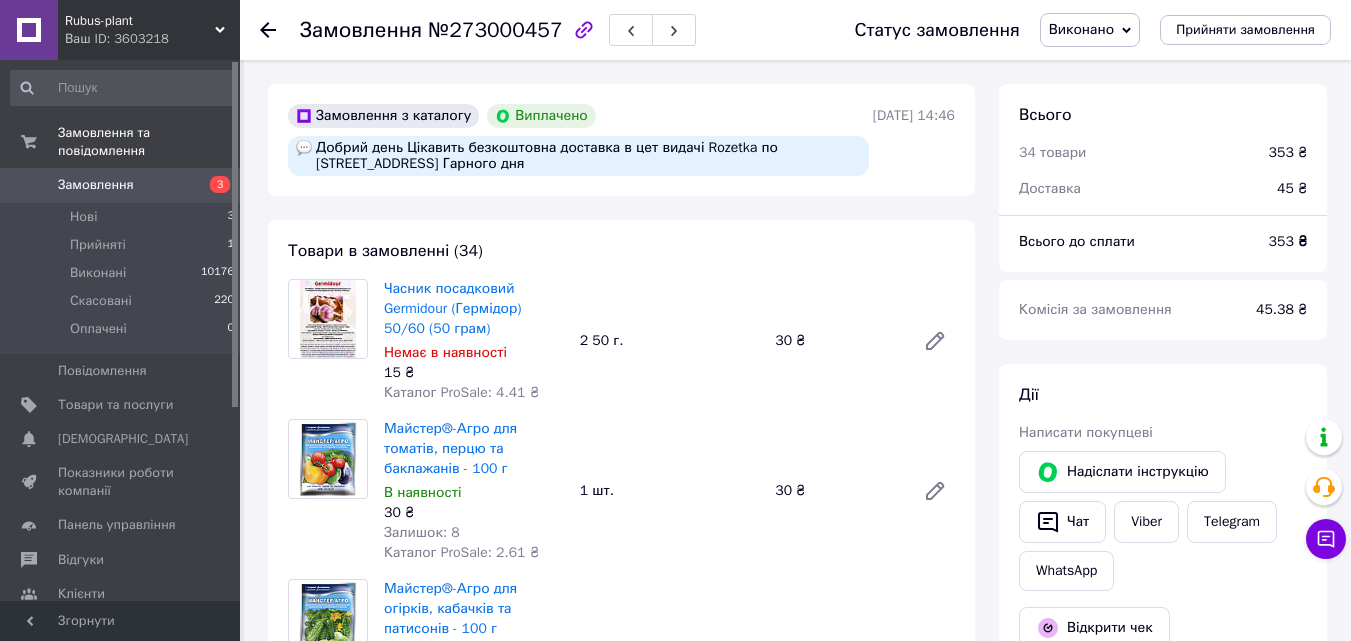 click 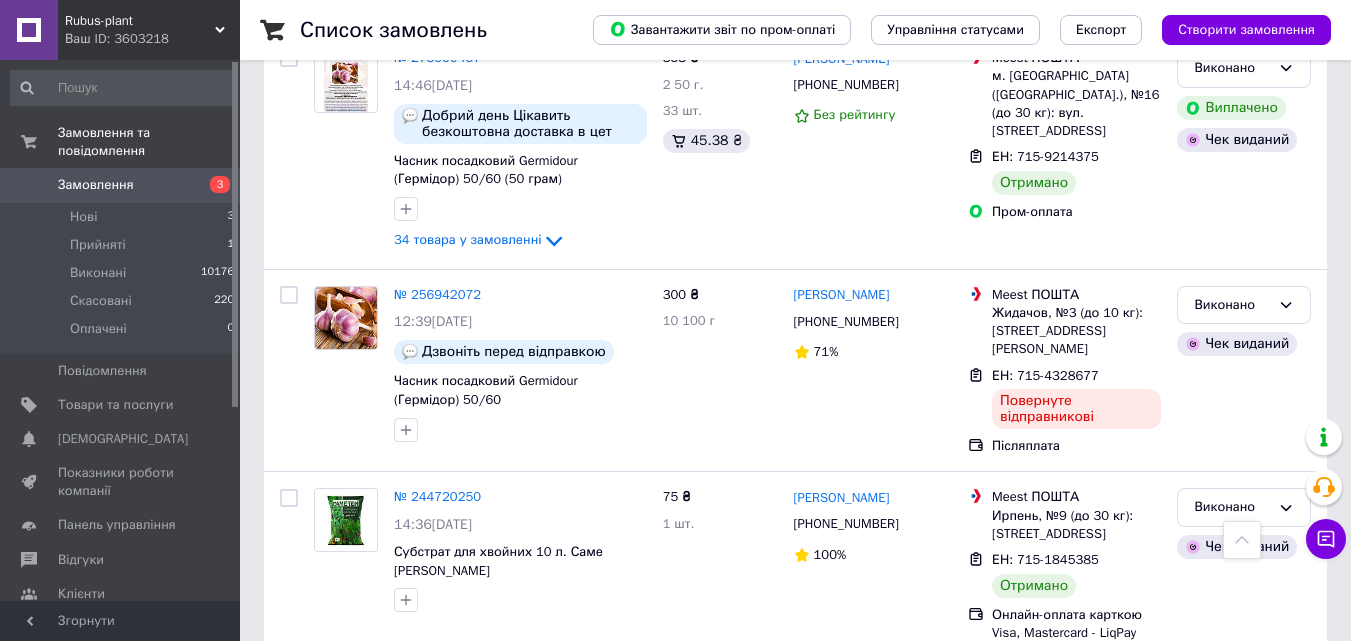 scroll, scrollTop: 0, scrollLeft: 0, axis: both 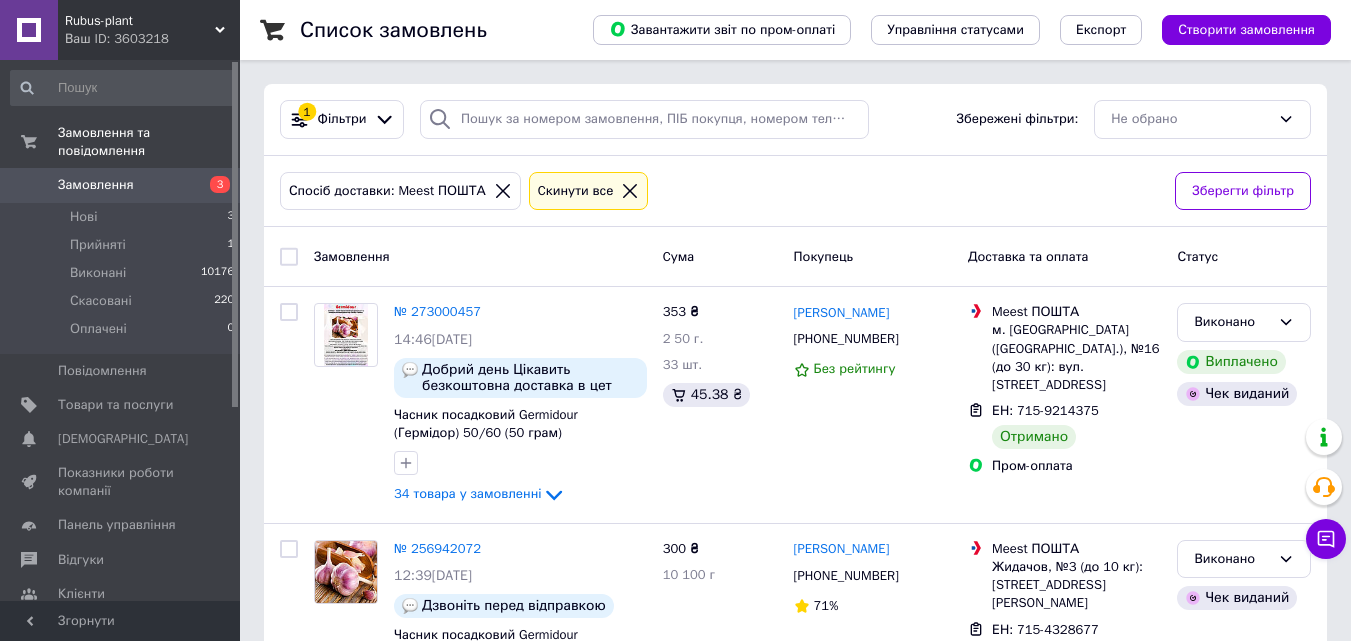 click 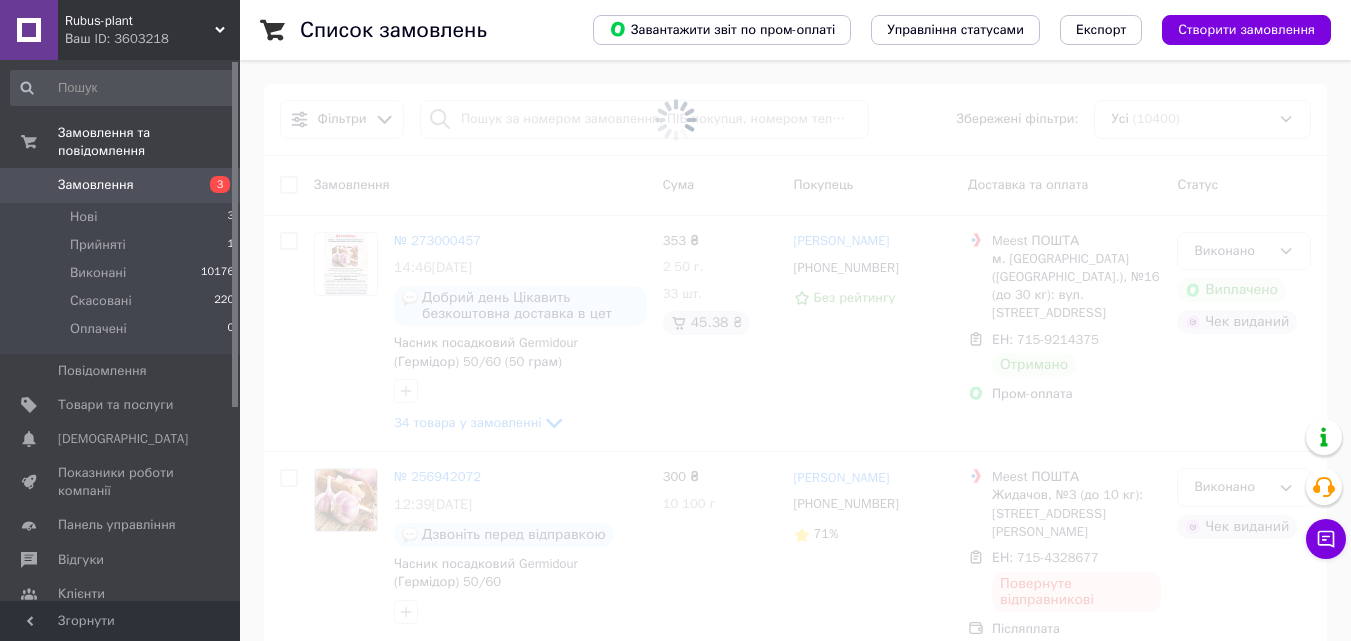 click on "Замовлення" at bounding box center (96, 185) 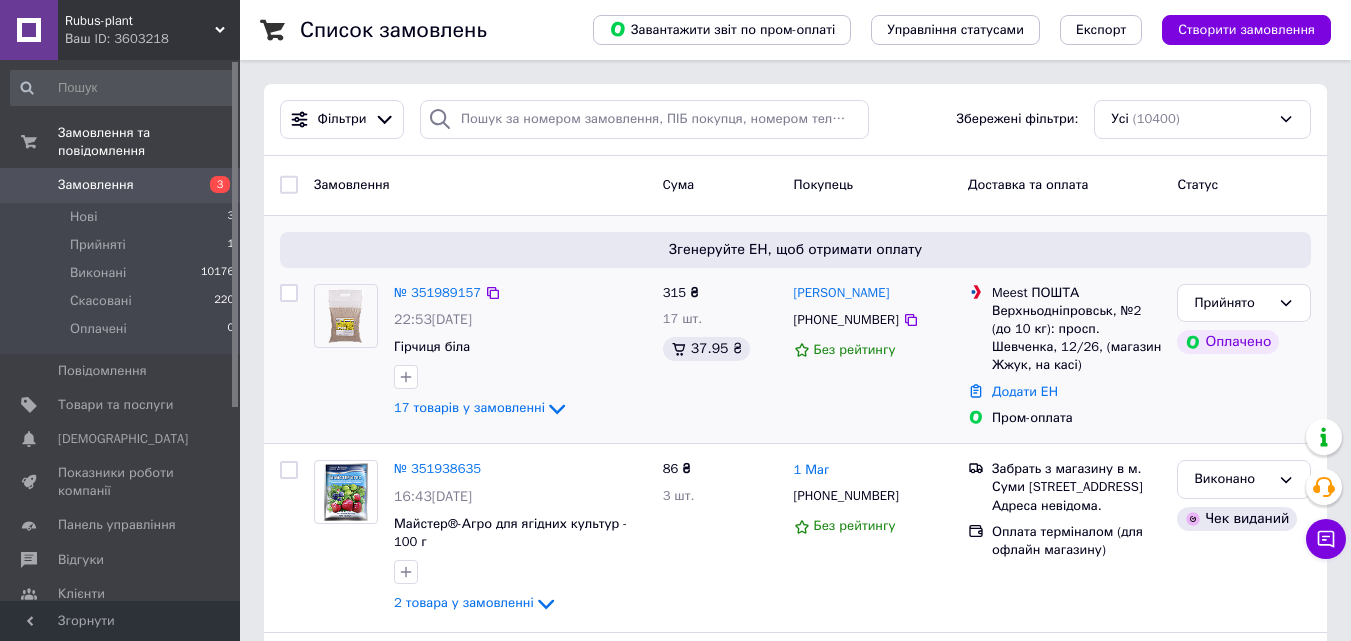 scroll, scrollTop: 100, scrollLeft: 0, axis: vertical 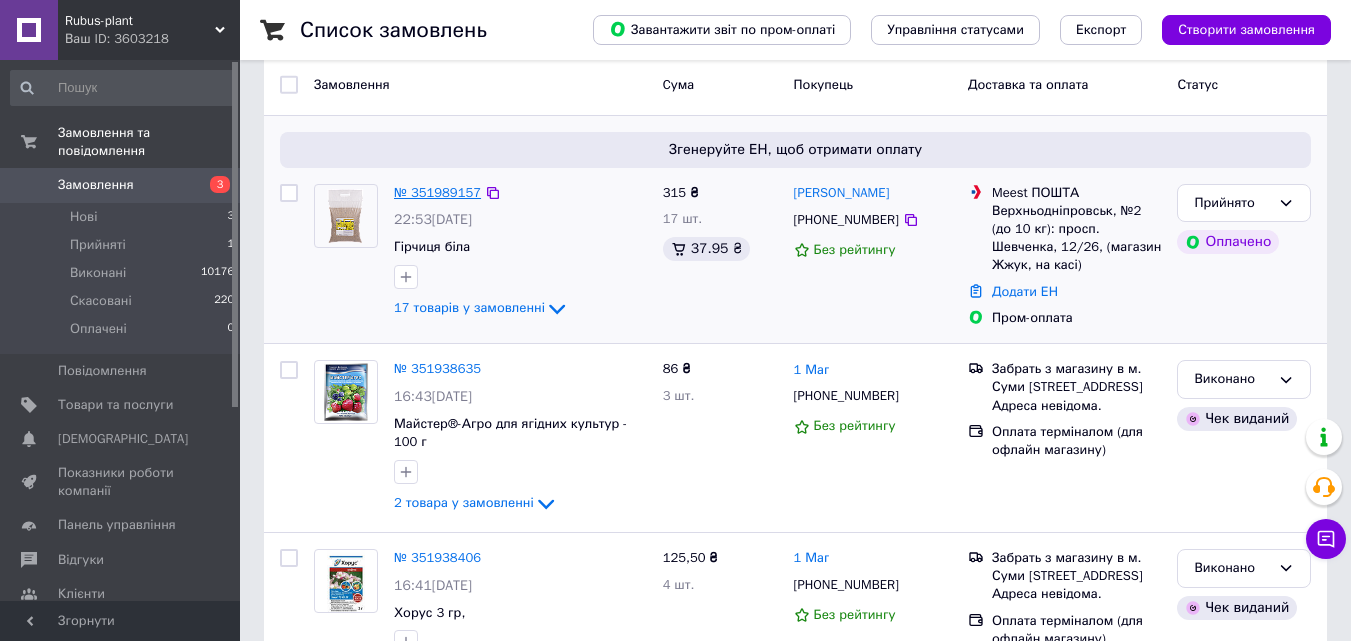 click on "№ 351989157" at bounding box center (437, 192) 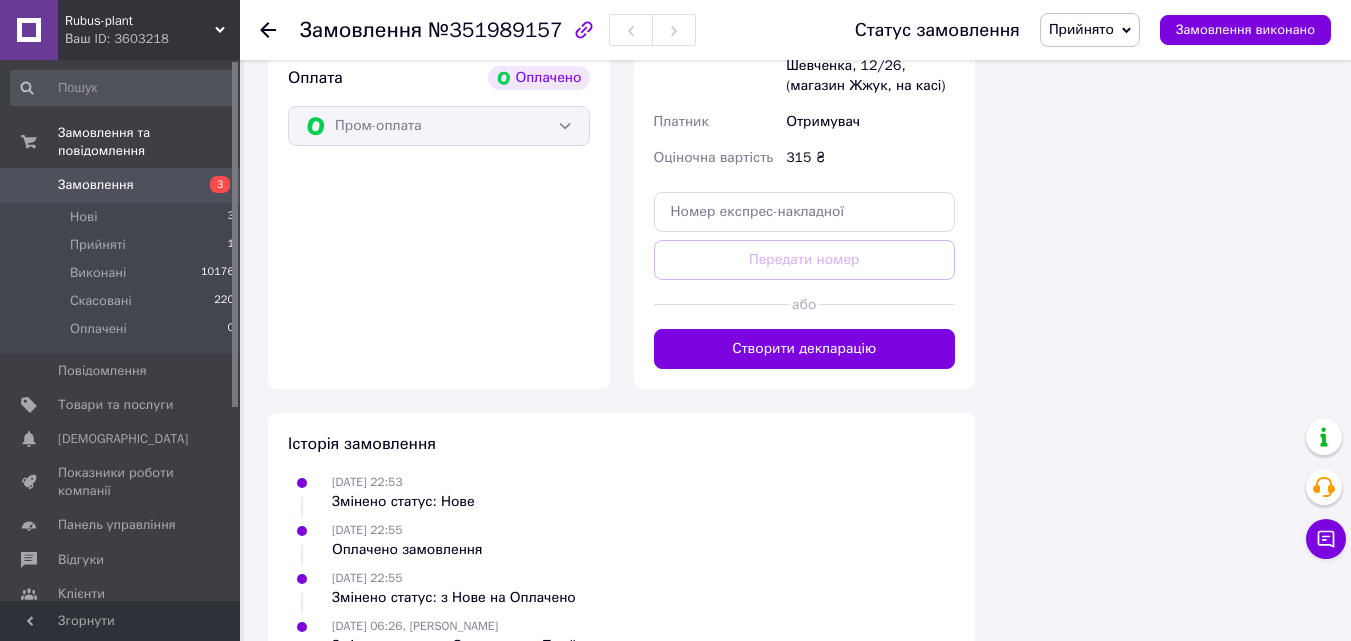 scroll, scrollTop: 2773, scrollLeft: 0, axis: vertical 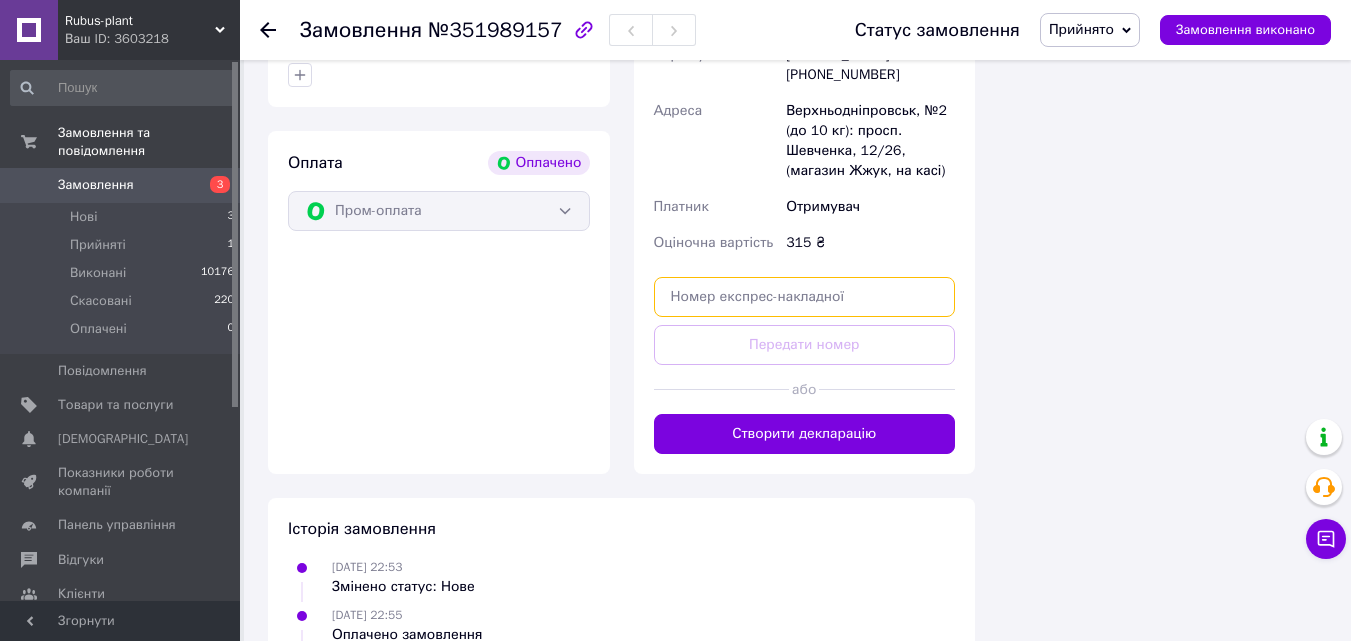 click at bounding box center (805, 297) 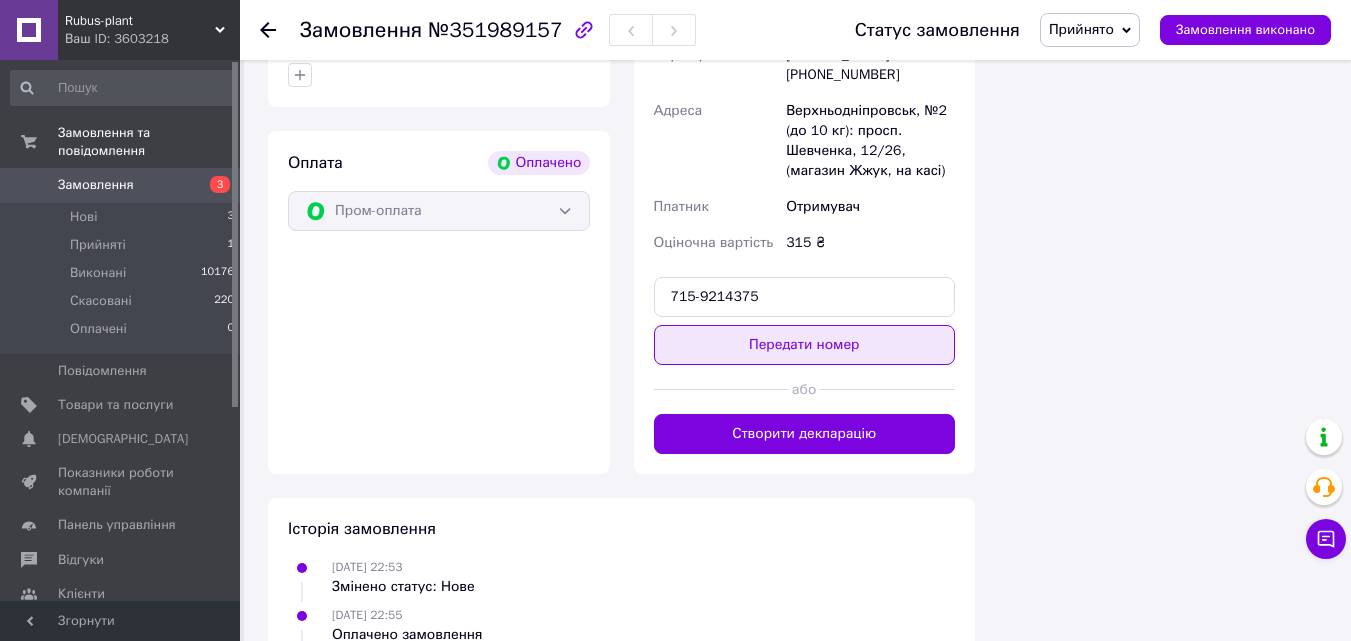 click on "Передати номер" at bounding box center [805, 345] 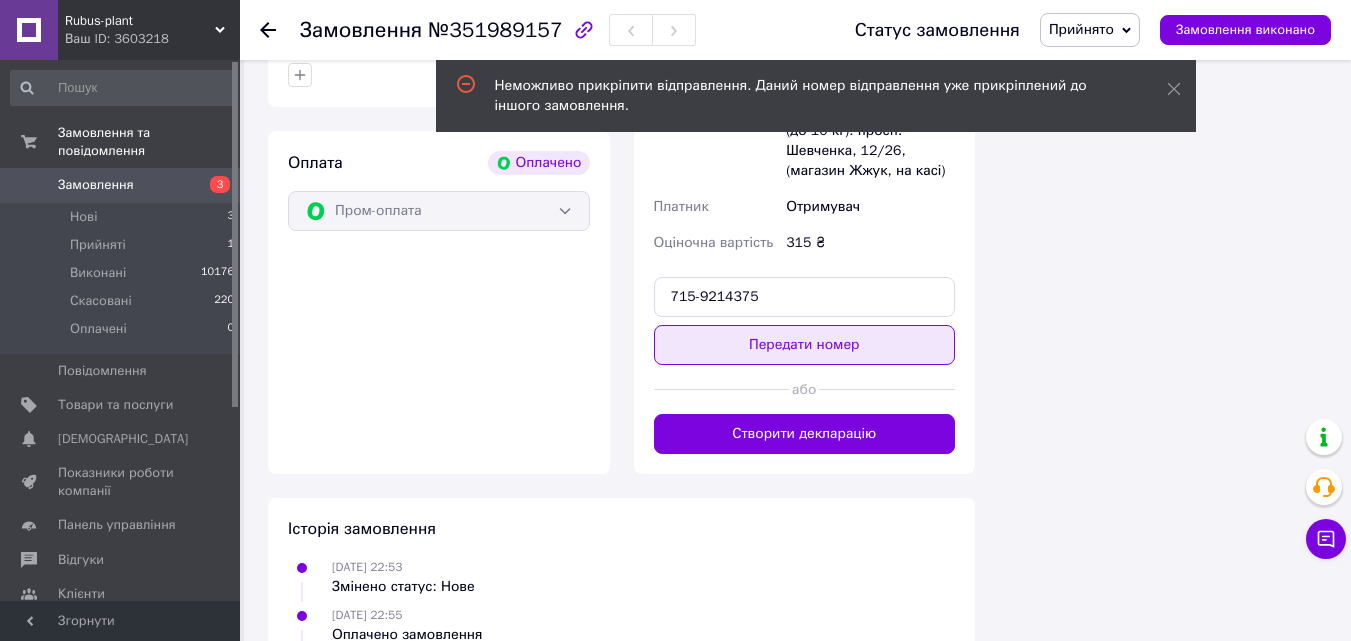 click on "Передати номер" at bounding box center [805, 345] 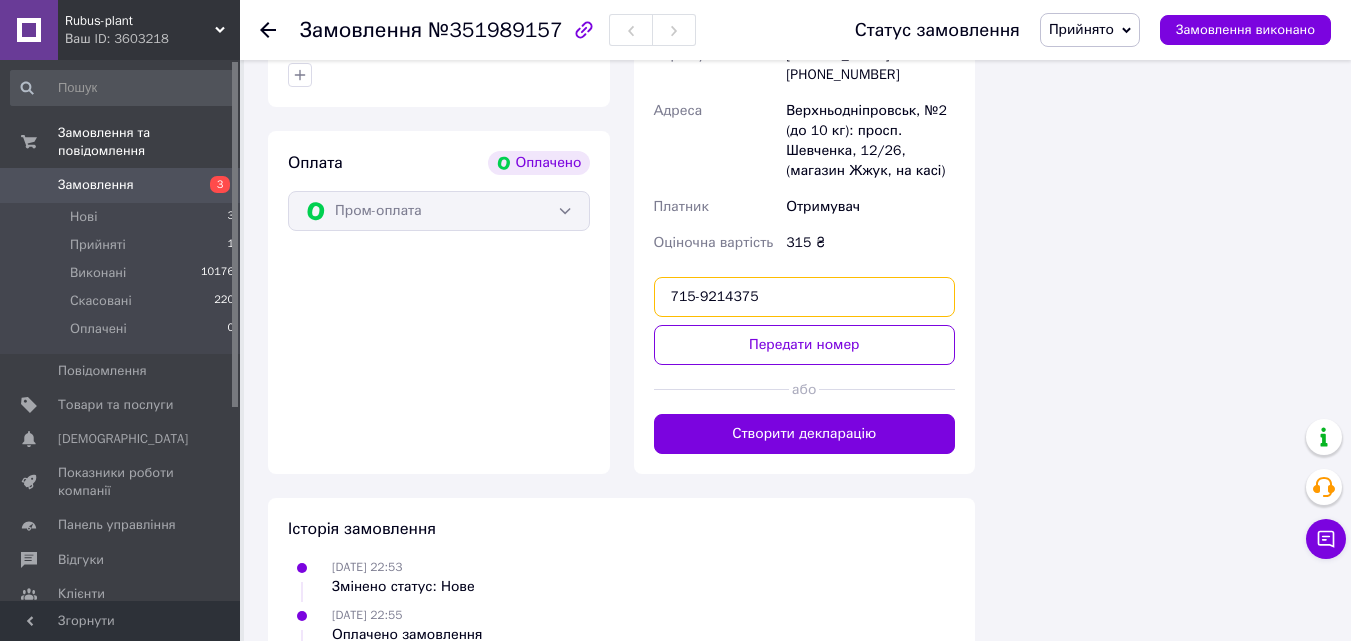 click on "715-9214375" at bounding box center (805, 297) 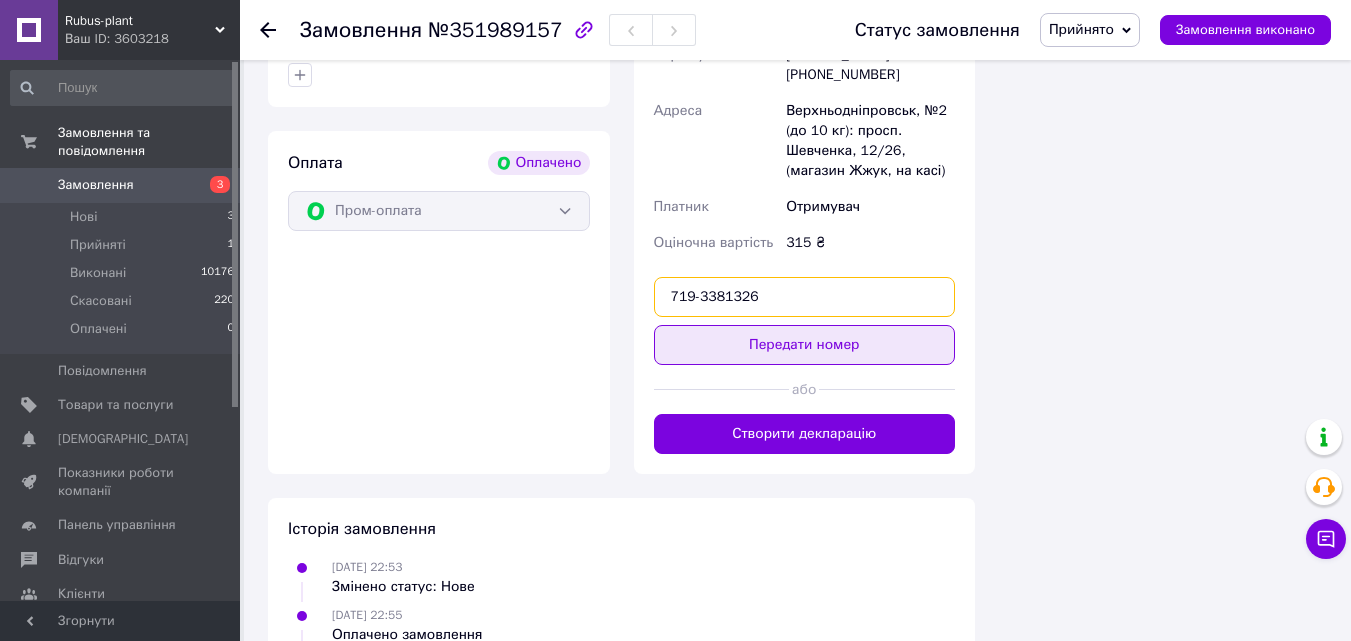 type on "719-3381326" 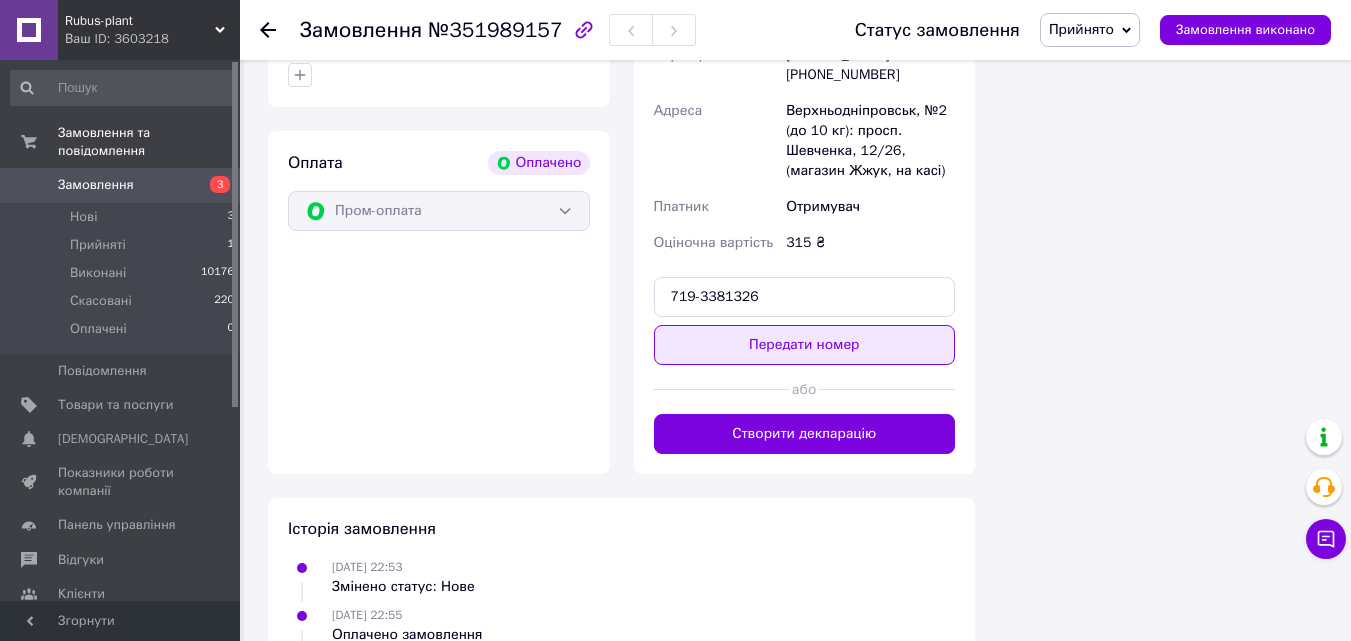 click on "Передати номер" at bounding box center [805, 345] 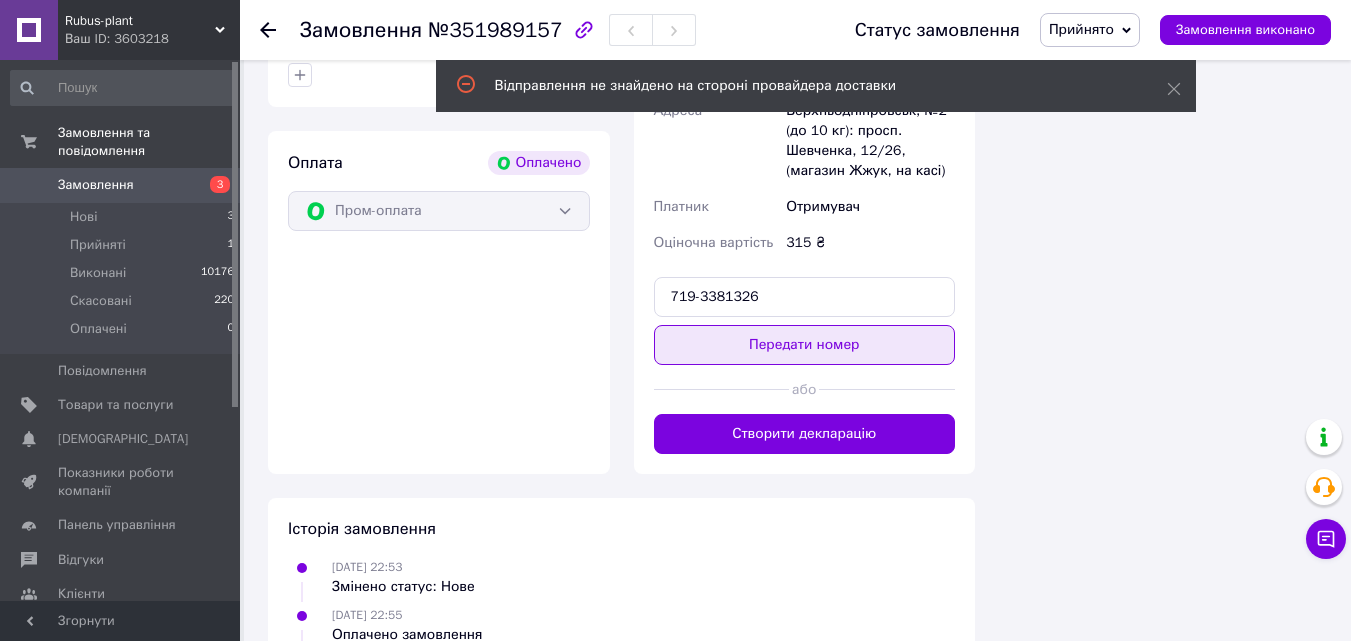 click on "Передати номер" at bounding box center (805, 345) 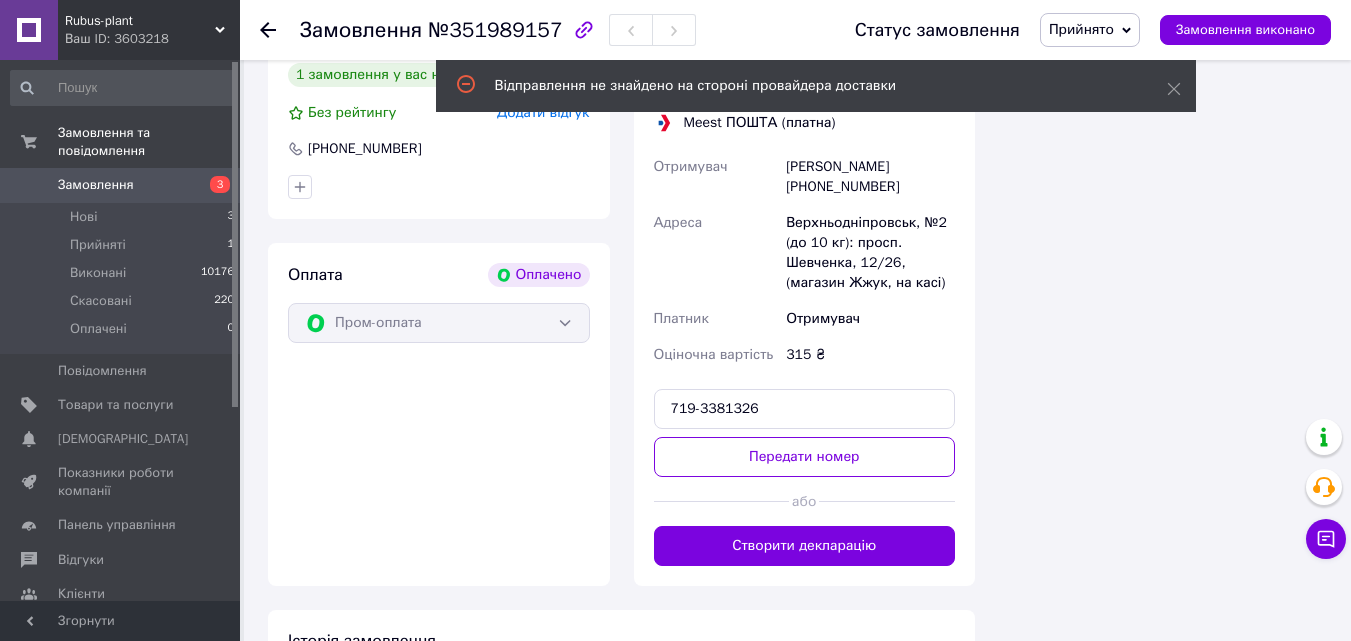 scroll, scrollTop: 2673, scrollLeft: 0, axis: vertical 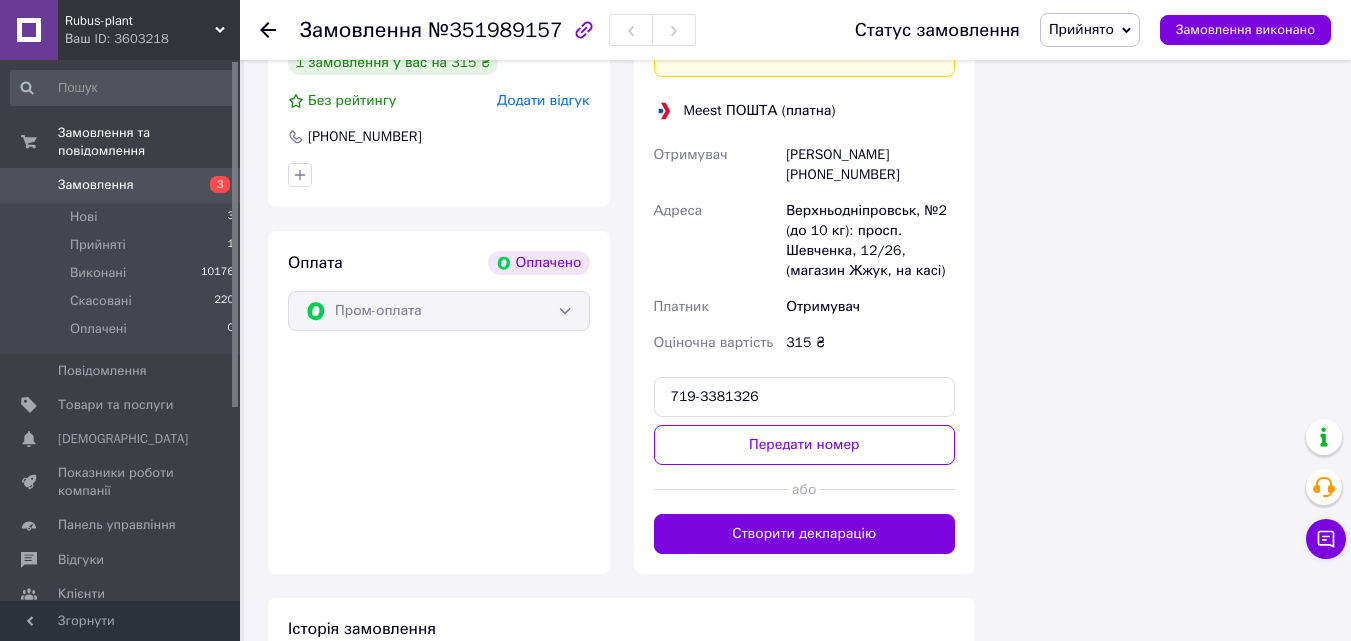 click on "Всього 17 товарів 315 ₴ Всього до сплати 315 ₴ Комісія за замовлення 37.95 ₴ Дії Написати покупцеві   Надіслати інструкцію   Чат Viber Telegram WhatsApp Запит на відгук про компанію   Скопіювати запит на відгук У вас є 29 днів, щоб відправити запит на відгук покупцеві, скопіювавши посилання.   Видати чек   Завантажити PDF   Друк PDF   Повернути гроші покупцеві [PERSON_NAME] Особисті нотатки, які бачите лише ви. З їх допомогою можна фільтрувати замовлення Примітки Залишилося 300 символів Очистити Зберегти" at bounding box center (1163, -697) 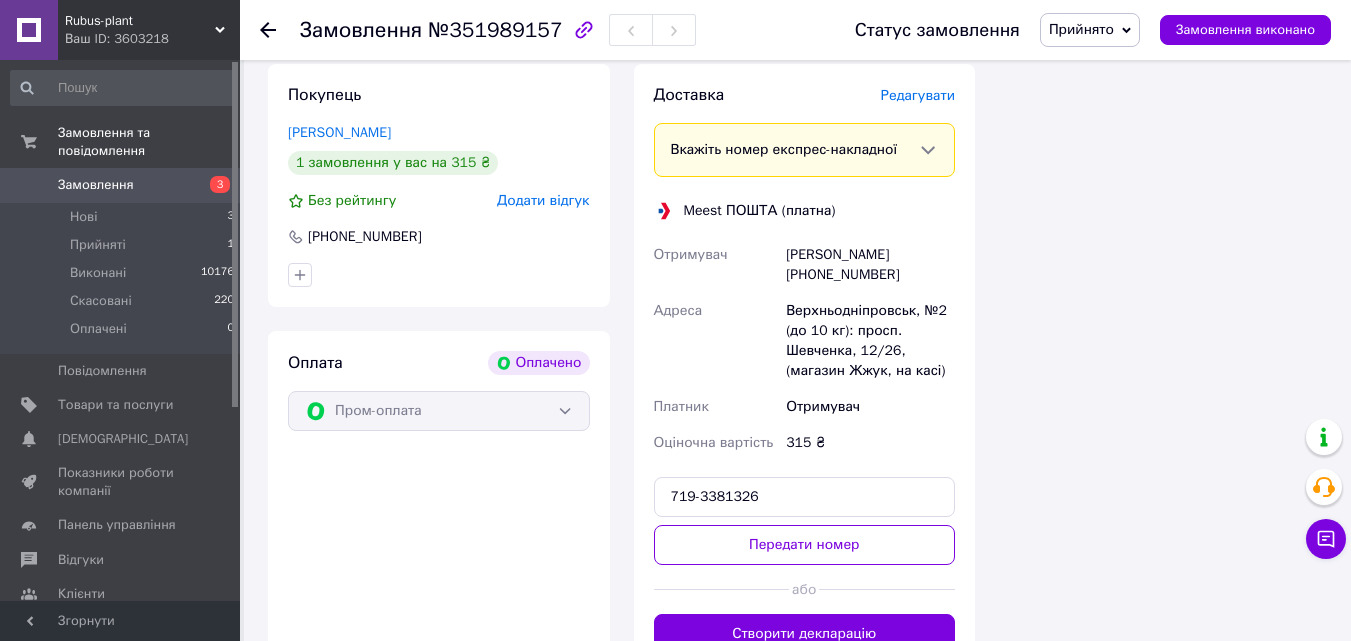 scroll, scrollTop: 2773, scrollLeft: 0, axis: vertical 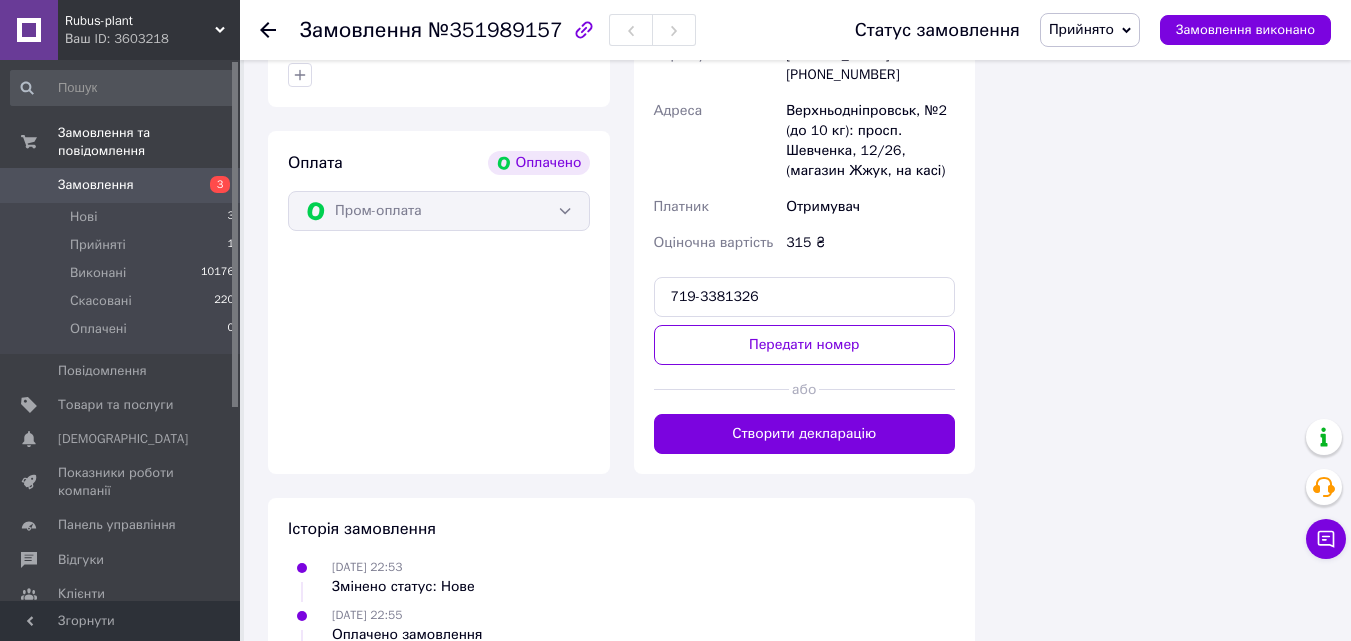 click on "Створити декларацію" at bounding box center (805, 434) 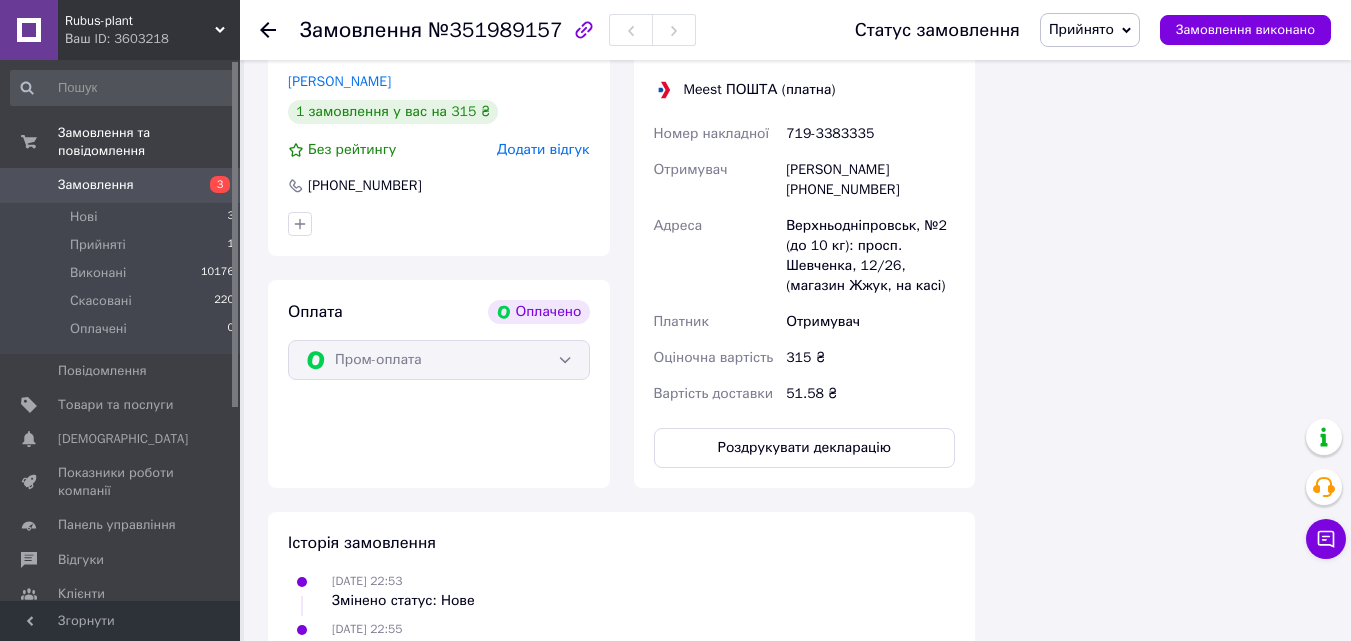 scroll, scrollTop: 2673, scrollLeft: 0, axis: vertical 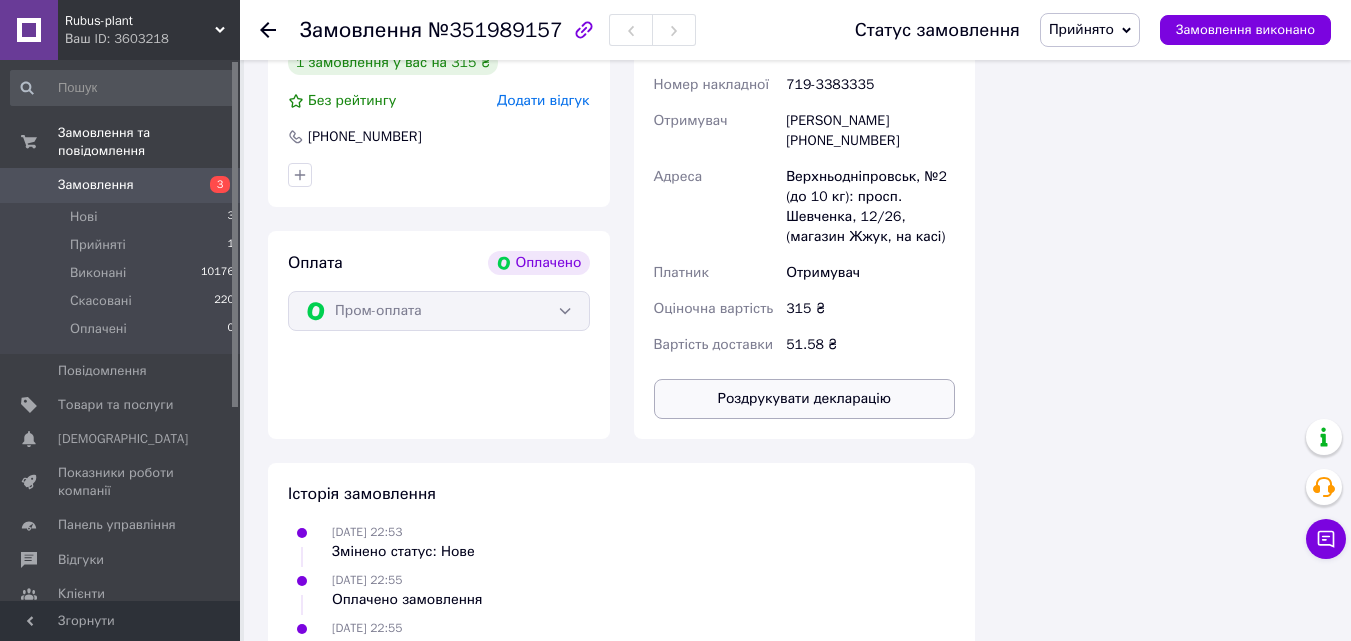 click on "Роздрукувати декларацію" at bounding box center (805, 399) 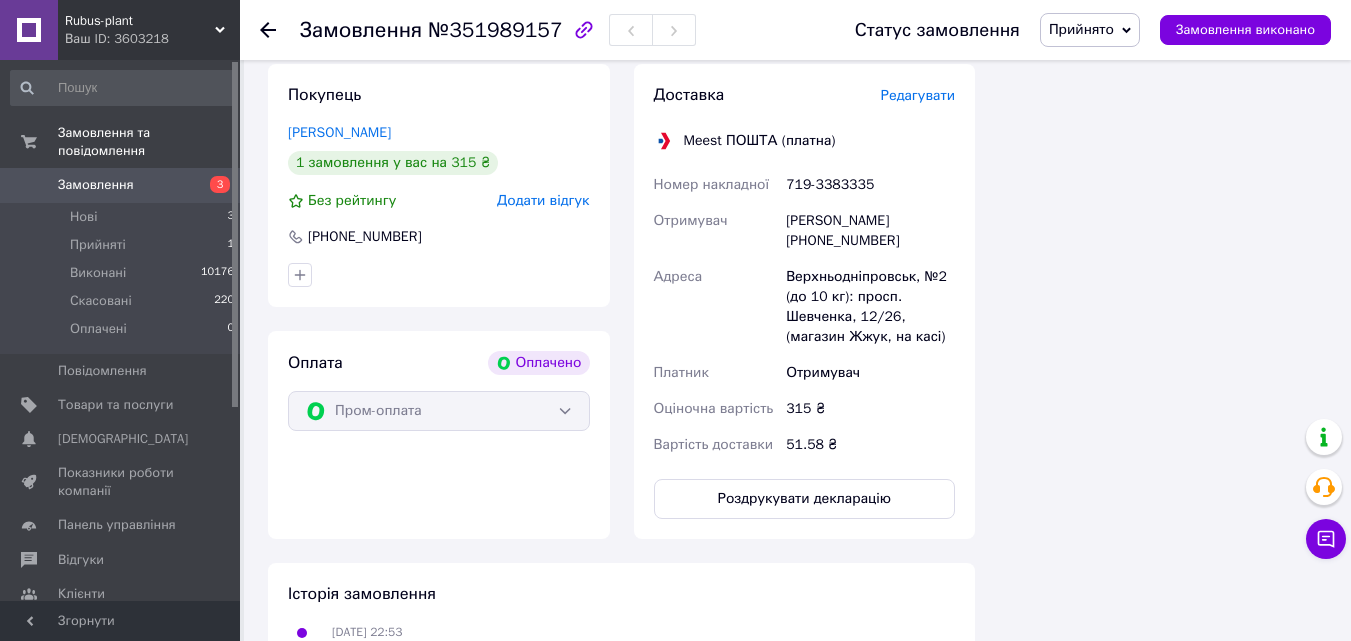 click on "Редагувати" at bounding box center (918, 95) 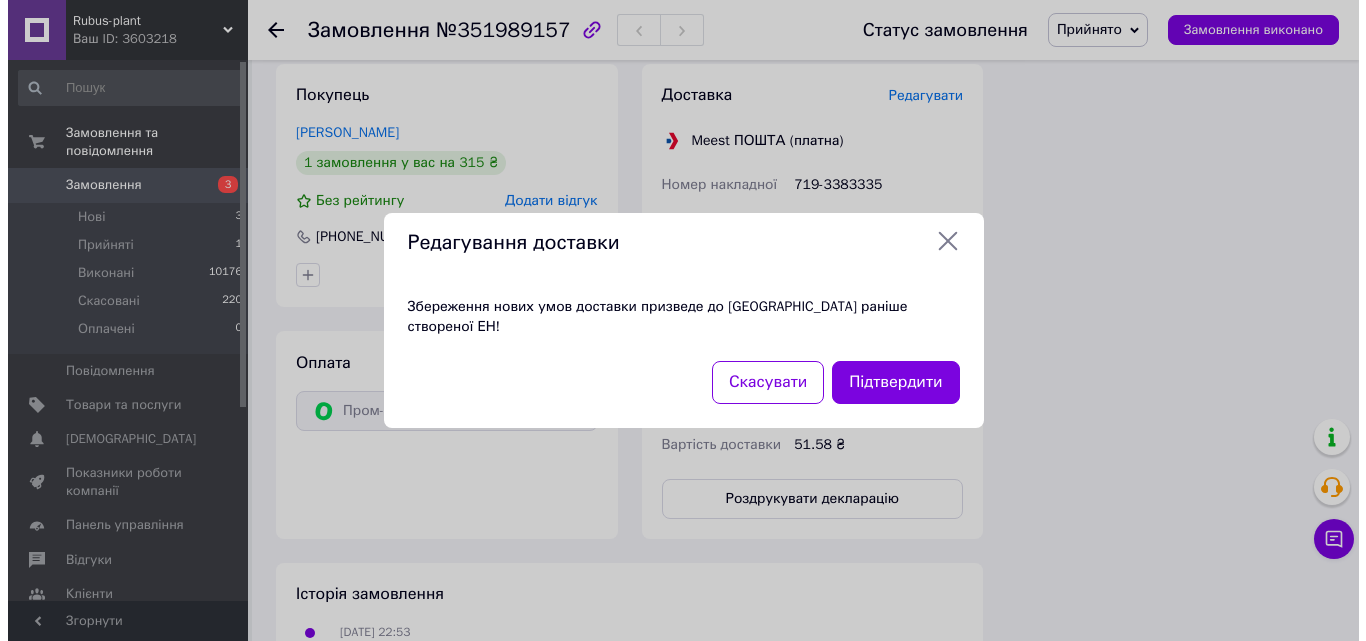scroll, scrollTop: 2553, scrollLeft: 0, axis: vertical 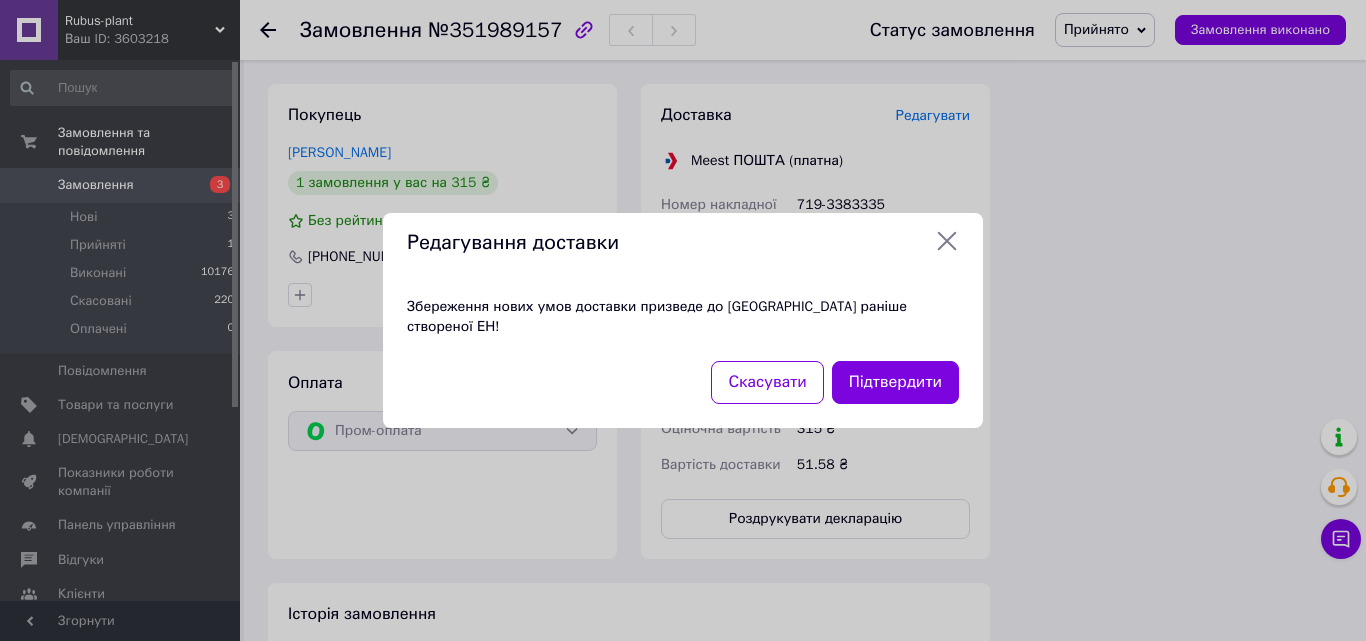 click on "Редагування доставки" at bounding box center (683, 243) 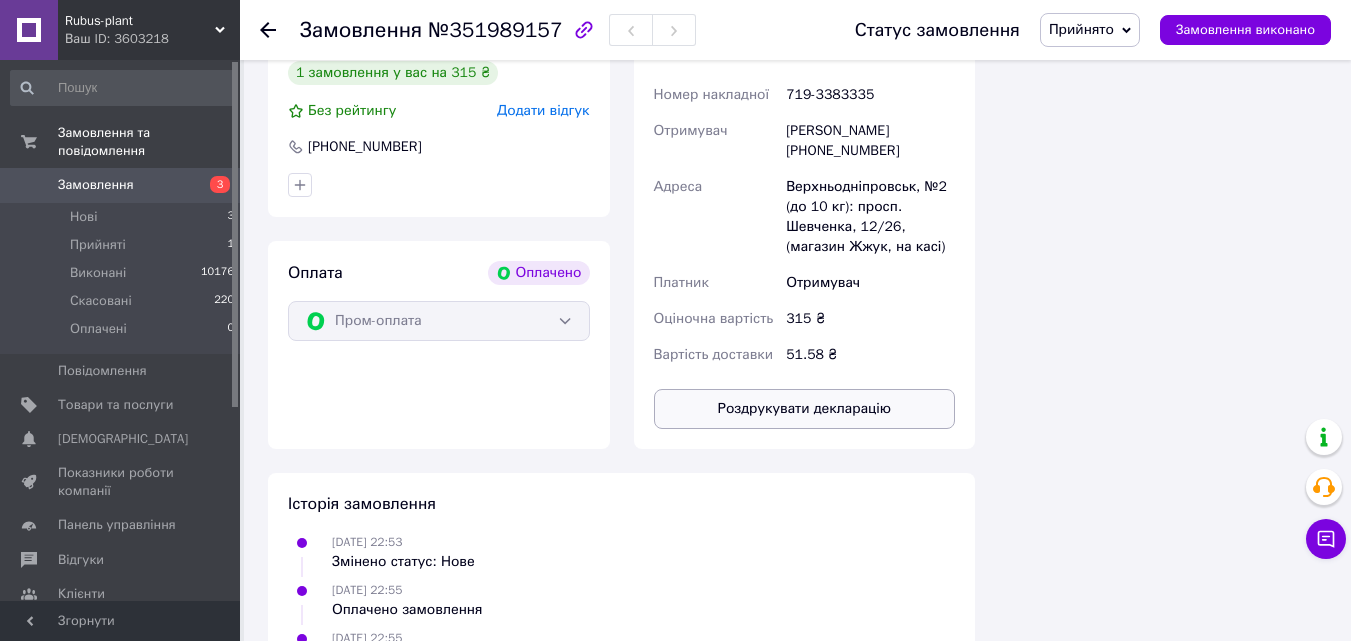scroll, scrollTop: 2573, scrollLeft: 0, axis: vertical 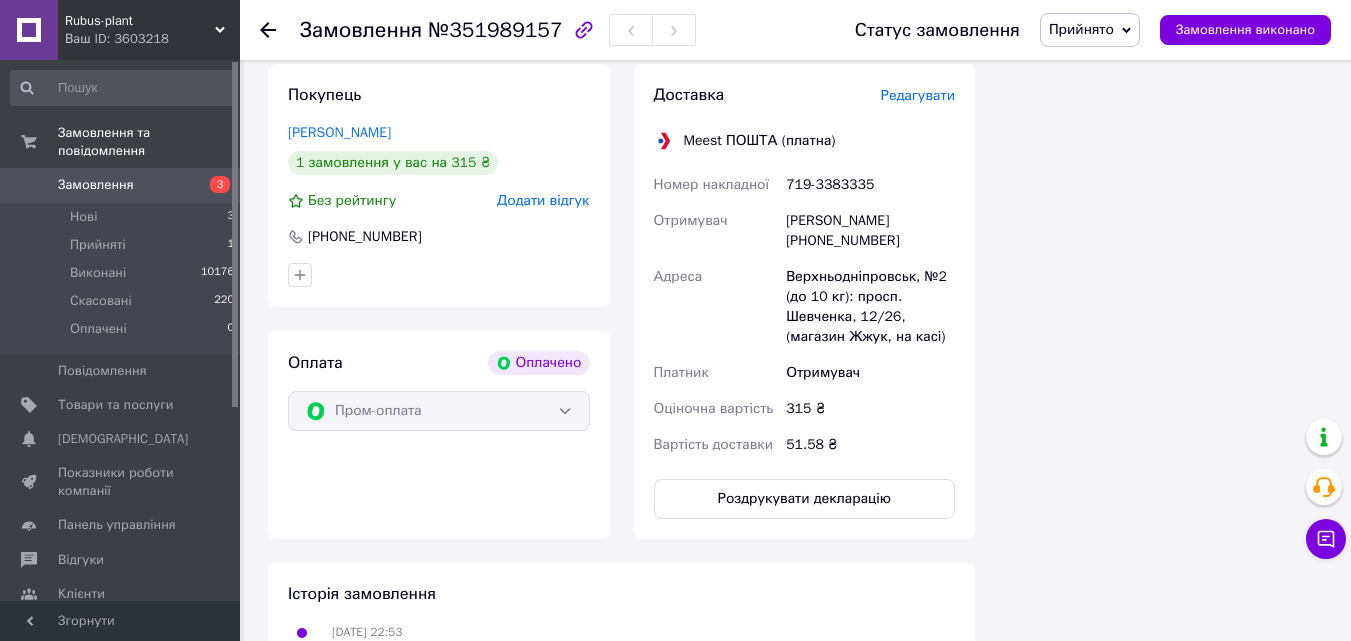 click on "Редагувати" at bounding box center [918, 95] 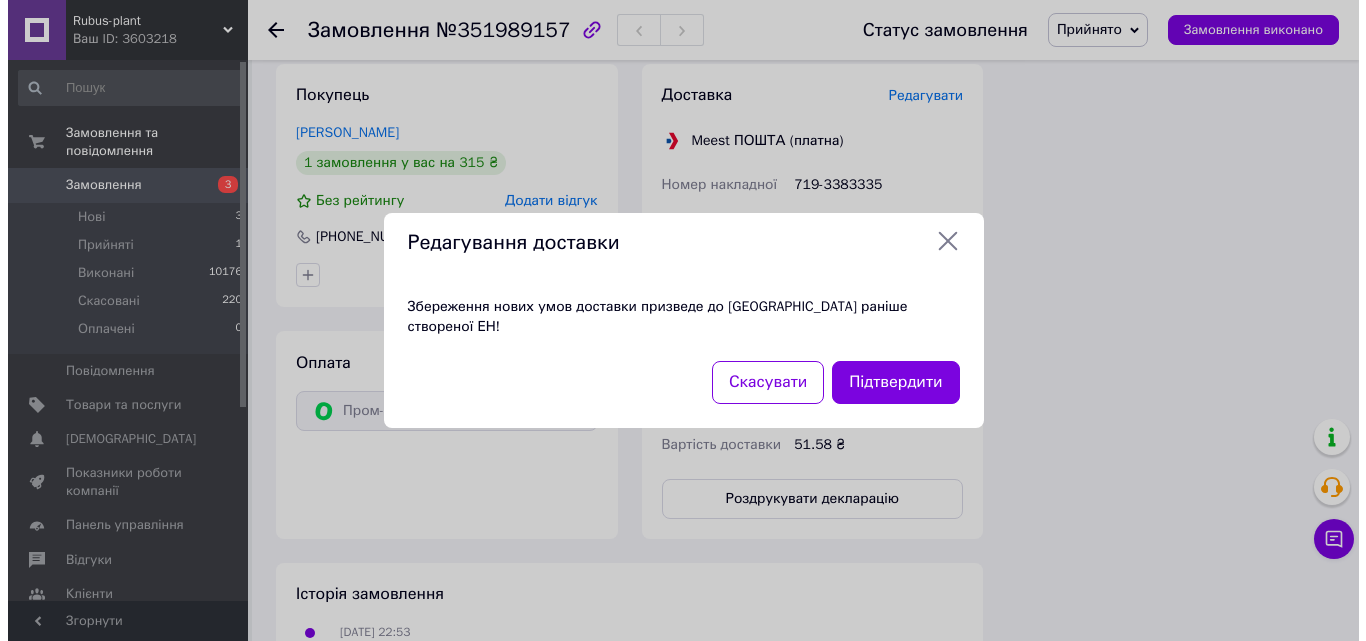 scroll, scrollTop: 2553, scrollLeft: 0, axis: vertical 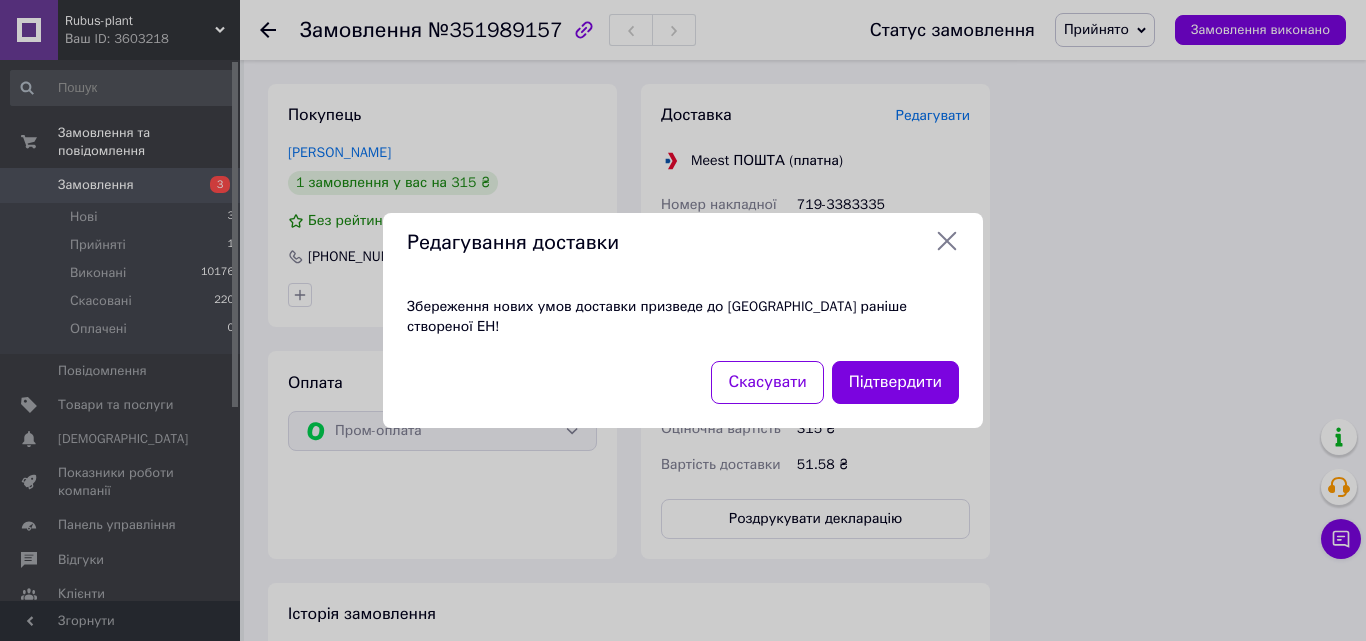 click on "Редагування доставки" at bounding box center (683, 243) 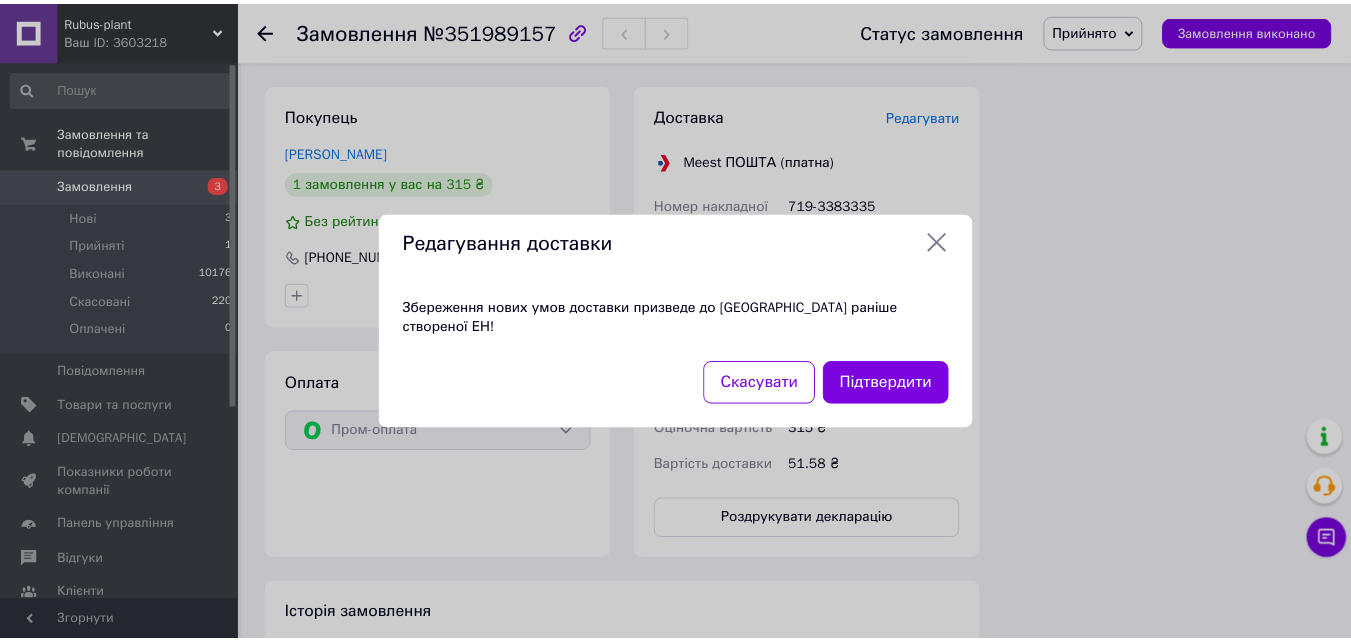 scroll, scrollTop: 2573, scrollLeft: 0, axis: vertical 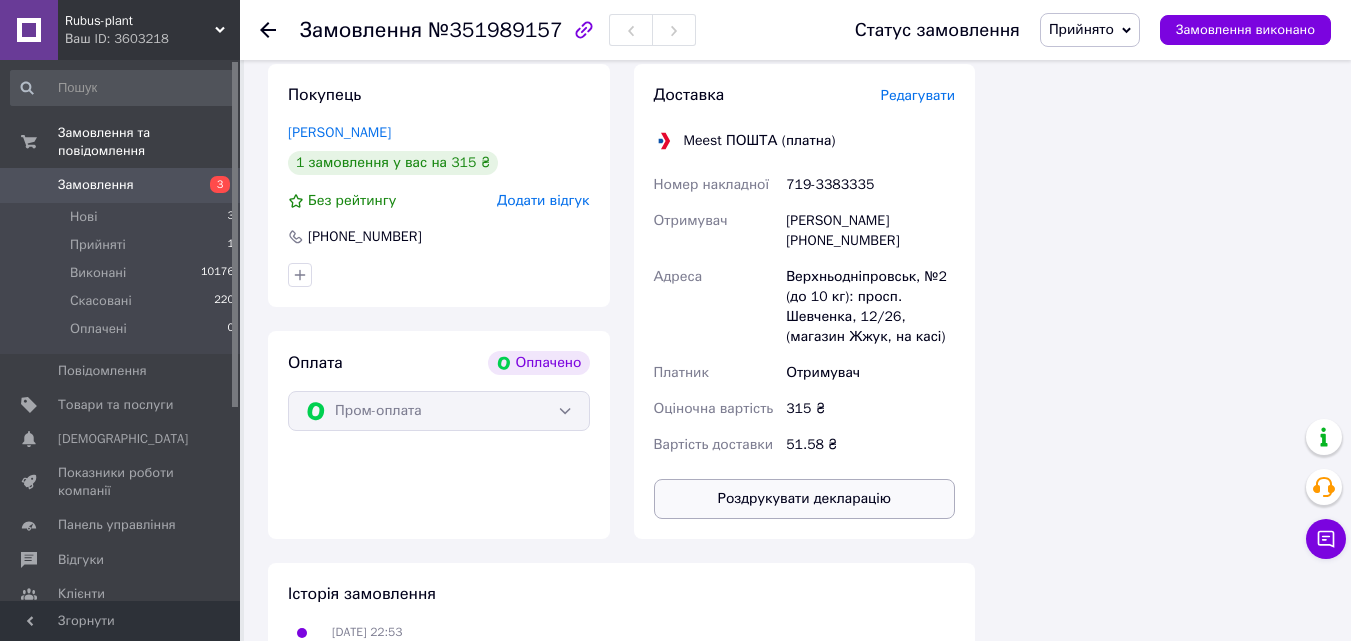 click on "Роздрукувати декларацію" at bounding box center [805, 499] 